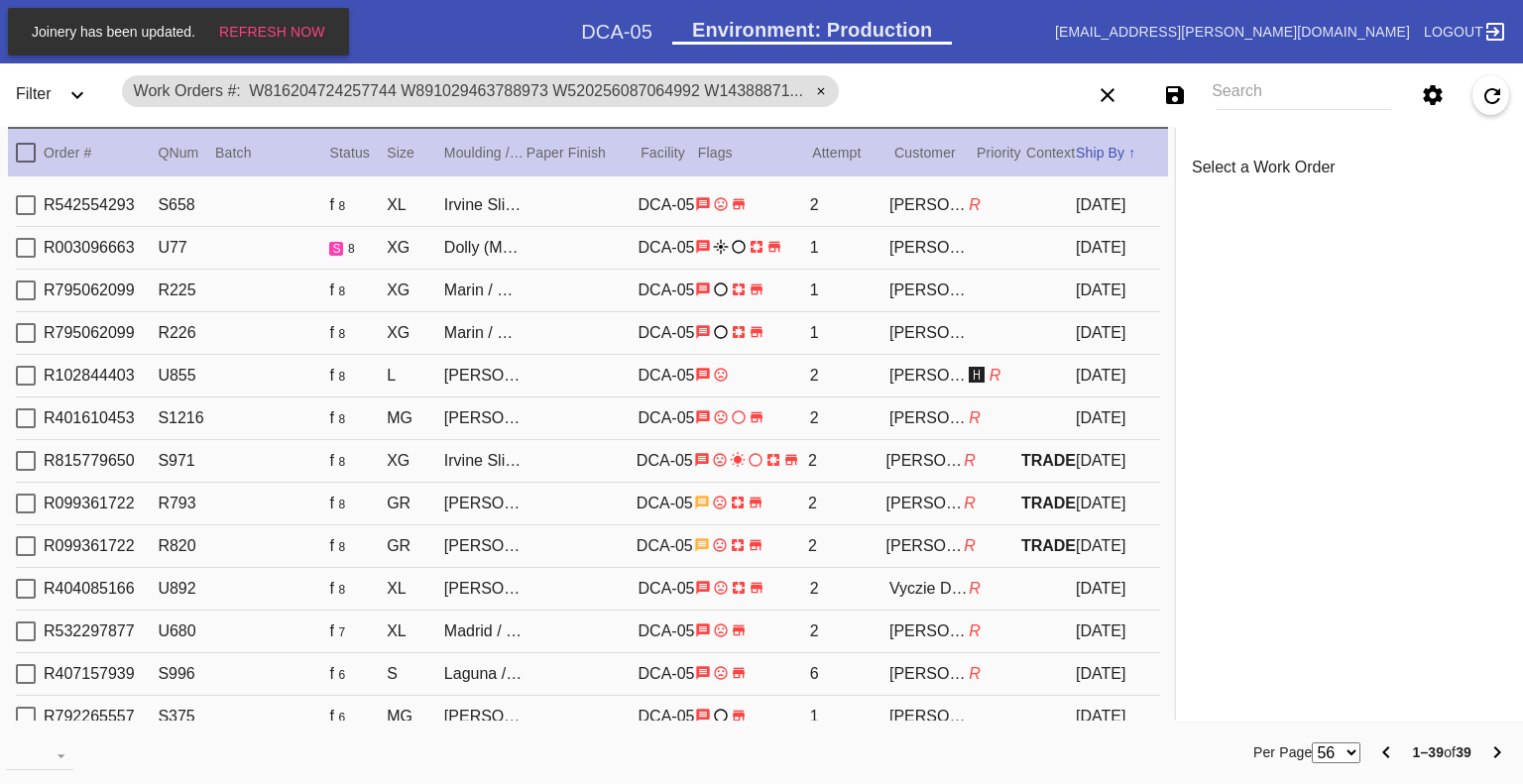scroll, scrollTop: 0, scrollLeft: 0, axis: both 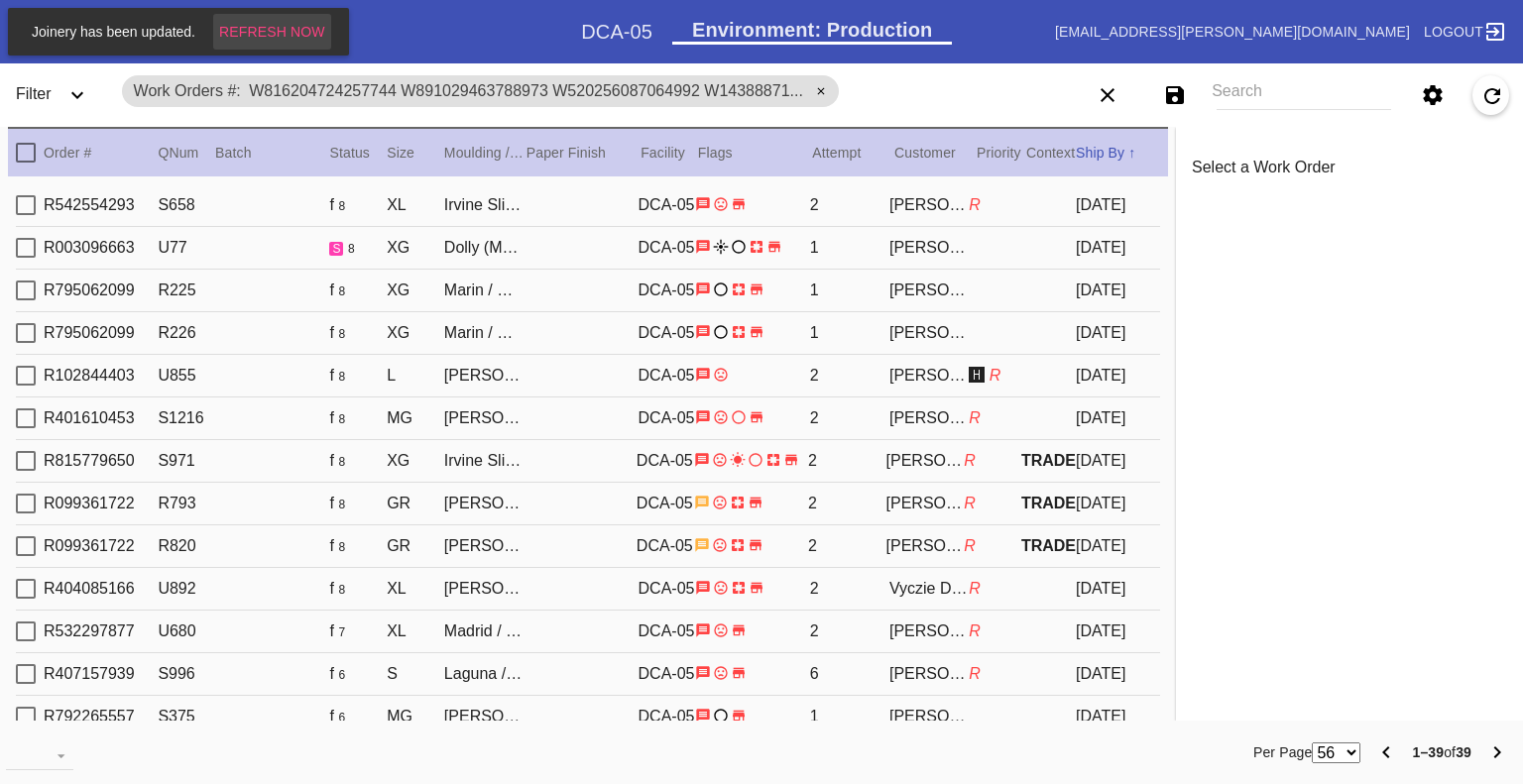 click on "Refresh Now" at bounding box center [272, 32] 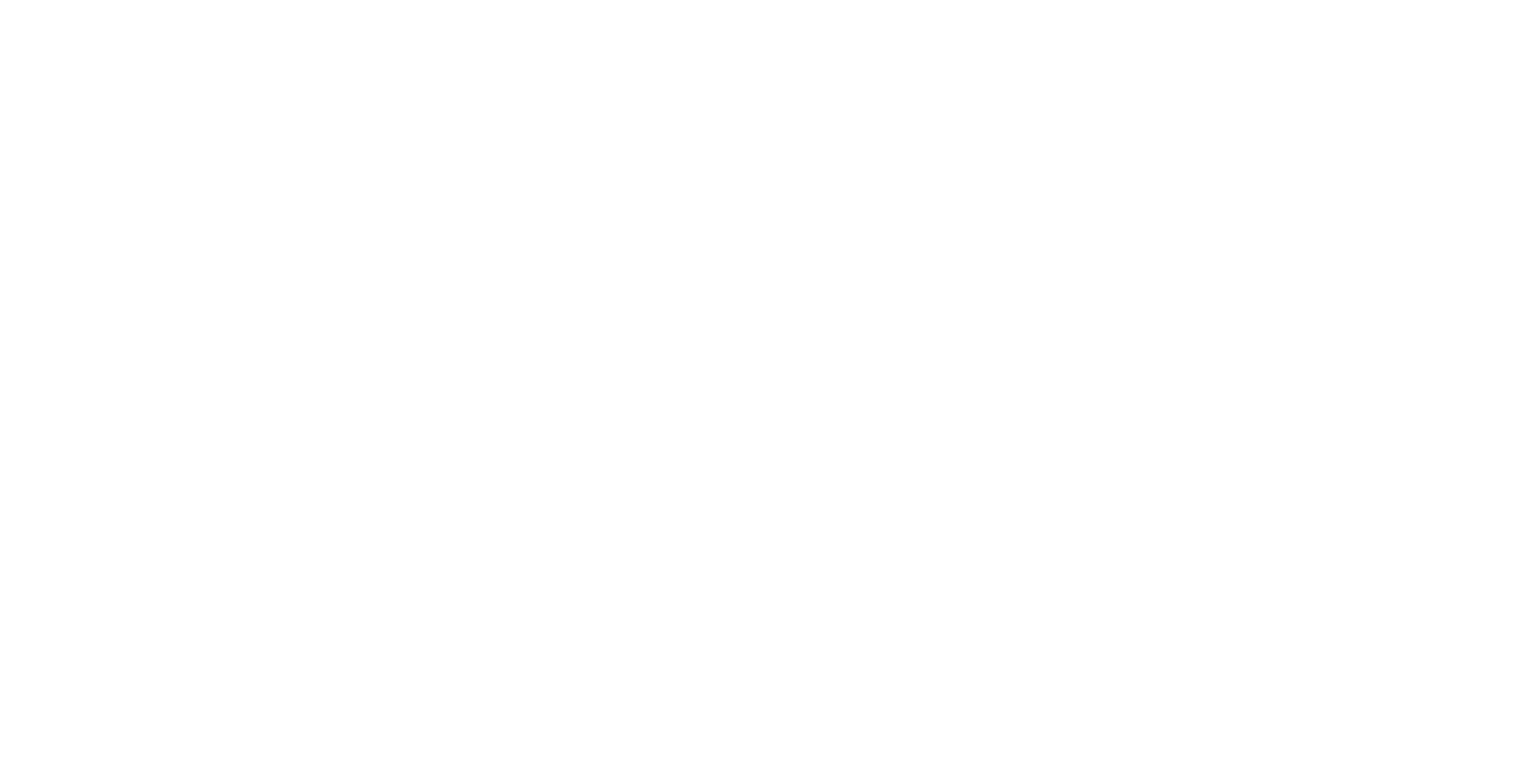 scroll, scrollTop: 0, scrollLeft: 0, axis: both 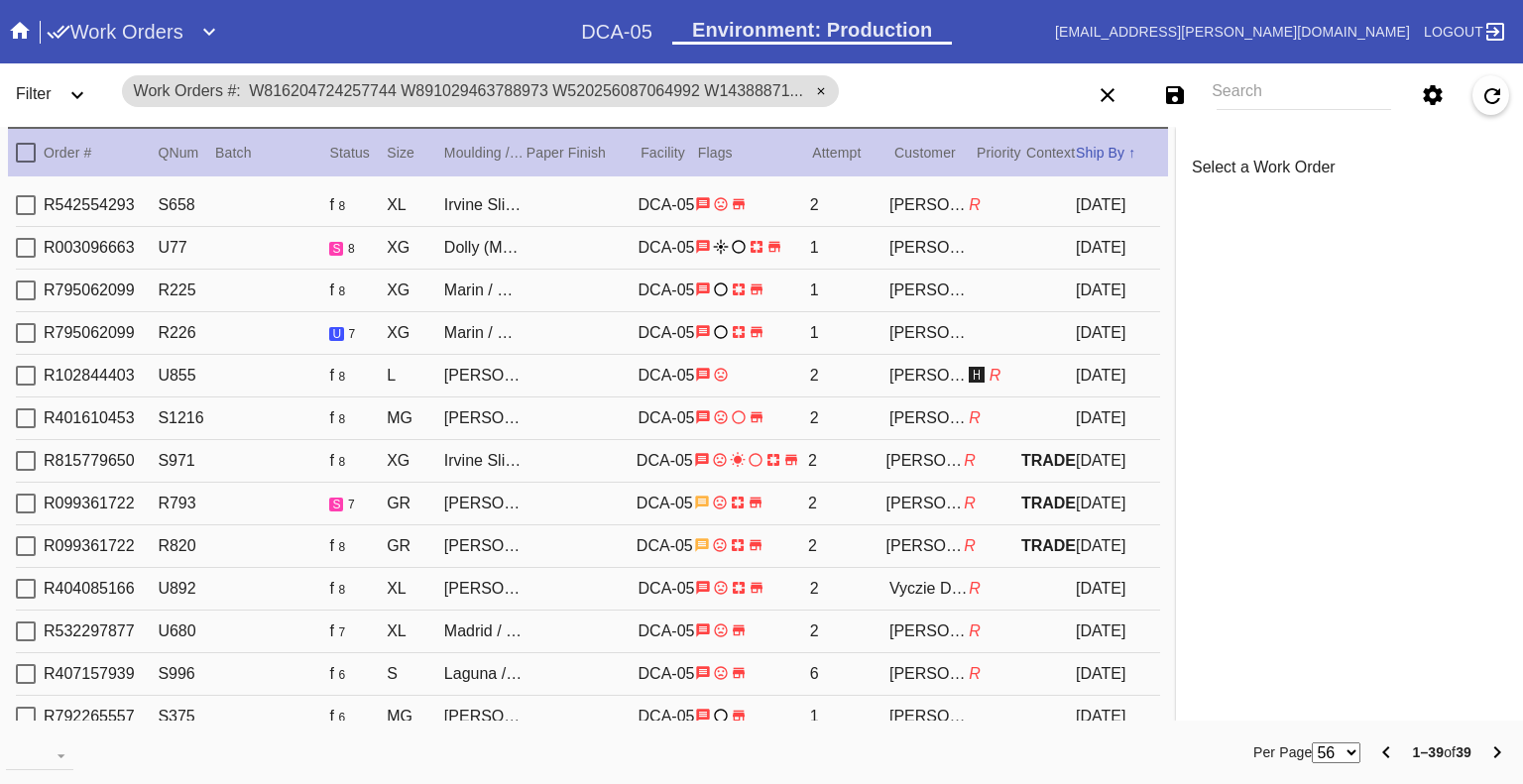 click on "Search" at bounding box center [1304, 95] 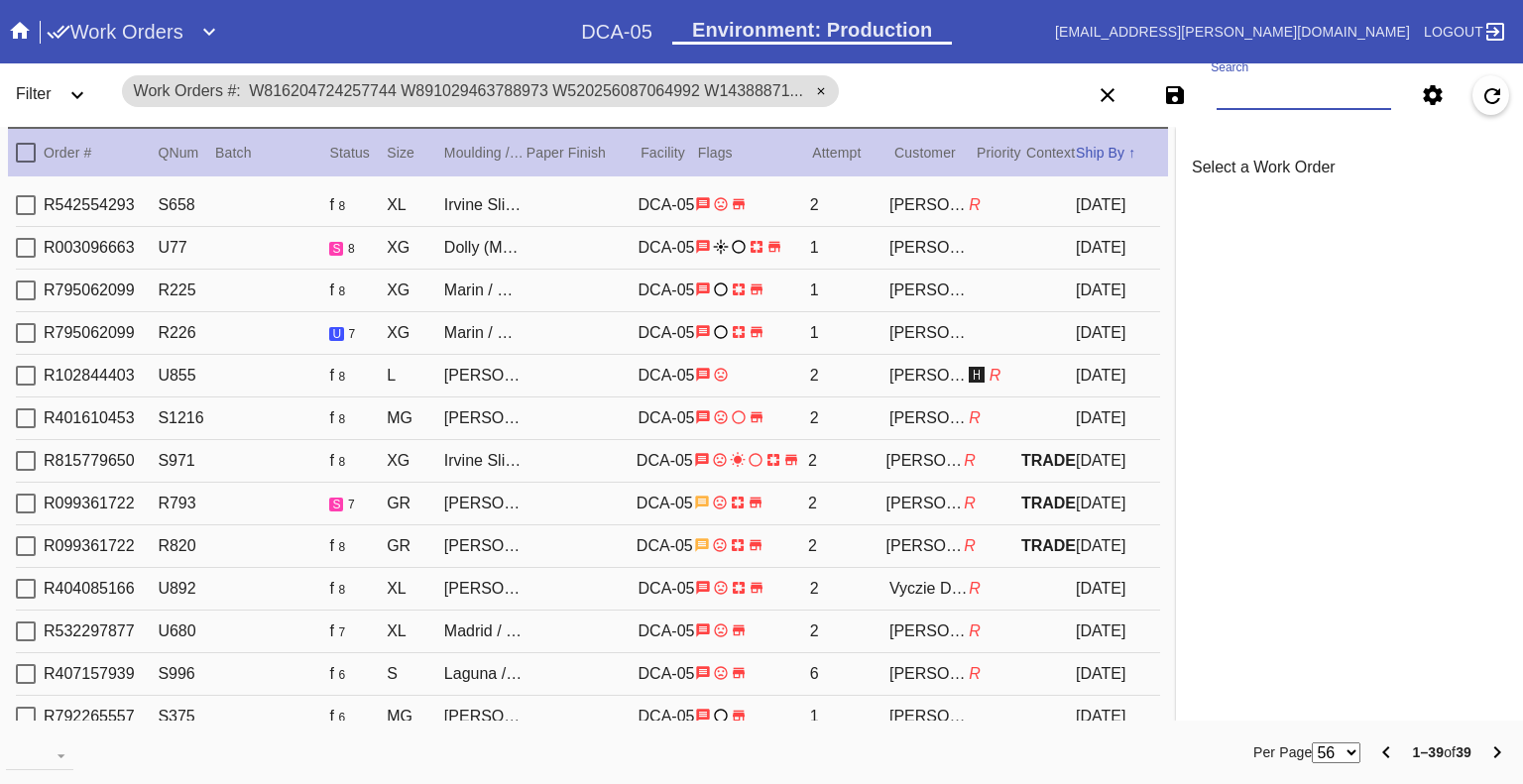 click on "Search" at bounding box center (1304, 95) 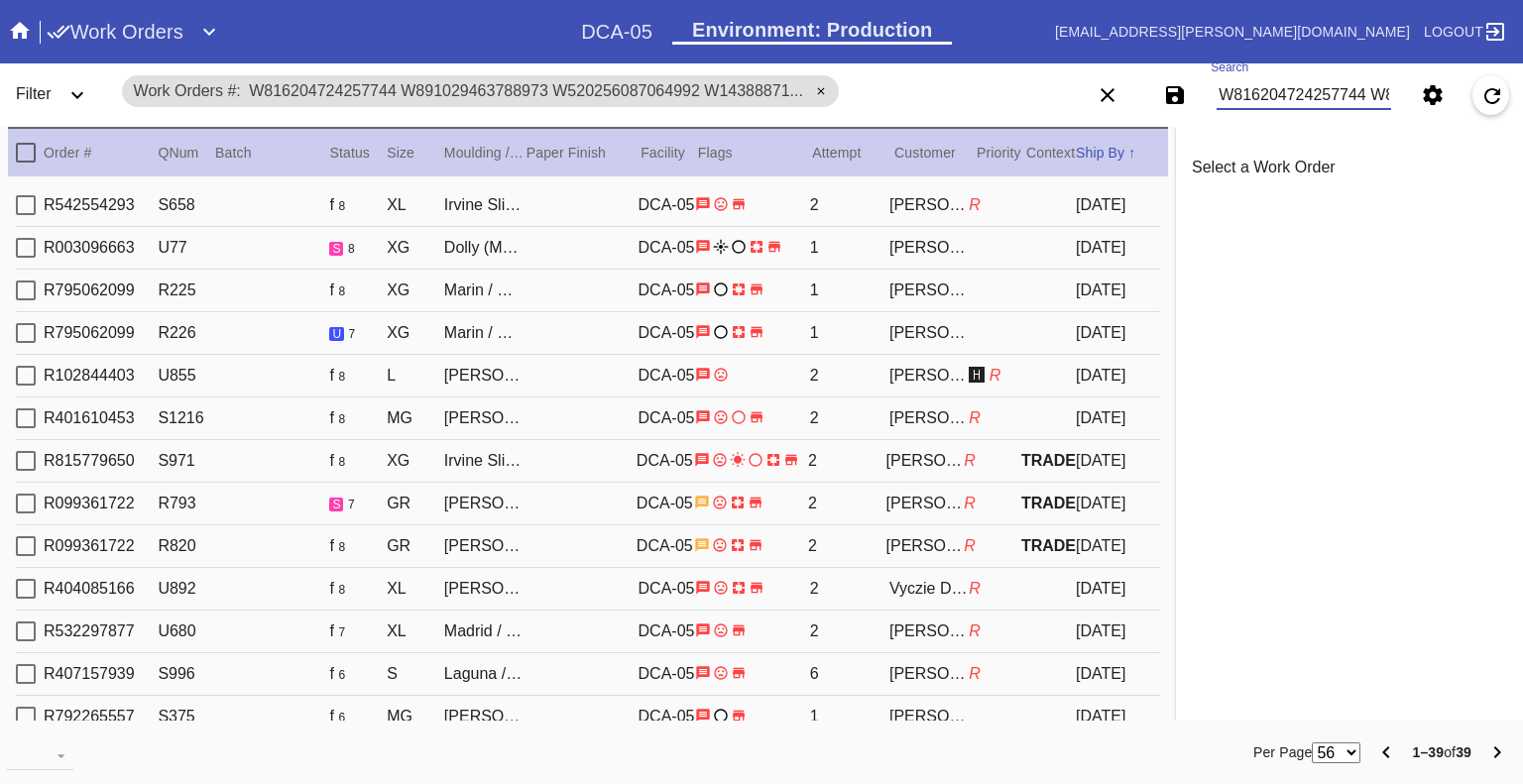 scroll, scrollTop: 0, scrollLeft: 432, axis: horizontal 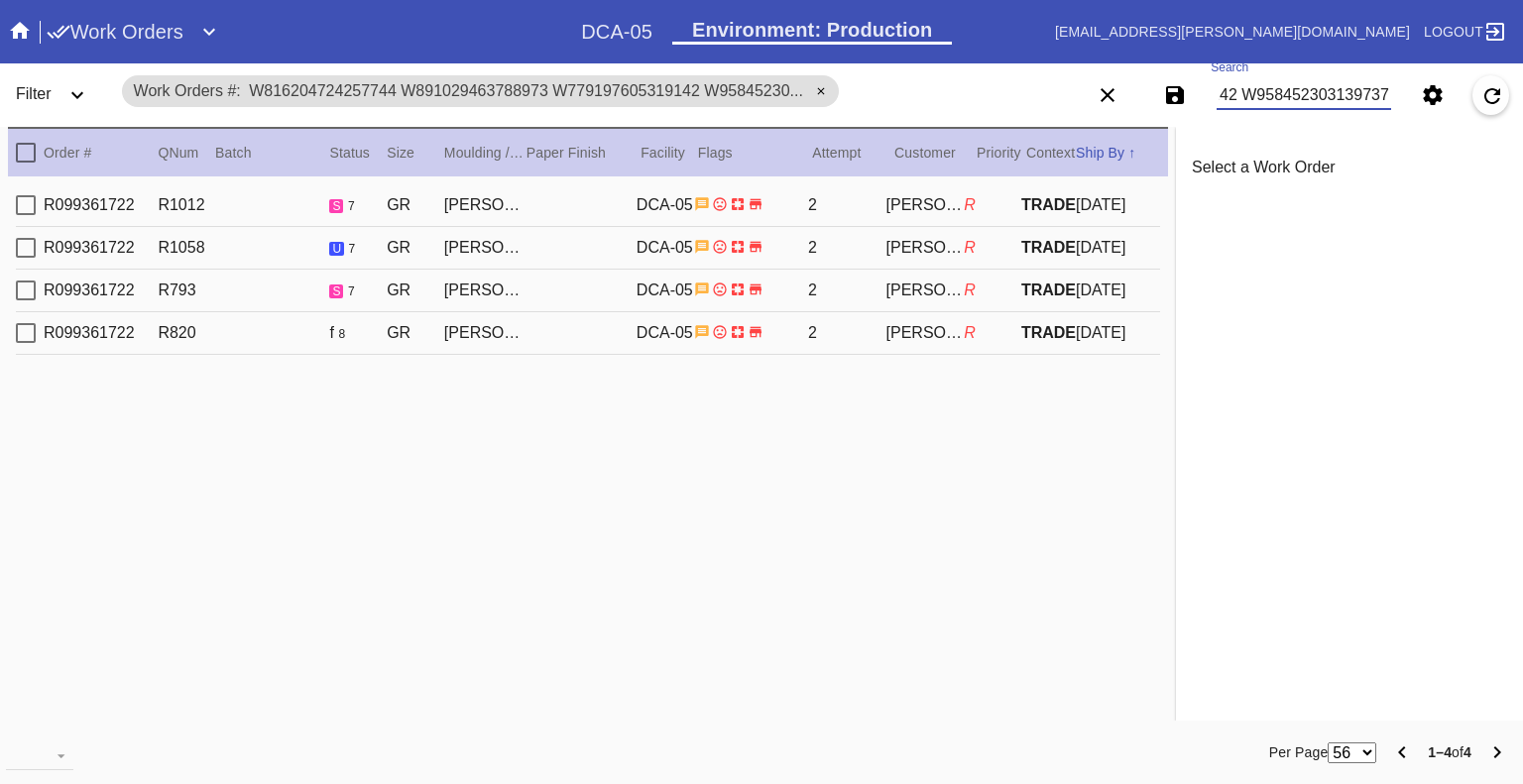 type on "W816204724257744 W891029463788973 W779197605319142 W958452303139737" 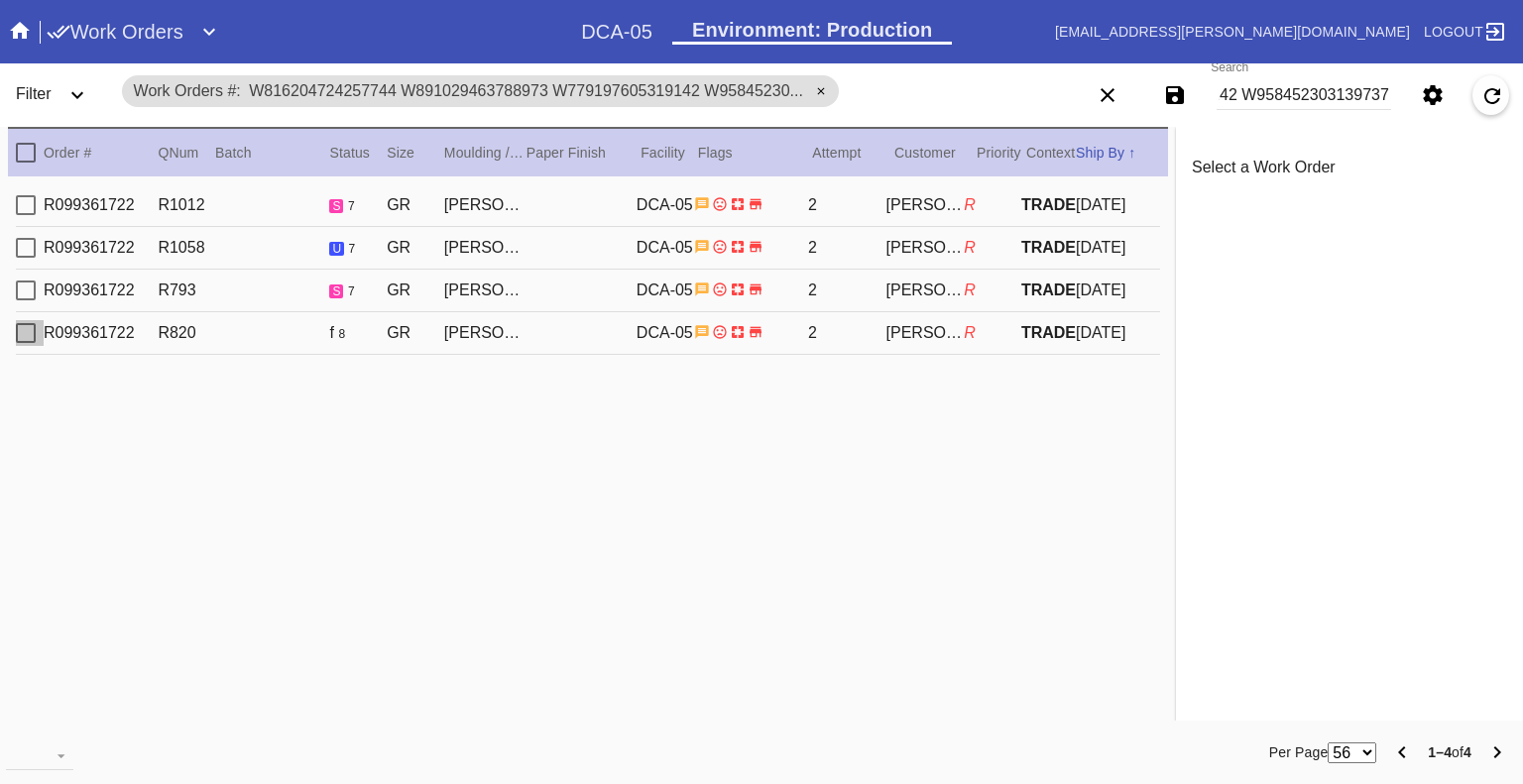 scroll, scrollTop: 0, scrollLeft: 0, axis: both 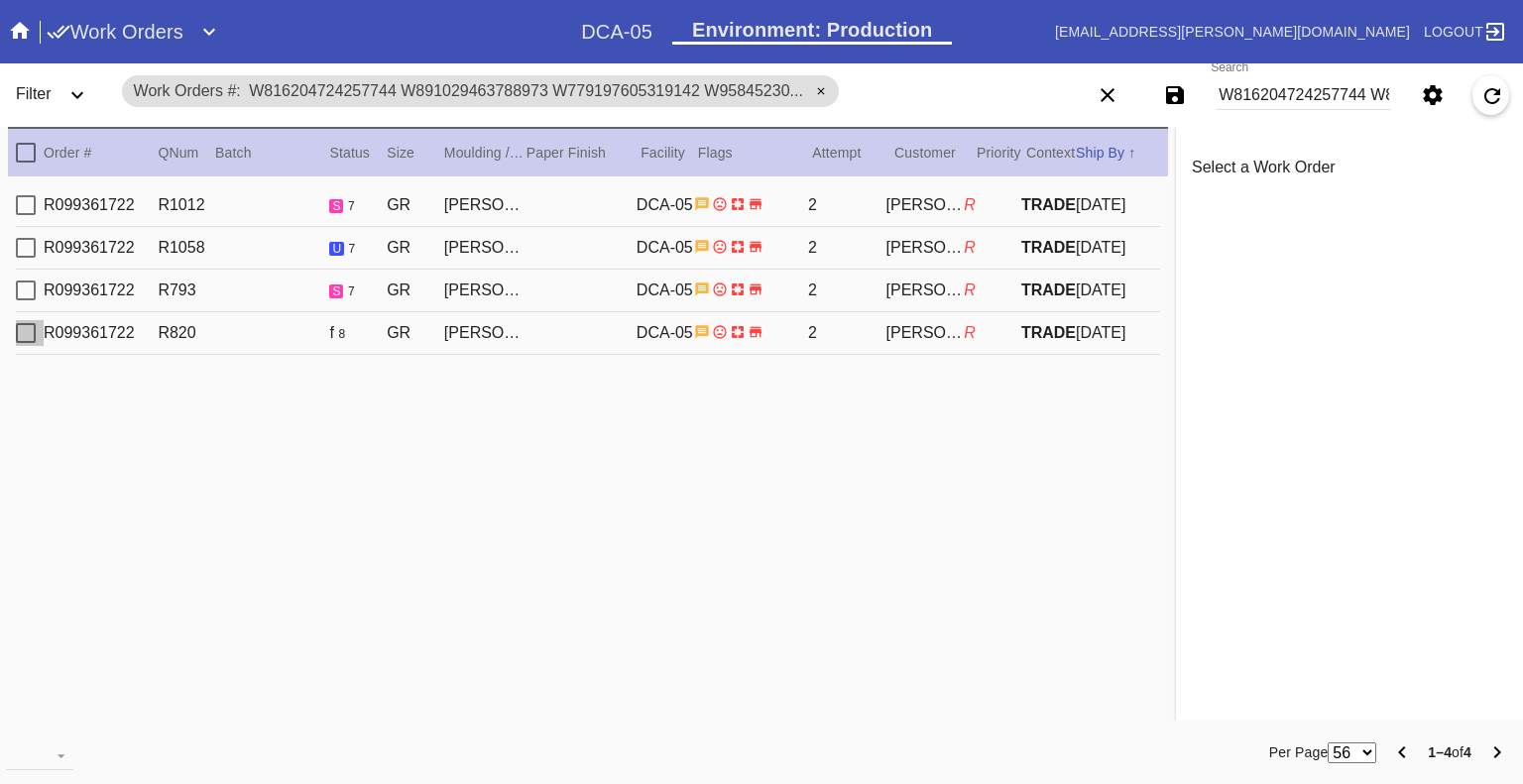 click at bounding box center (26, 333) 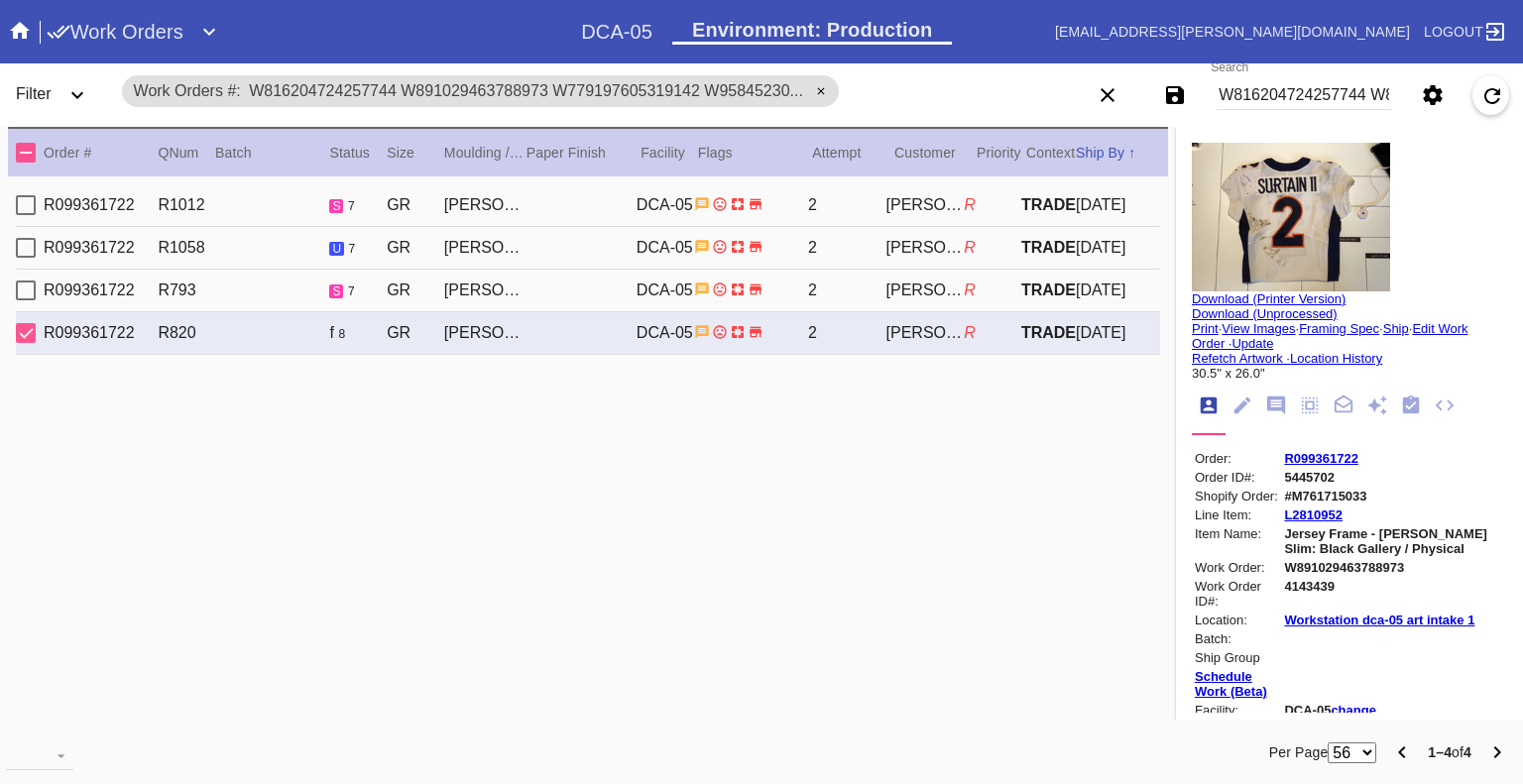 drag, startPoint x: 30, startPoint y: 332, endPoint x: 29, endPoint y: 317, distance: 15.033296 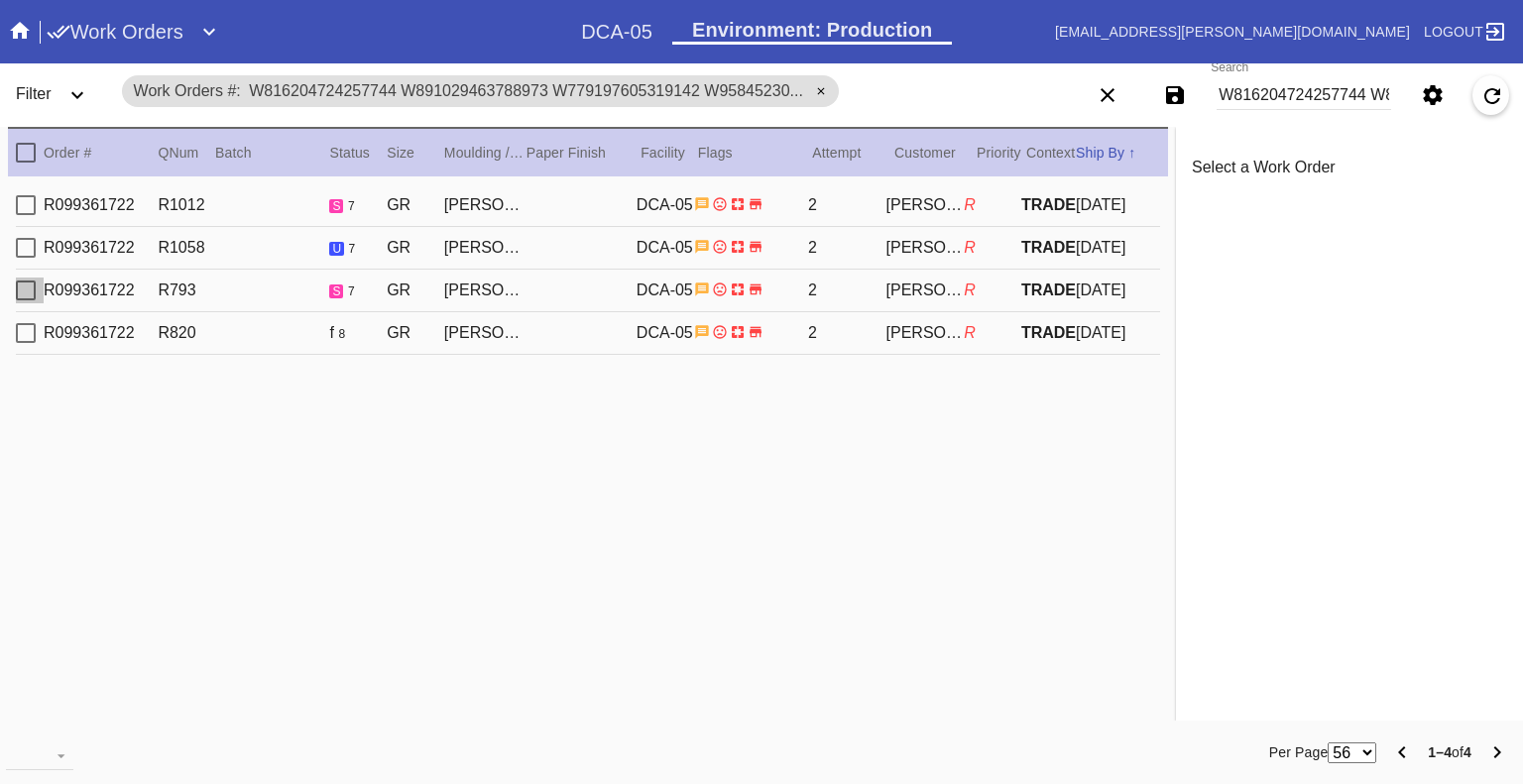 click at bounding box center (26, 290) 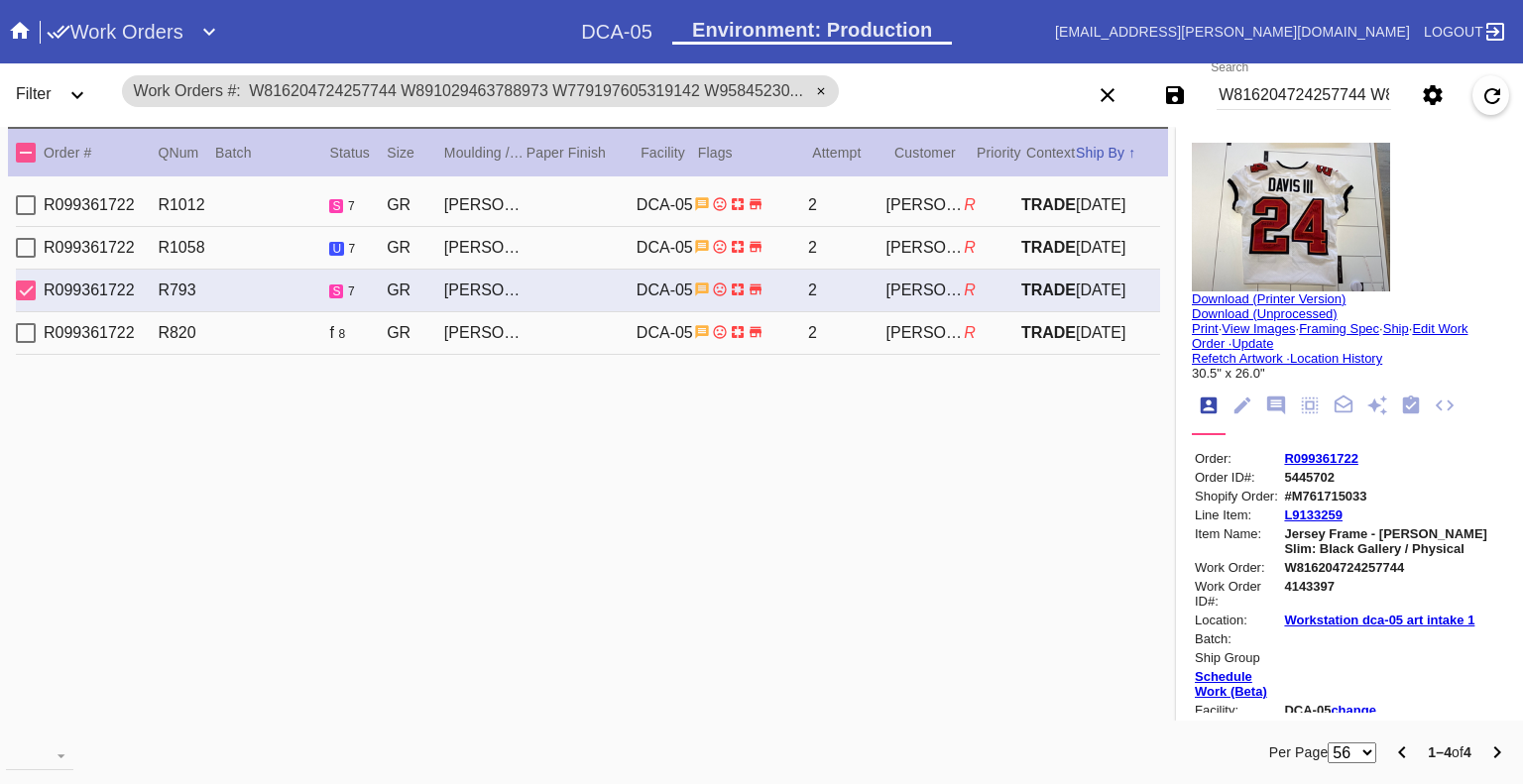 click at bounding box center (26, 290) 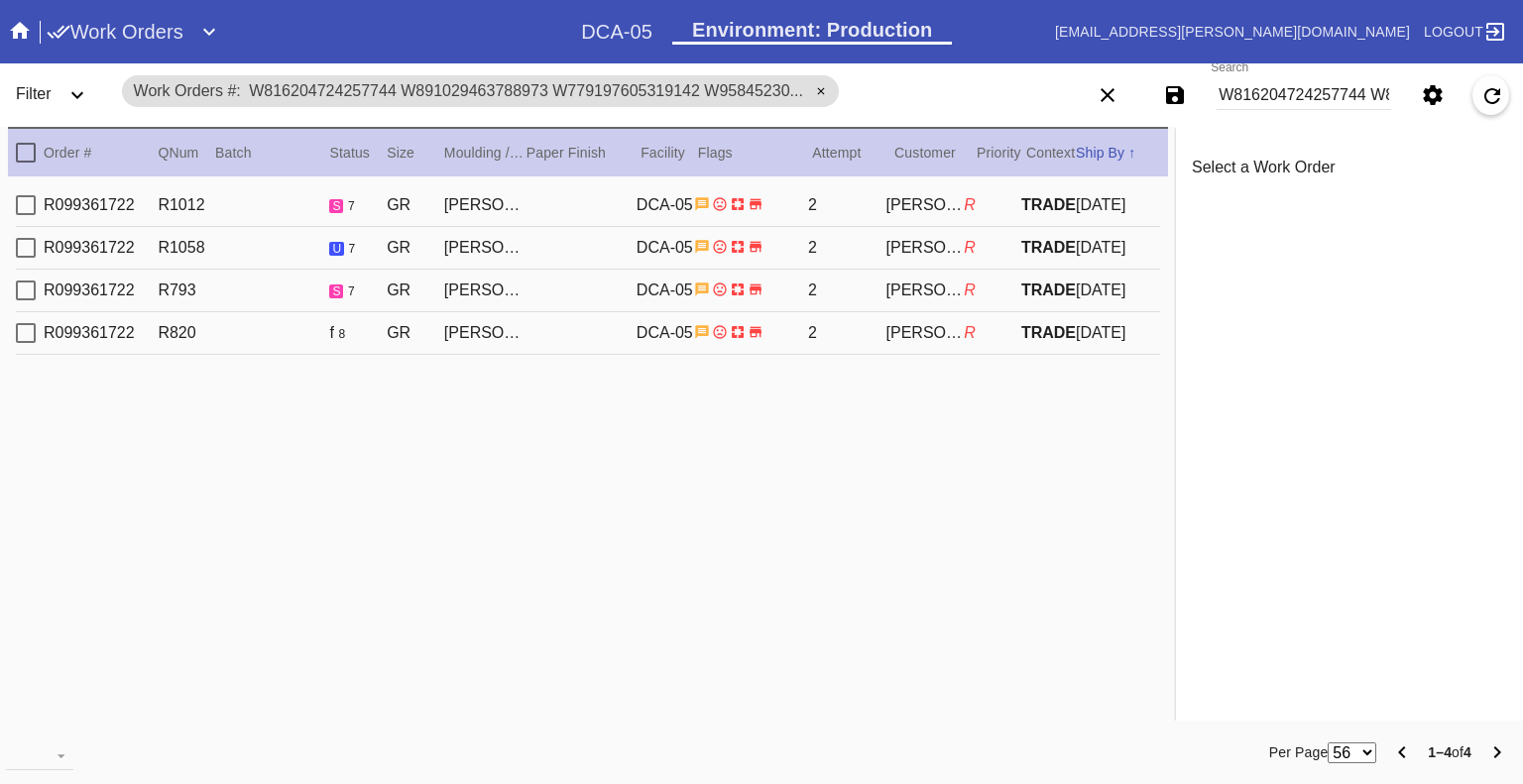 click on "R099361722 R1012 s   7 GR Mercer Slim (Medium) / Float Mounting (+$25) DCA-05 2 Macie Perreault
R
TRADE 2025-07-09 R099361722 R1058 u   7 GR Mercer Slim (Medium) / Float Mounting (+$25) DCA-05 2 Macie Perreault
R
TRADE 2025-07-09 R099361722 R793 s   7 GR Mercer Slim (Medium) / Float Mounting (+$25) DCA-05 2 Macie Perreault
R
TRADE 2025-07-10 R099361722 R820 f   8 GR Mercer Slim (Medium) / Float Mounting (+$25) DCA-05 2 Macie Perreault
R
TRADE 2025-07-10" at bounding box center (588, 451) 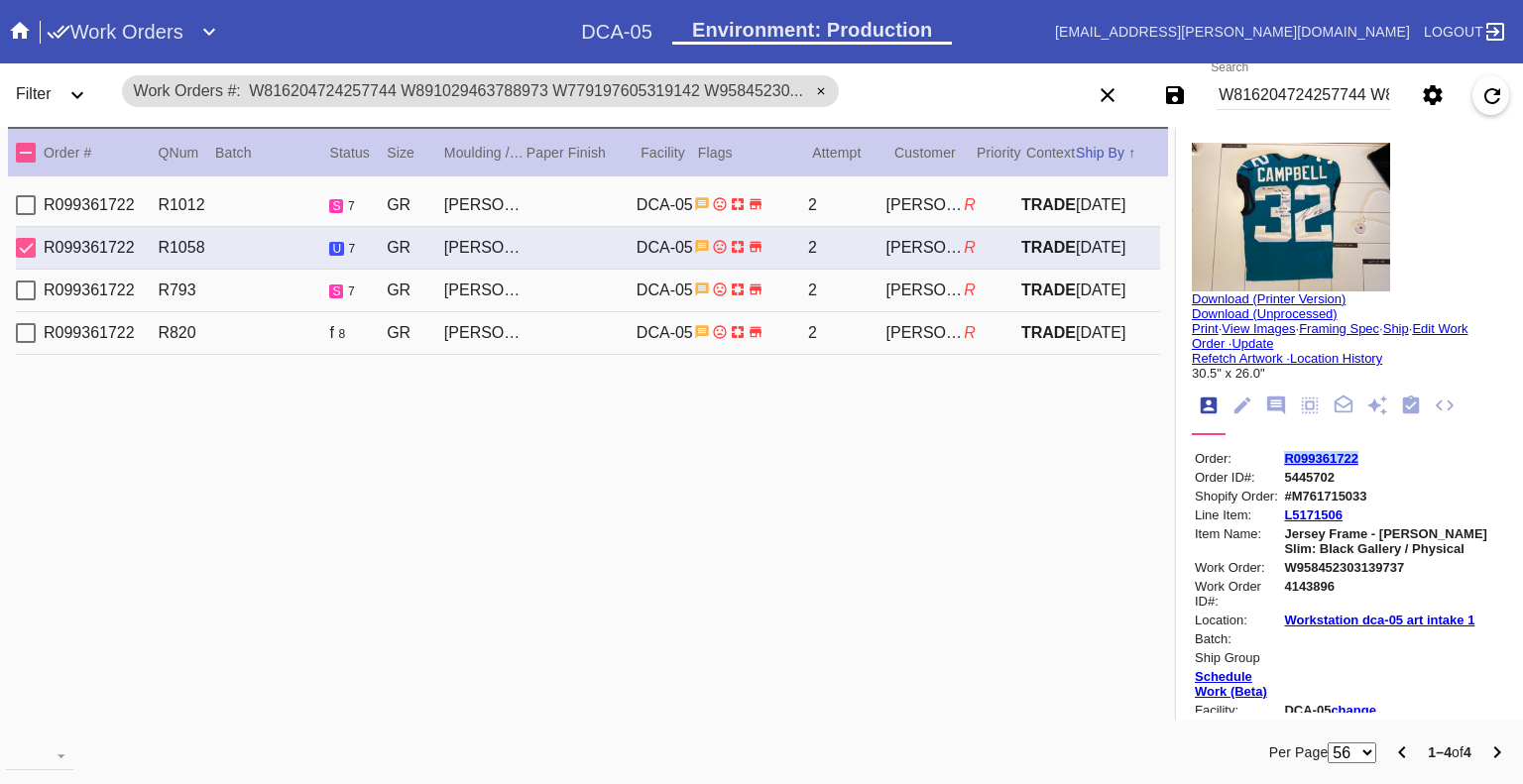 drag, startPoint x: 1346, startPoint y: 461, endPoint x: 1269, endPoint y: 462, distance: 77.00649 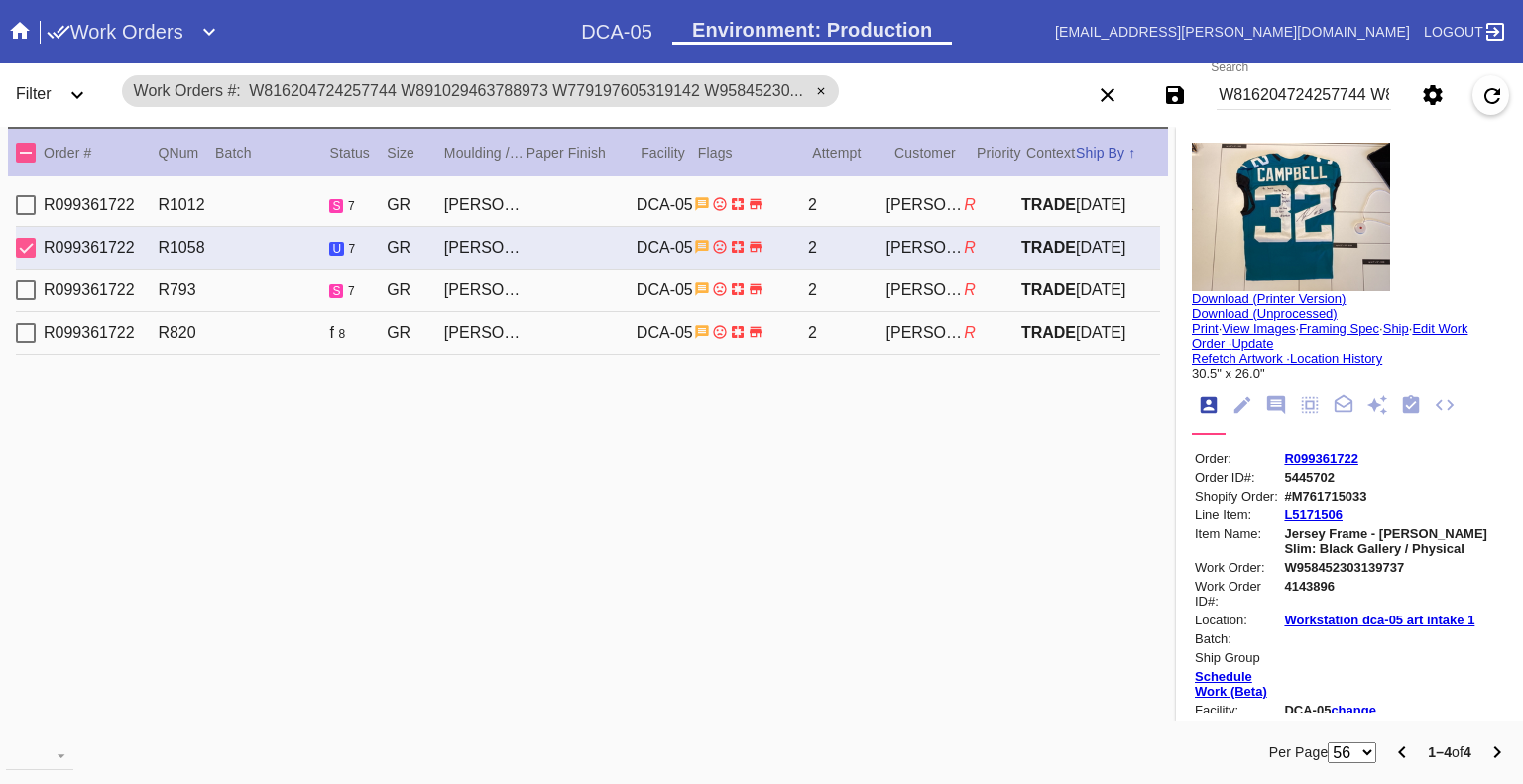 click on "W816204724257744 W891029463788973 W779197605319142 W958452303139737" at bounding box center [1304, 95] 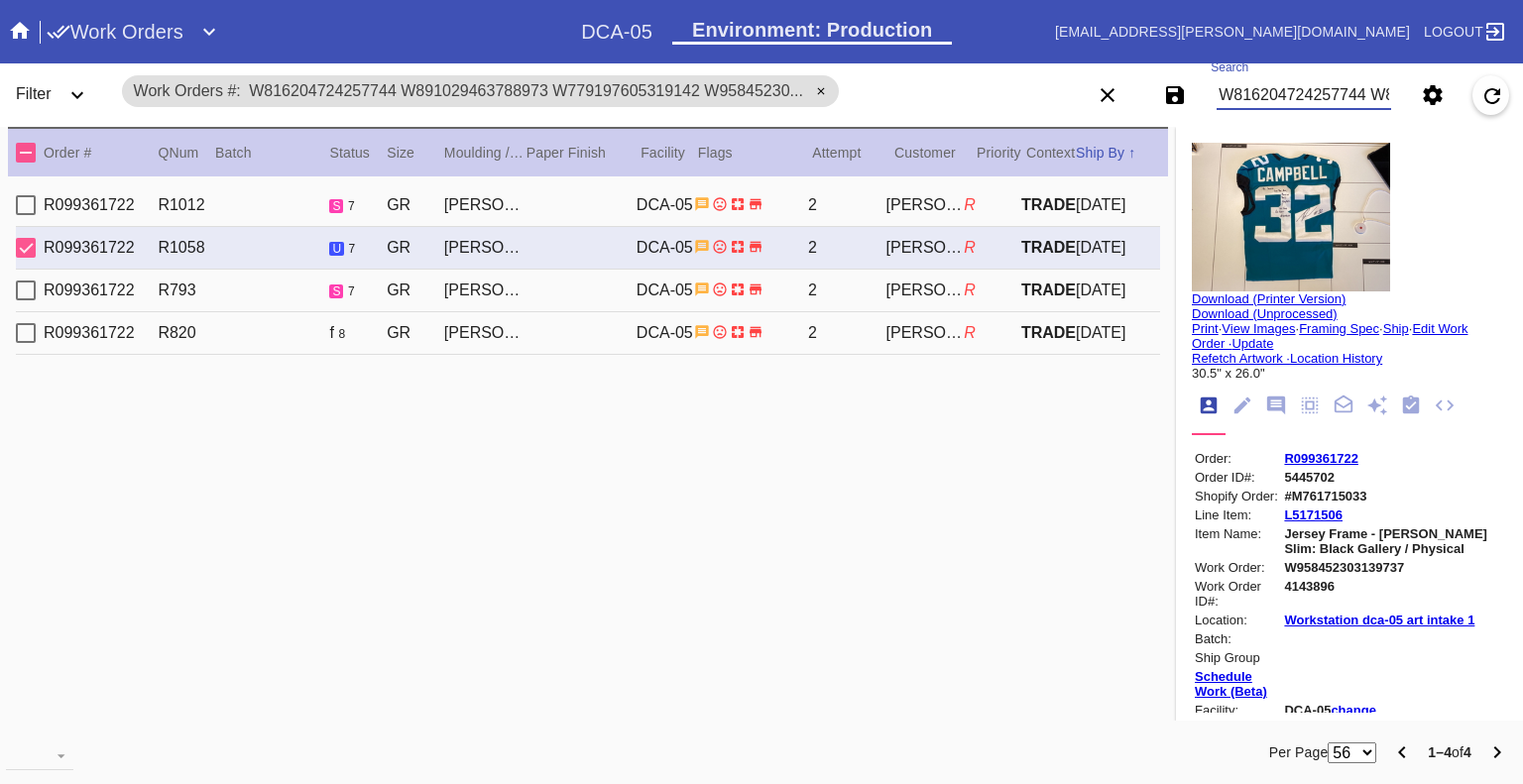 click on "W816204724257744 W891029463788973 W779197605319142 W958452303139737" at bounding box center [1304, 95] 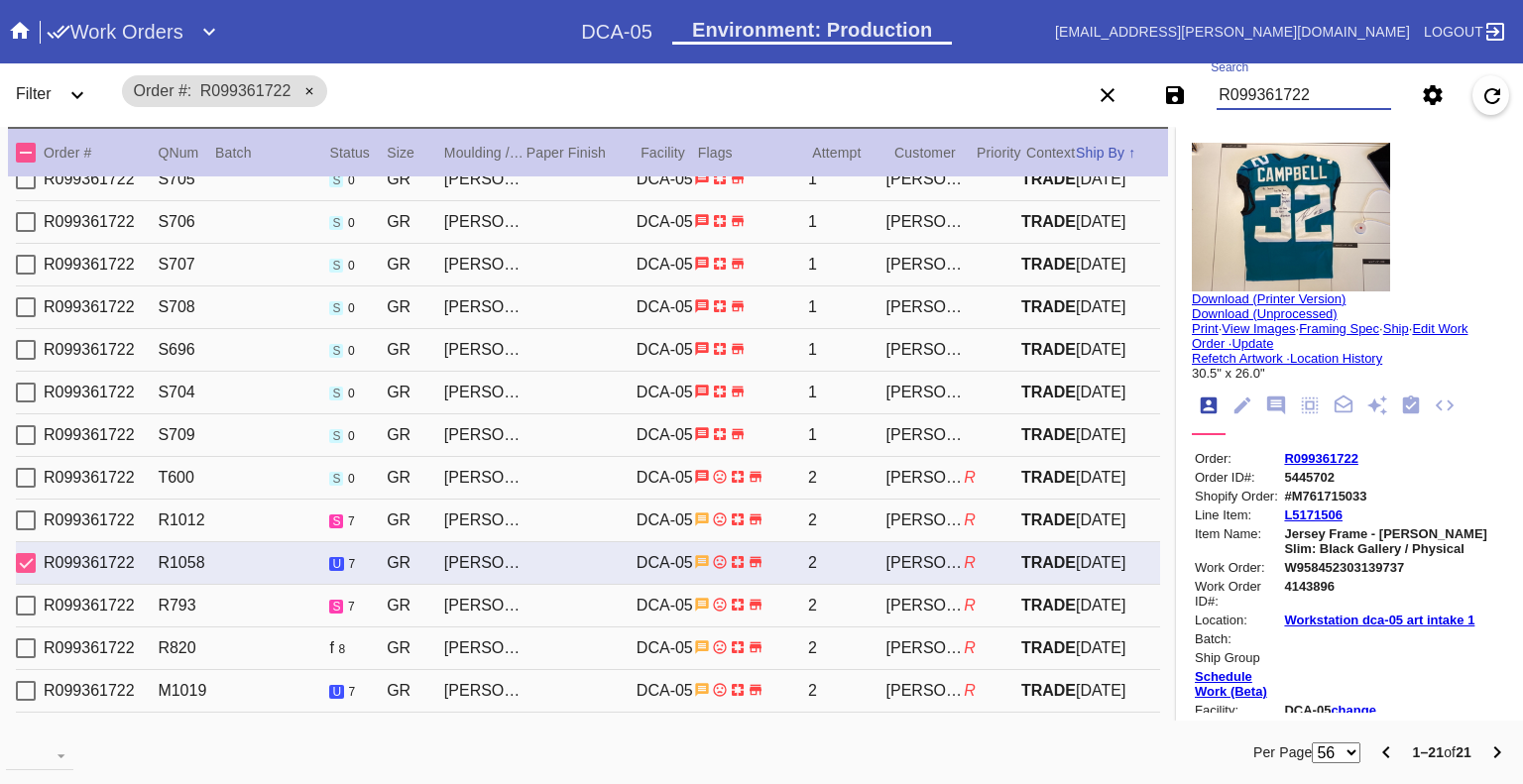 scroll, scrollTop: 365, scrollLeft: 0, axis: vertical 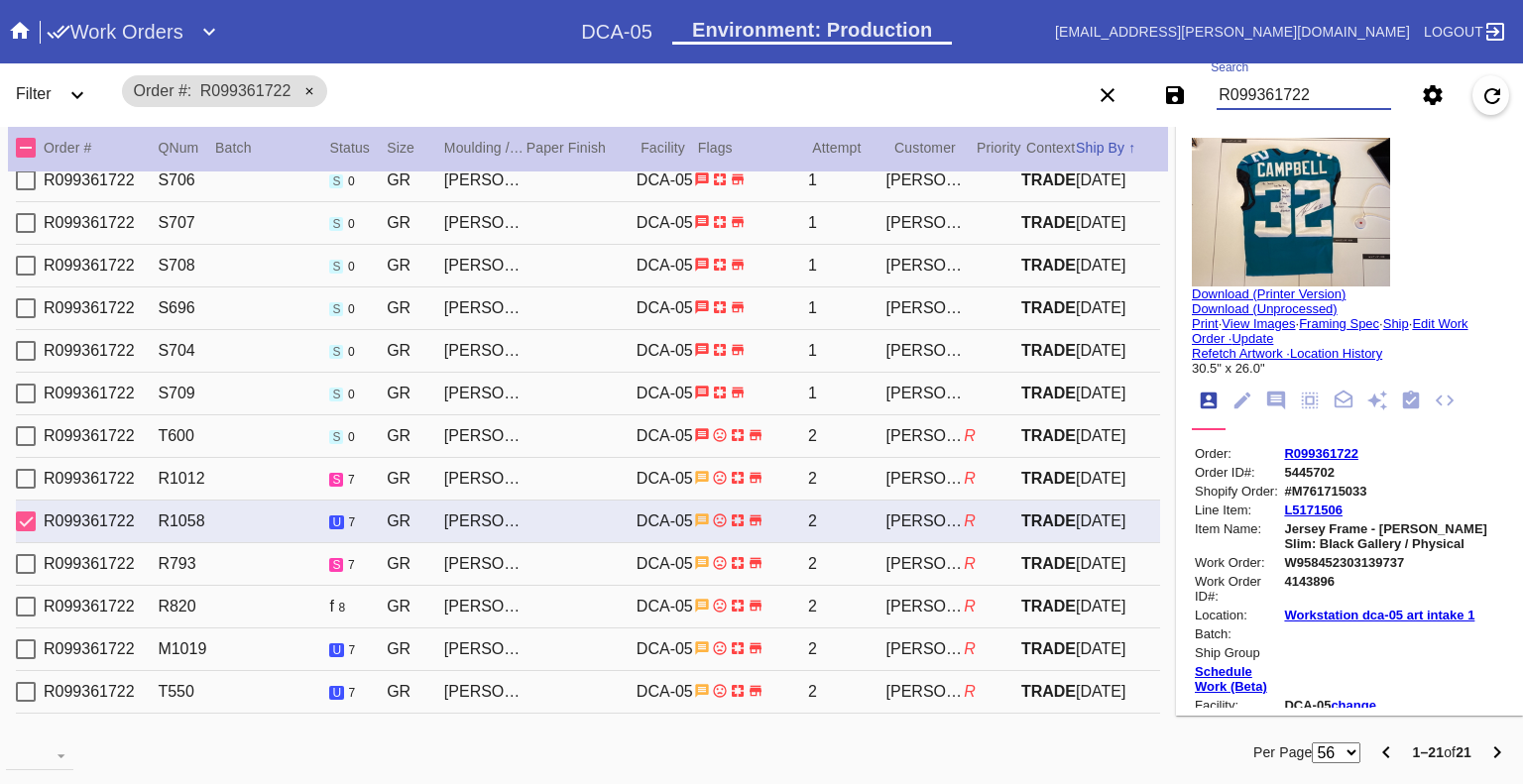 type on "R099361722" 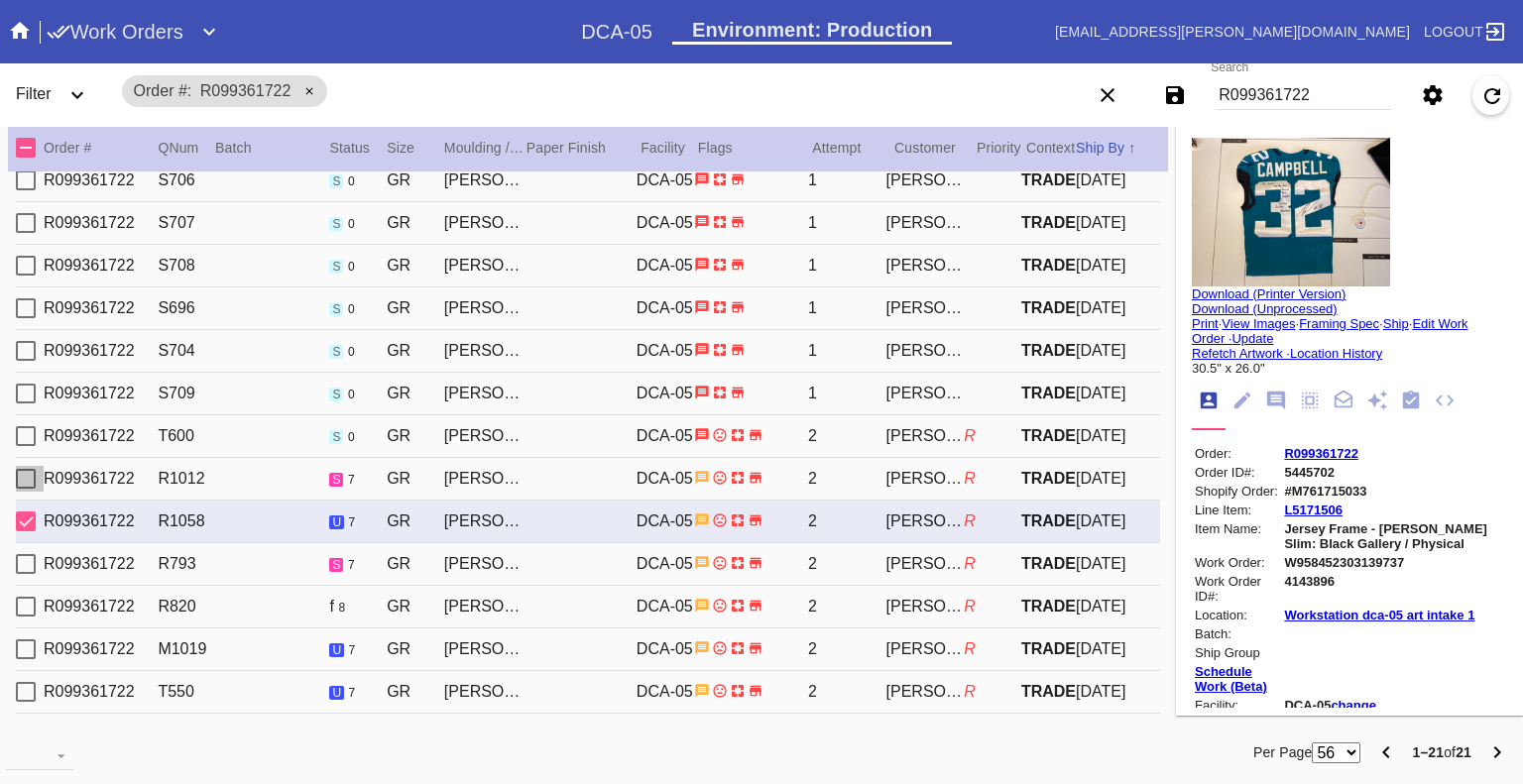 click at bounding box center [26, 479] 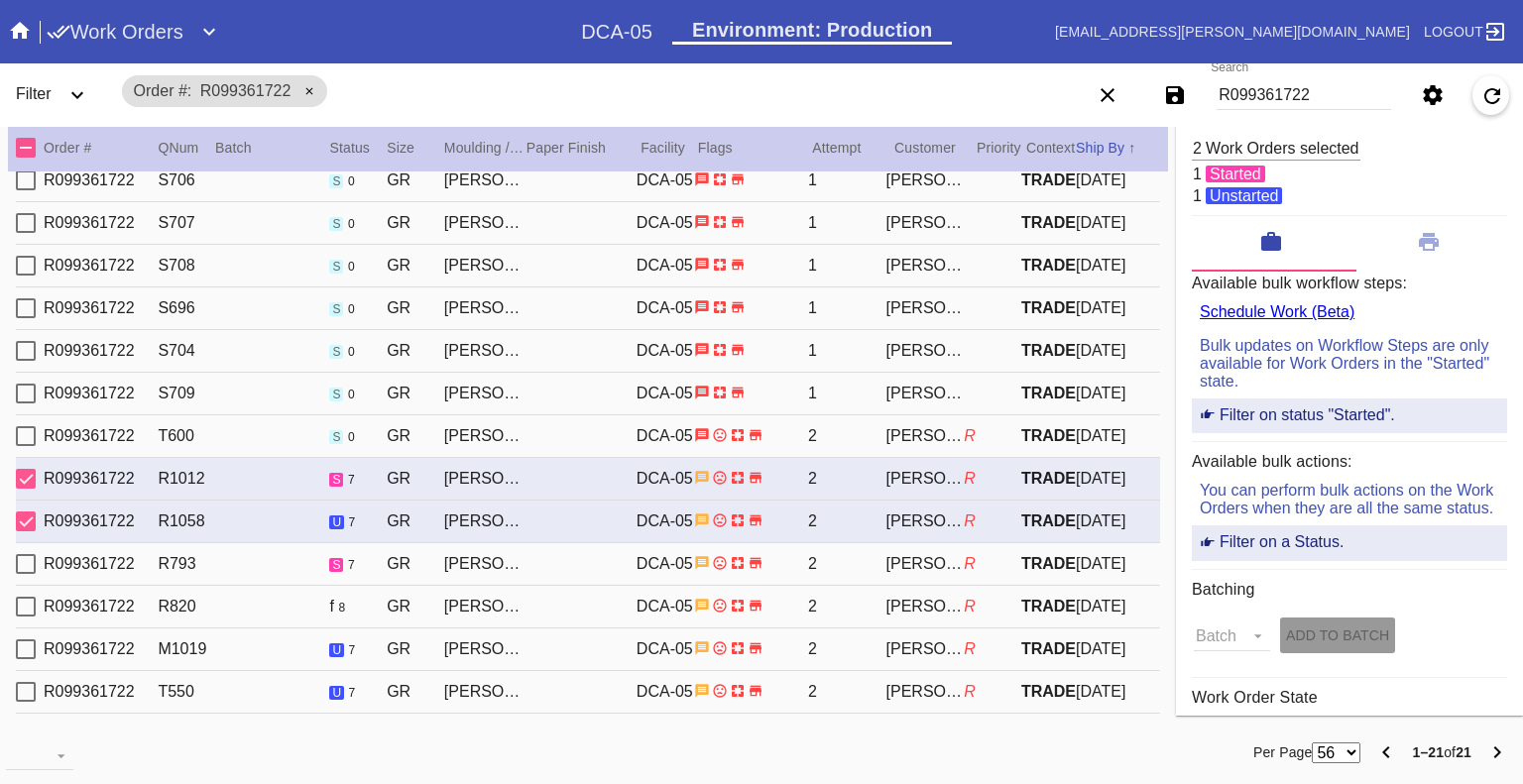 click at bounding box center (26, 521) 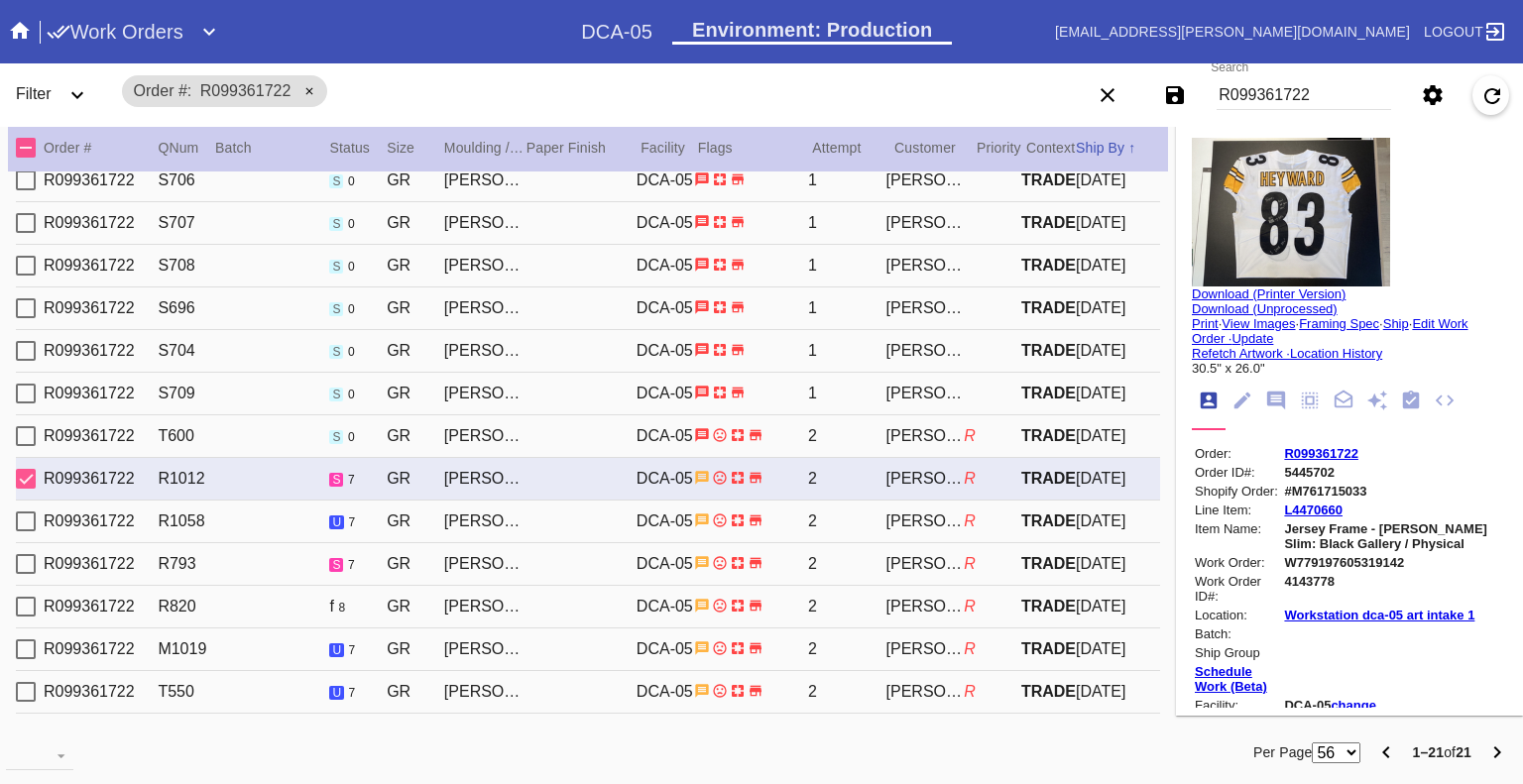 click at bounding box center (26, 479) 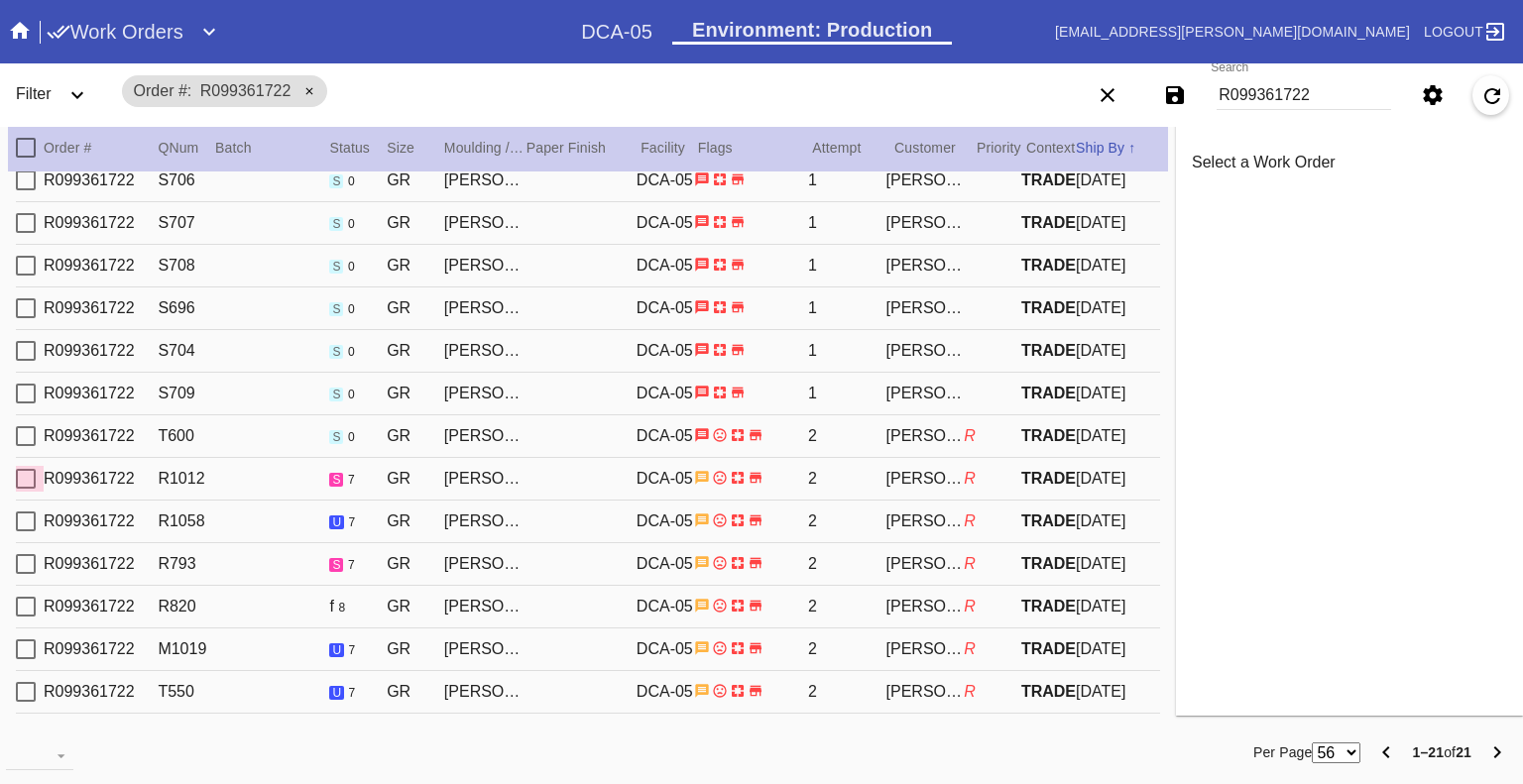 click at bounding box center (26, 521) 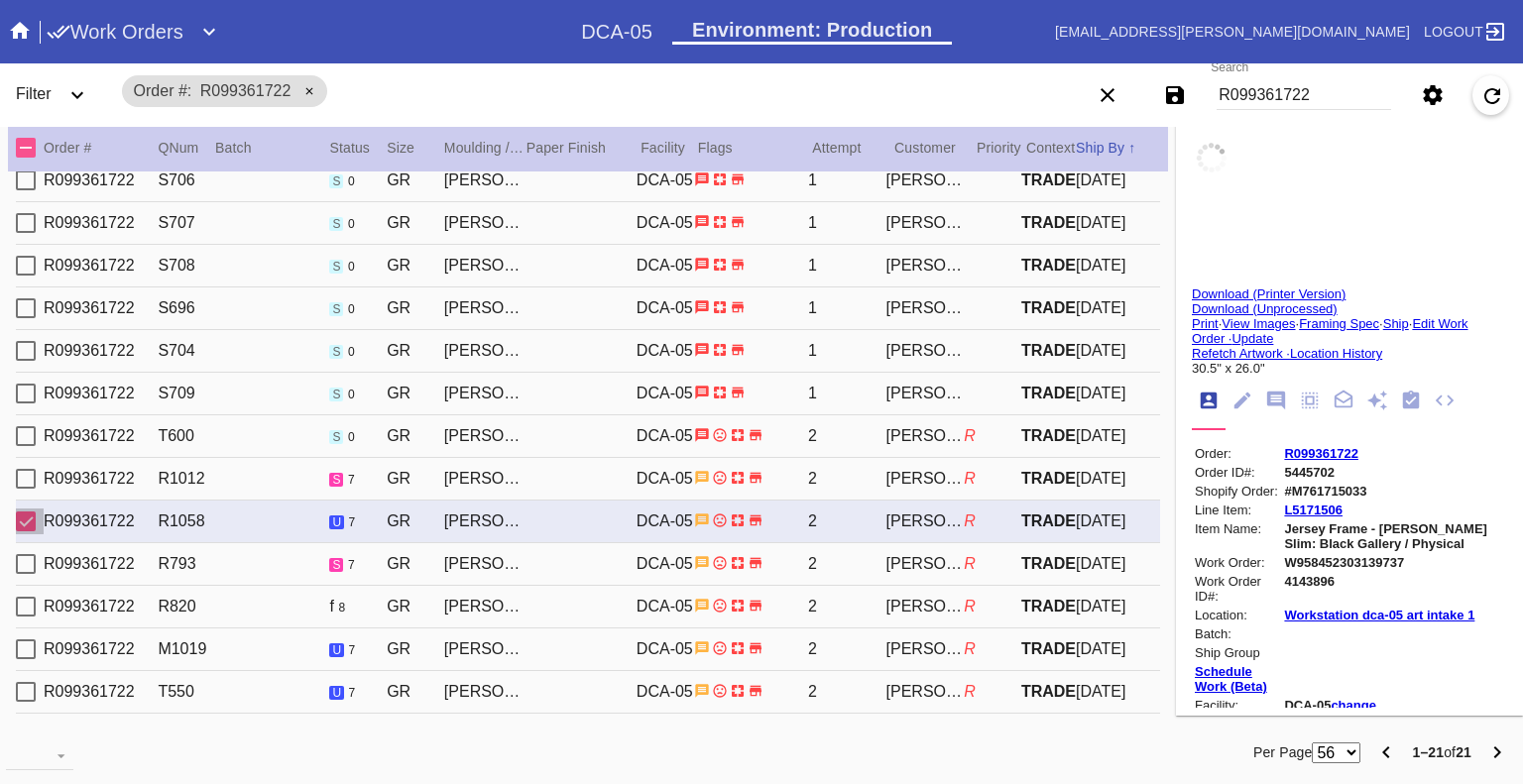 type on "Loose thread end bottom left of 2 in 32. Wrinkles throughout." 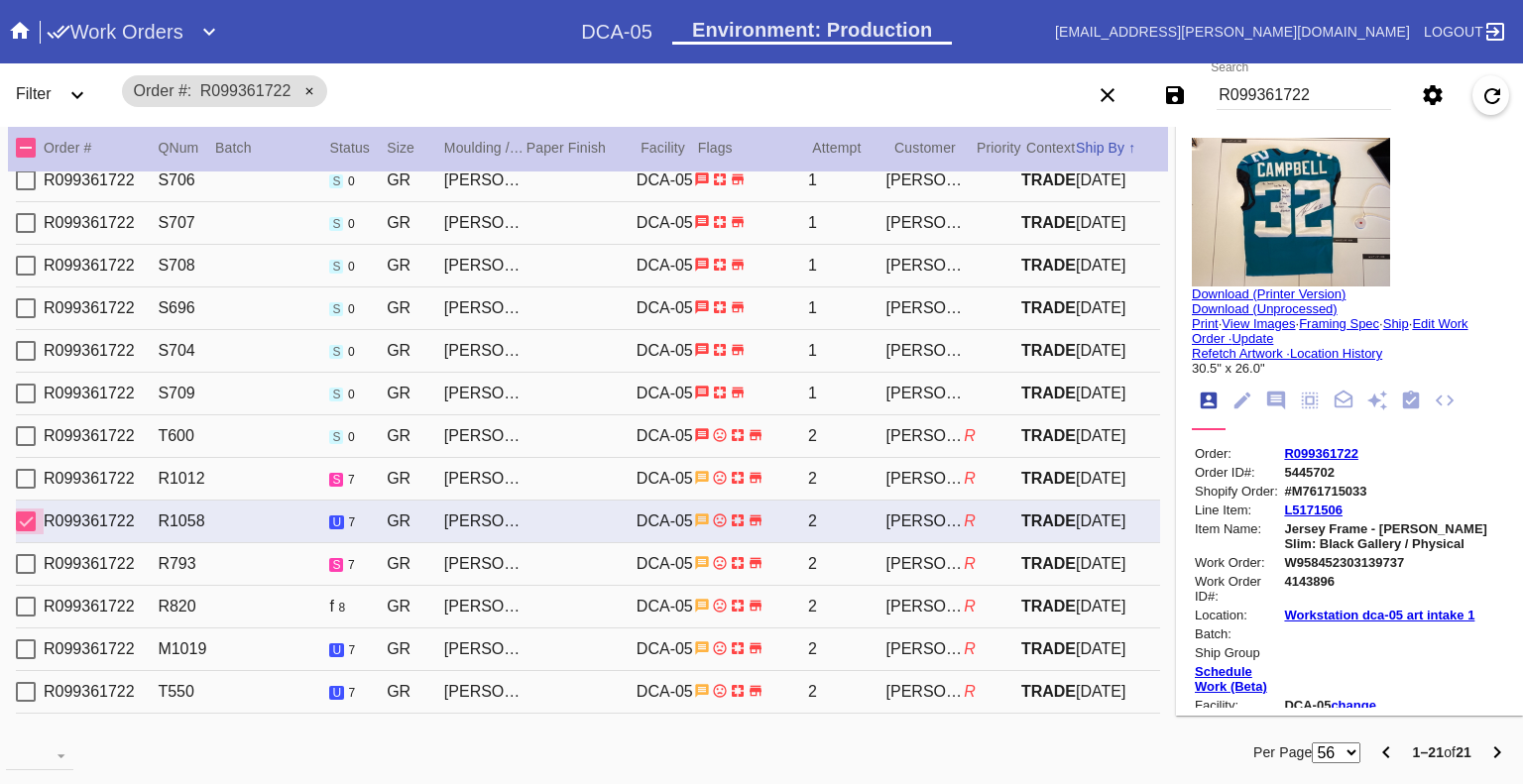 click at bounding box center (26, 521) 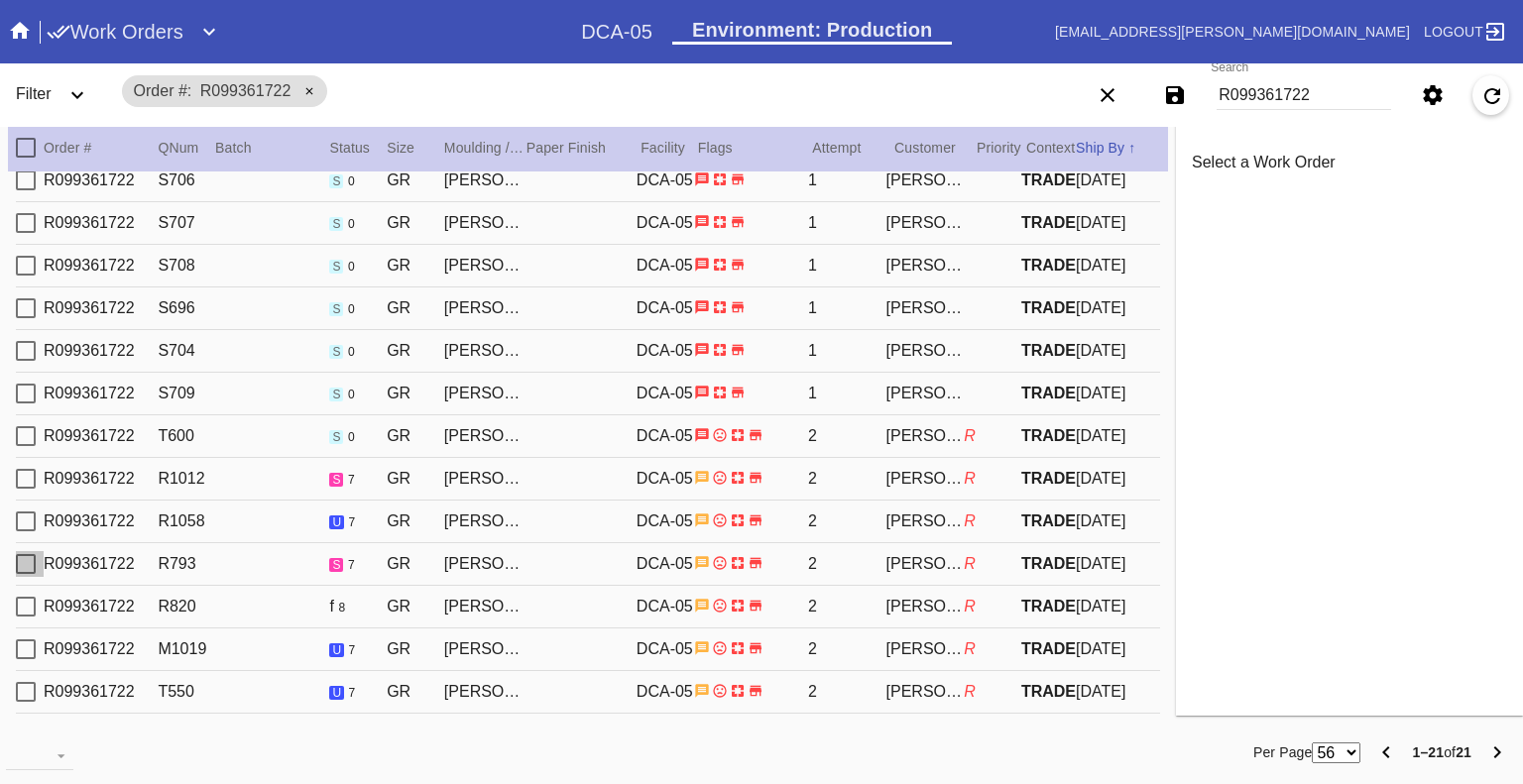 click at bounding box center [26, 564] 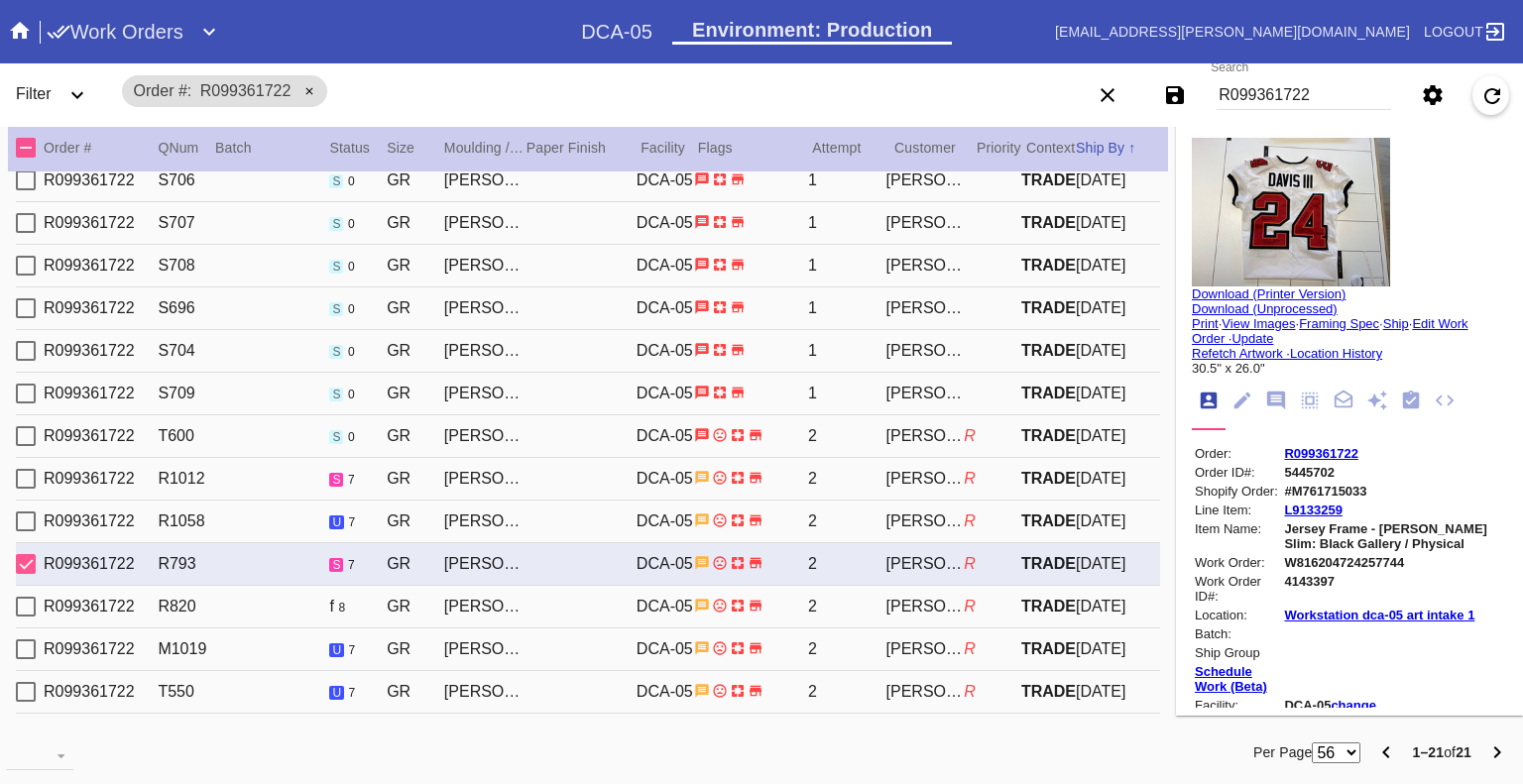 click at bounding box center (26, 564) 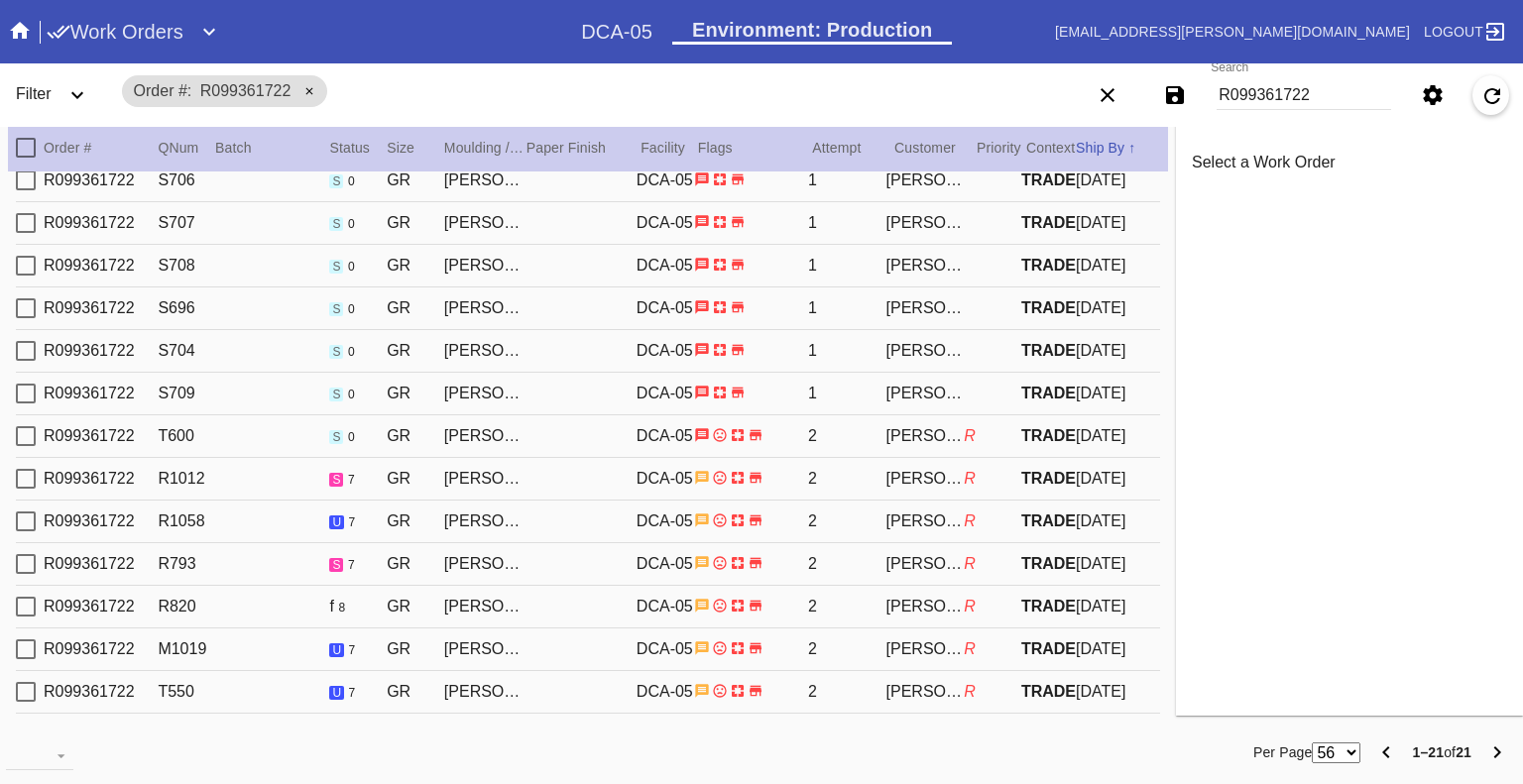 click at bounding box center [26, 607] 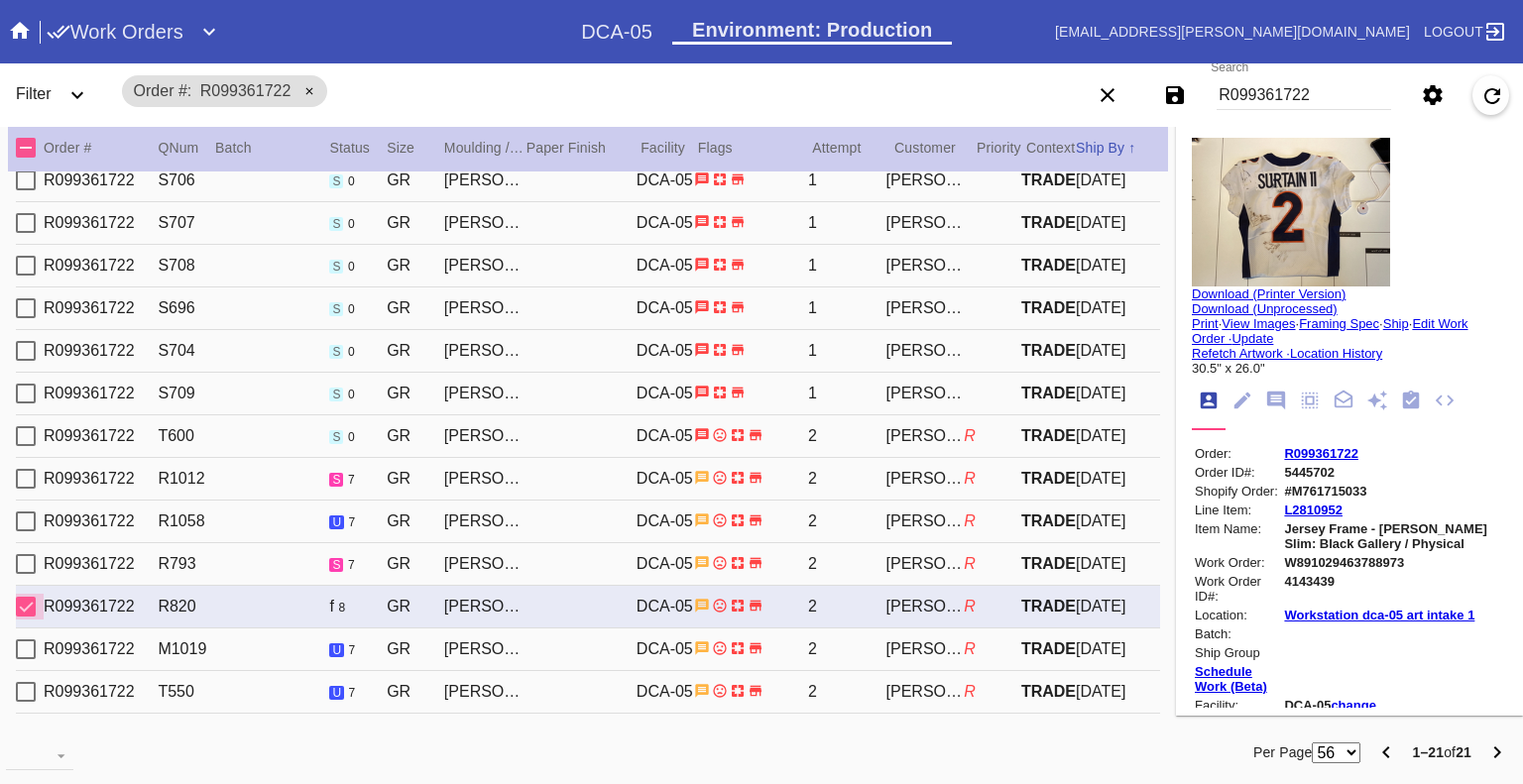click at bounding box center (26, 607) 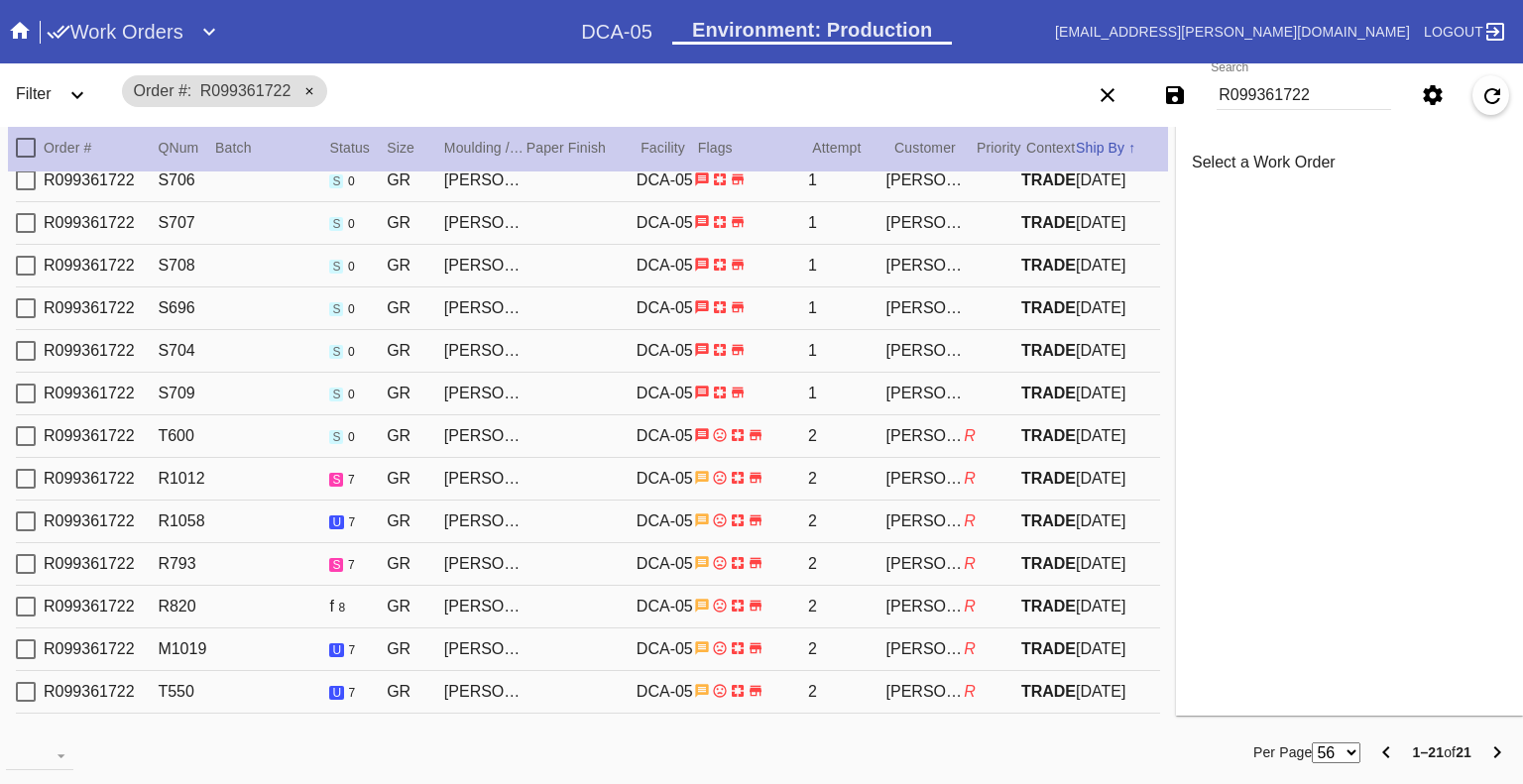 click at bounding box center (26, 649) 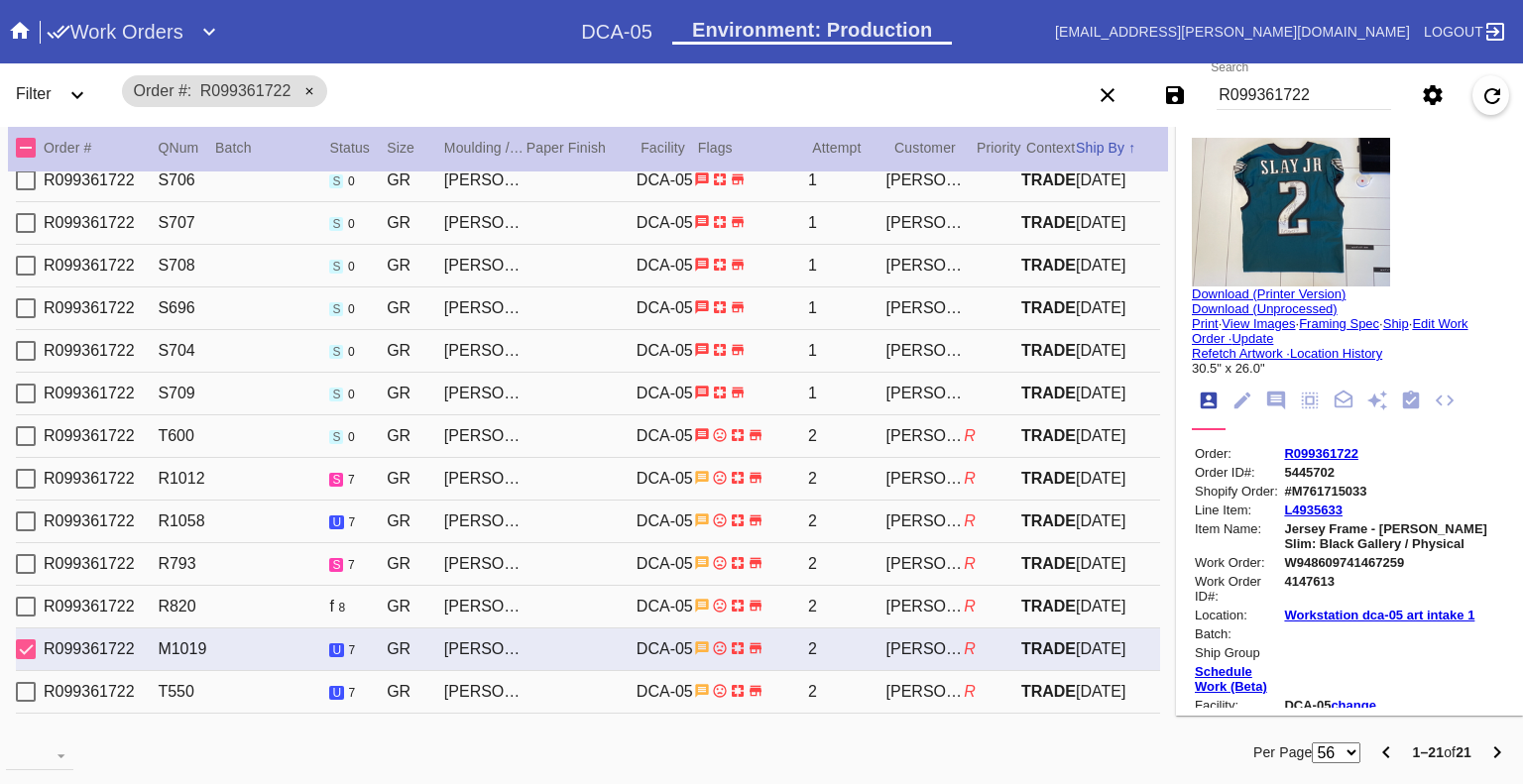 click at bounding box center (26, 649) 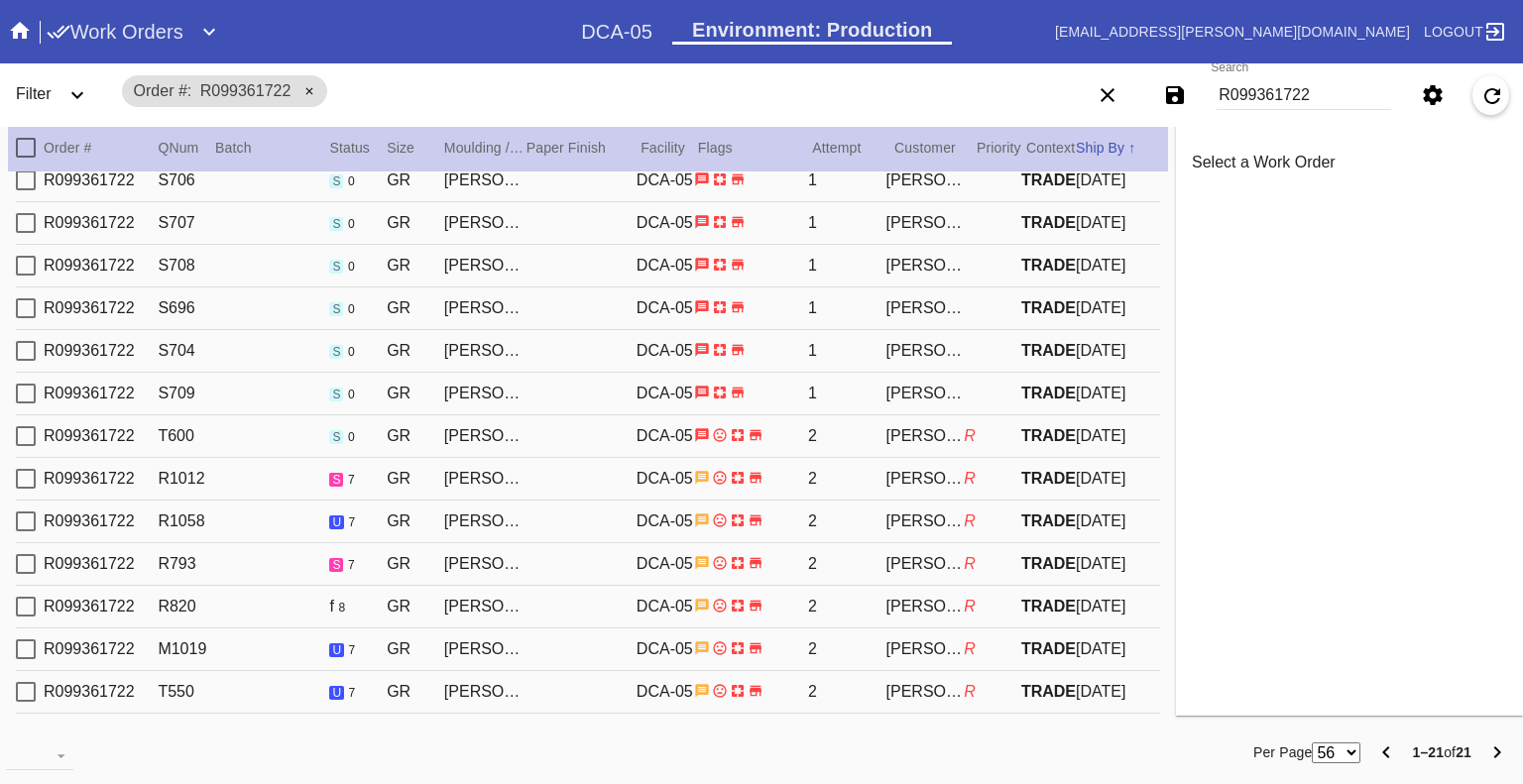 click at bounding box center (26, 692) 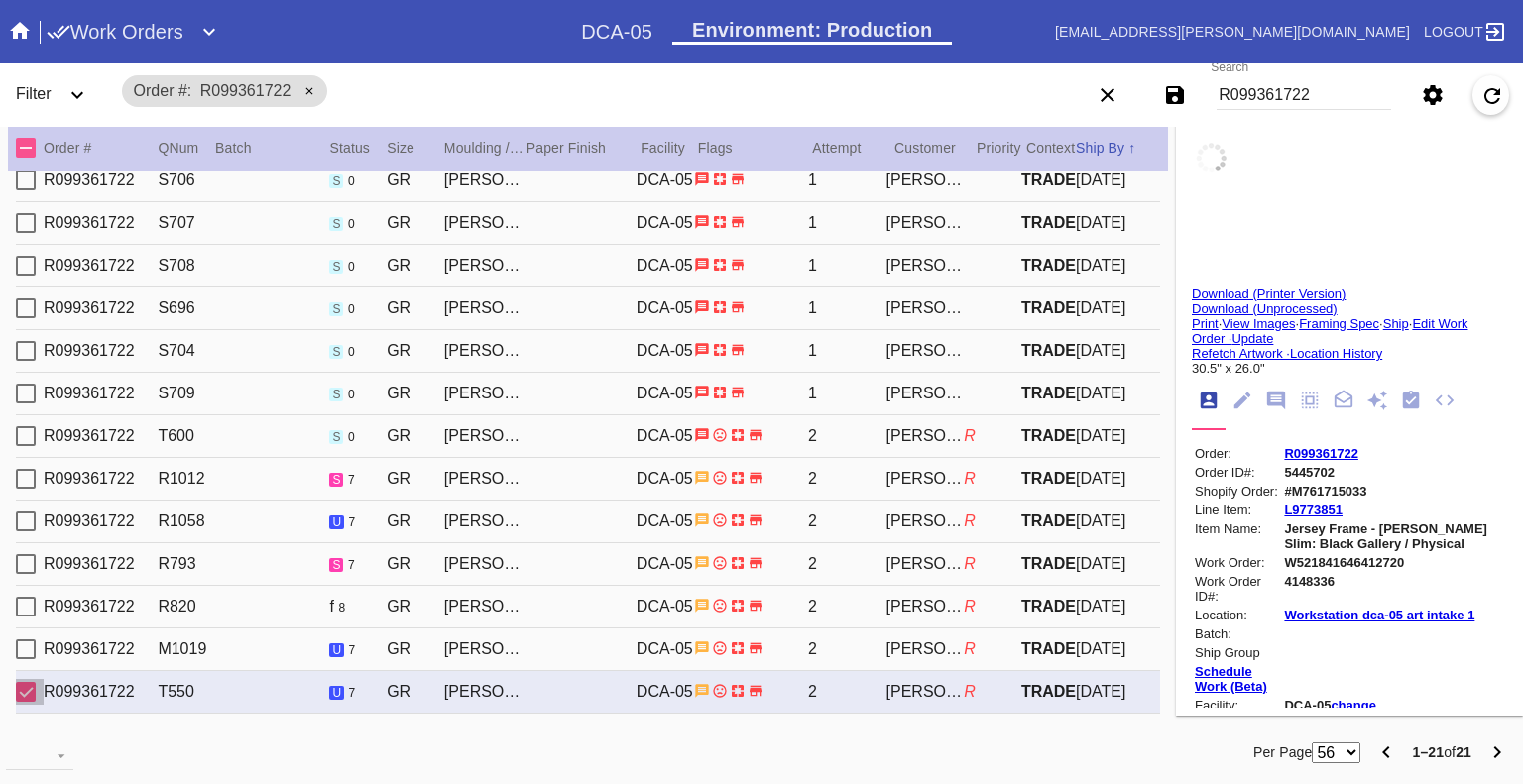 type on "Collar is worn, and top of right shoulder has whitish smear. Loose thread ends around nametag. Creasing throughout." 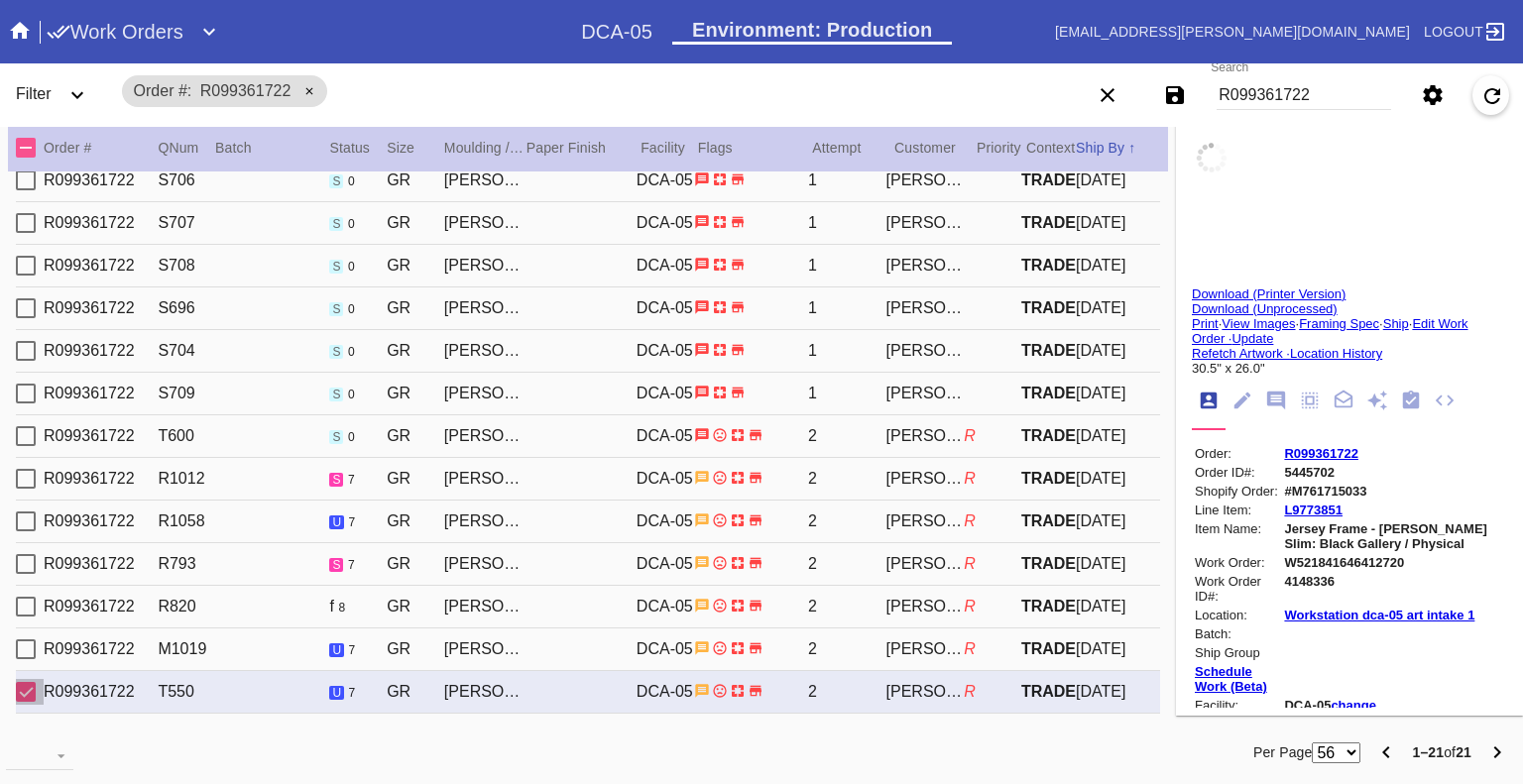 type on "7/8/2025" 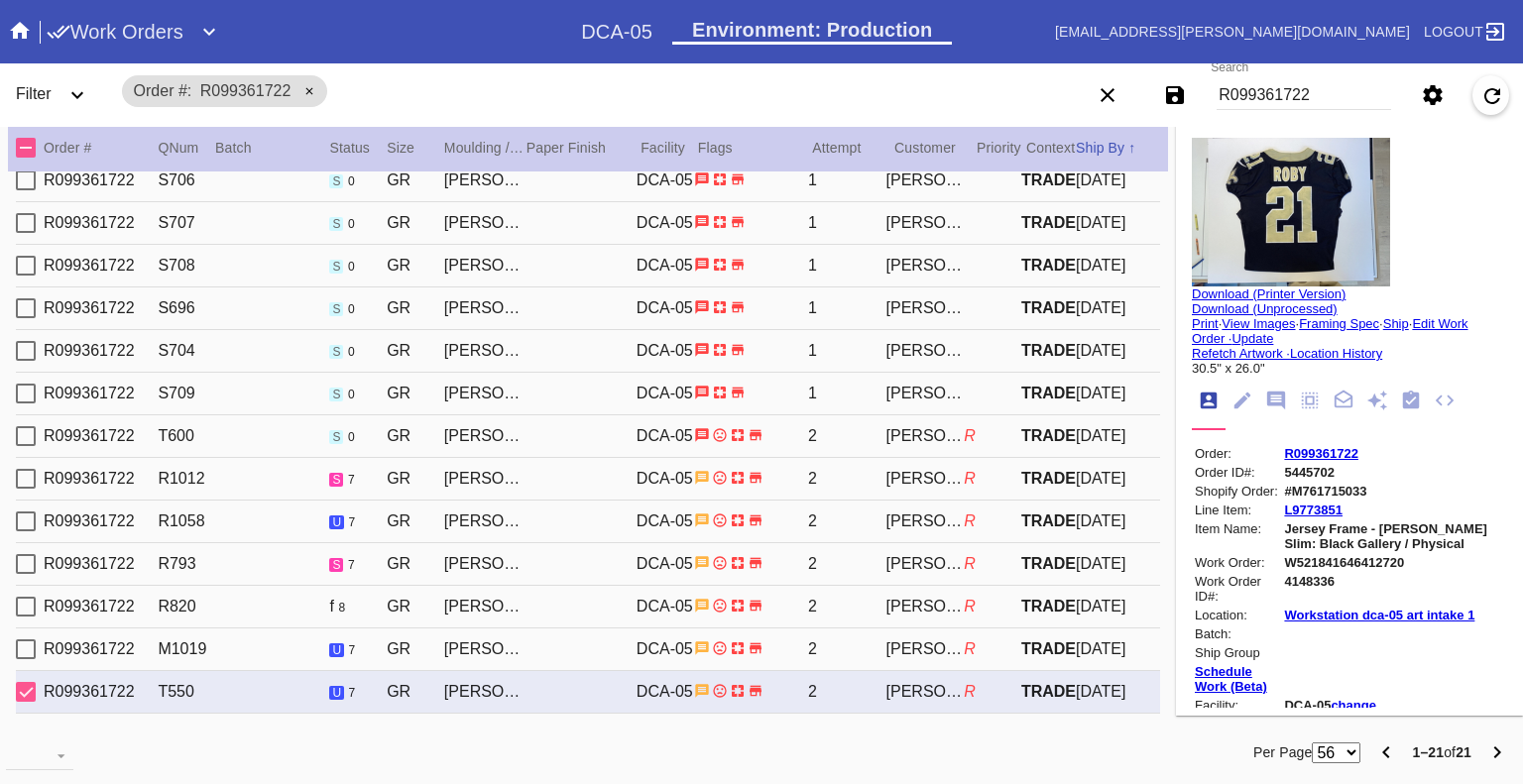 click at bounding box center [26, 692] 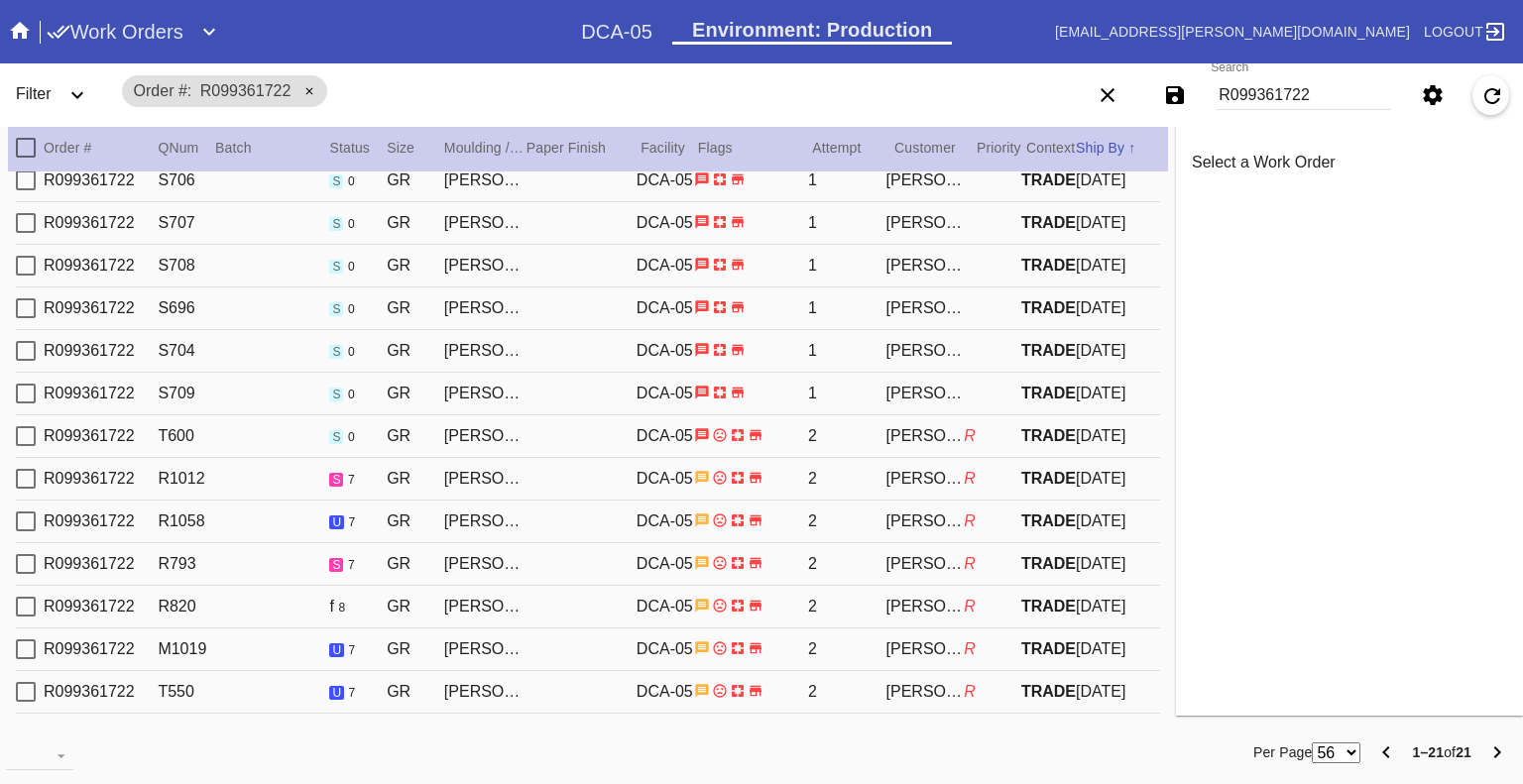 click at bounding box center (26, 649) 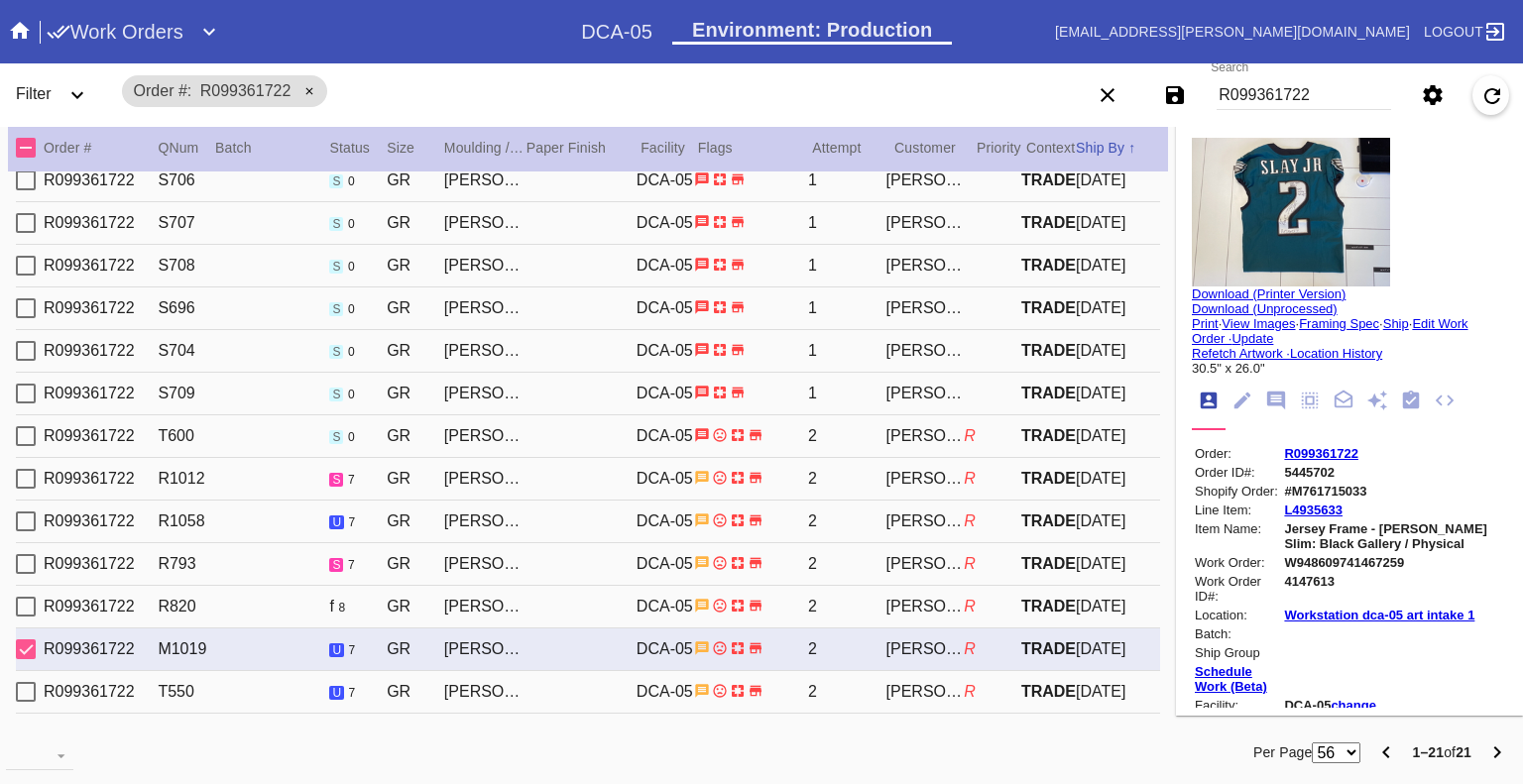 click at bounding box center [26, 649] 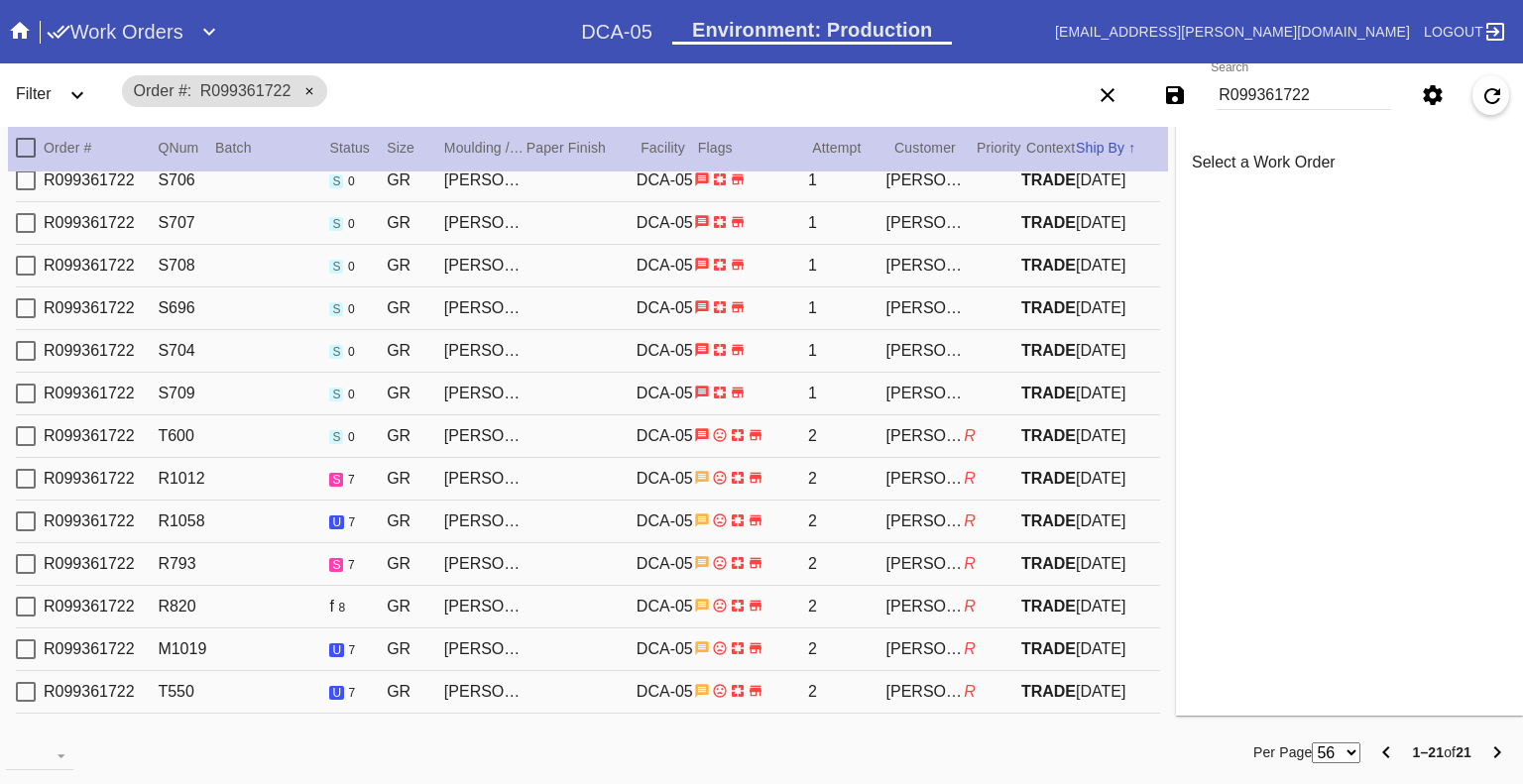 click at bounding box center (26, 607) 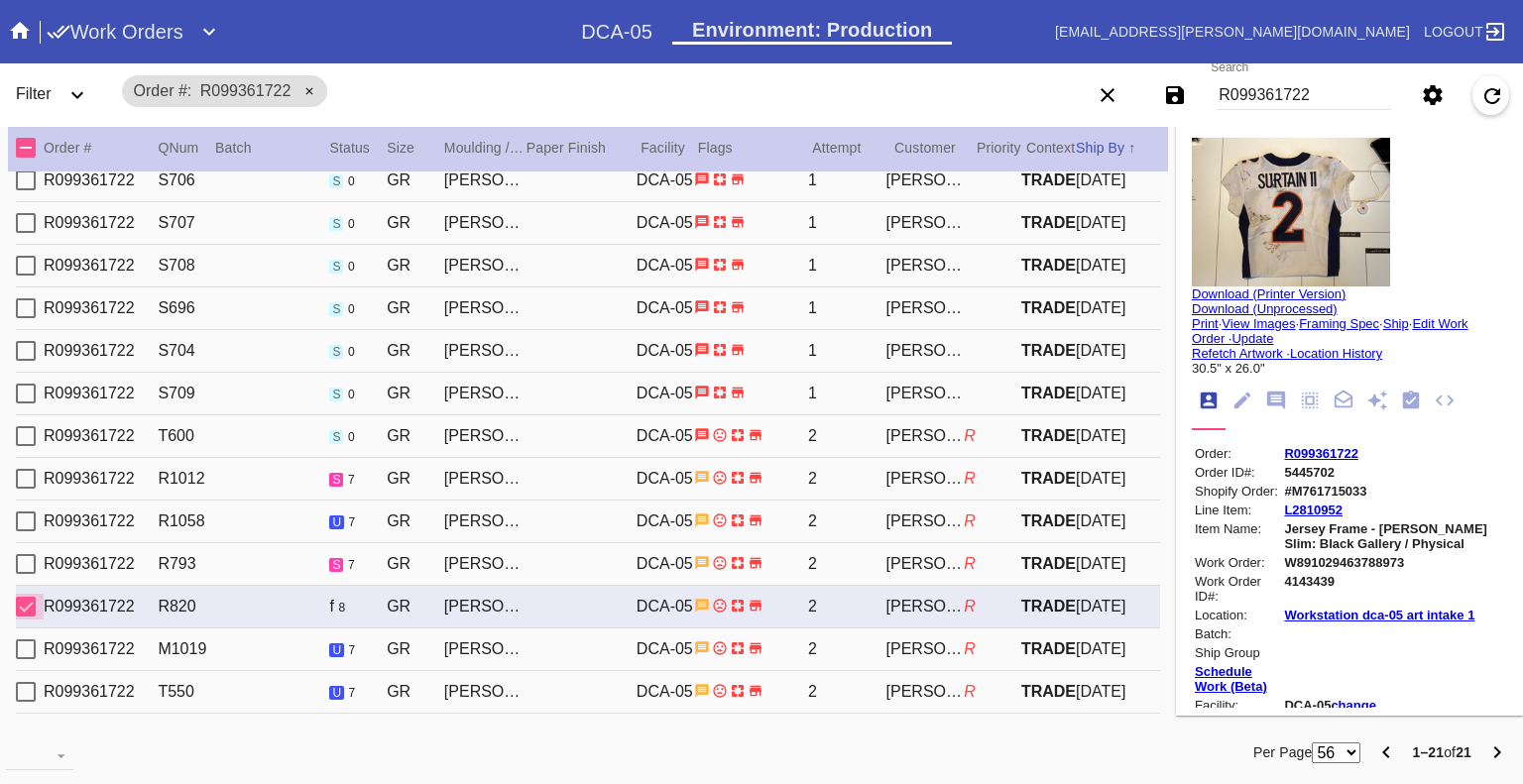 click at bounding box center [26, 607] 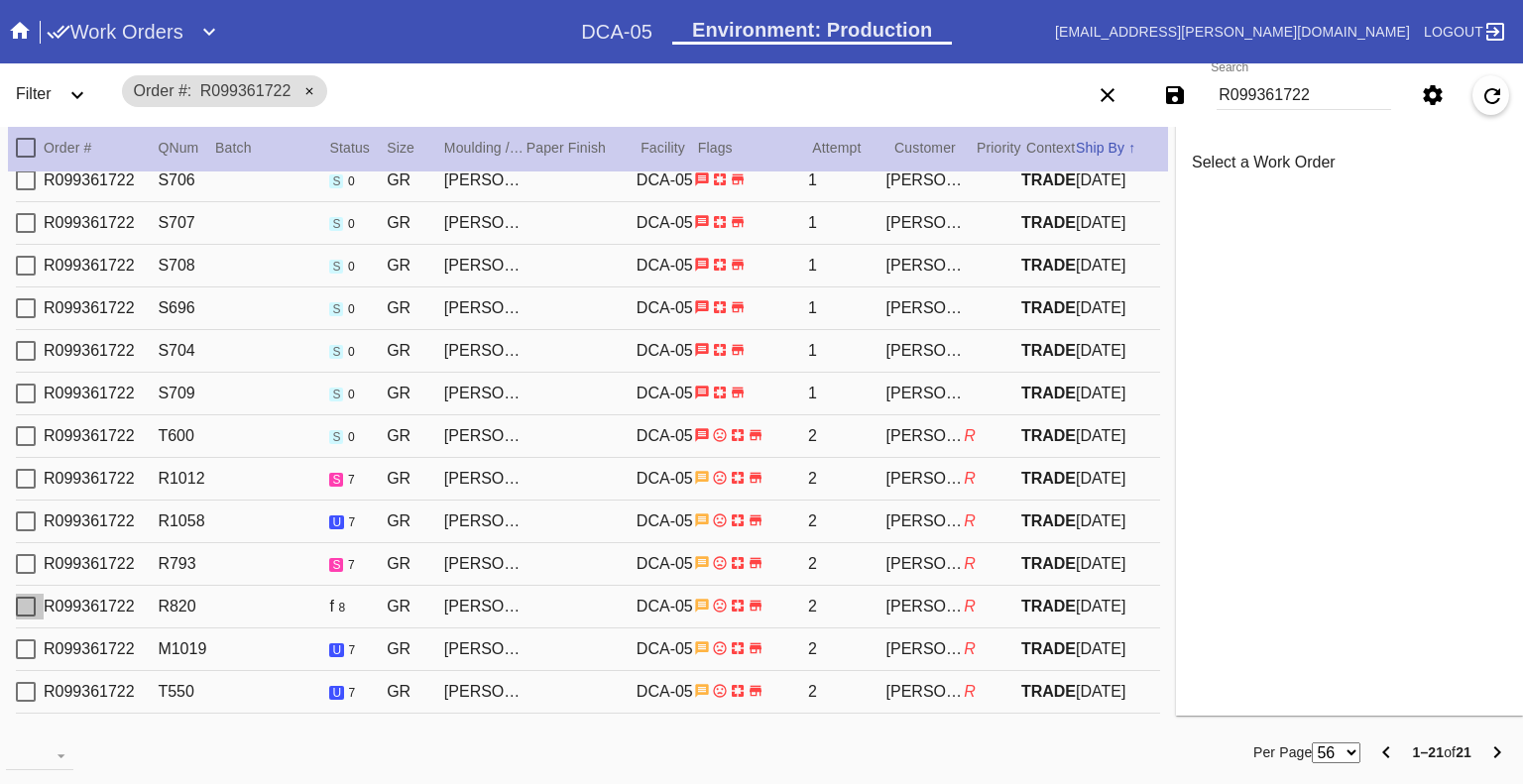 click at bounding box center [26, 607] 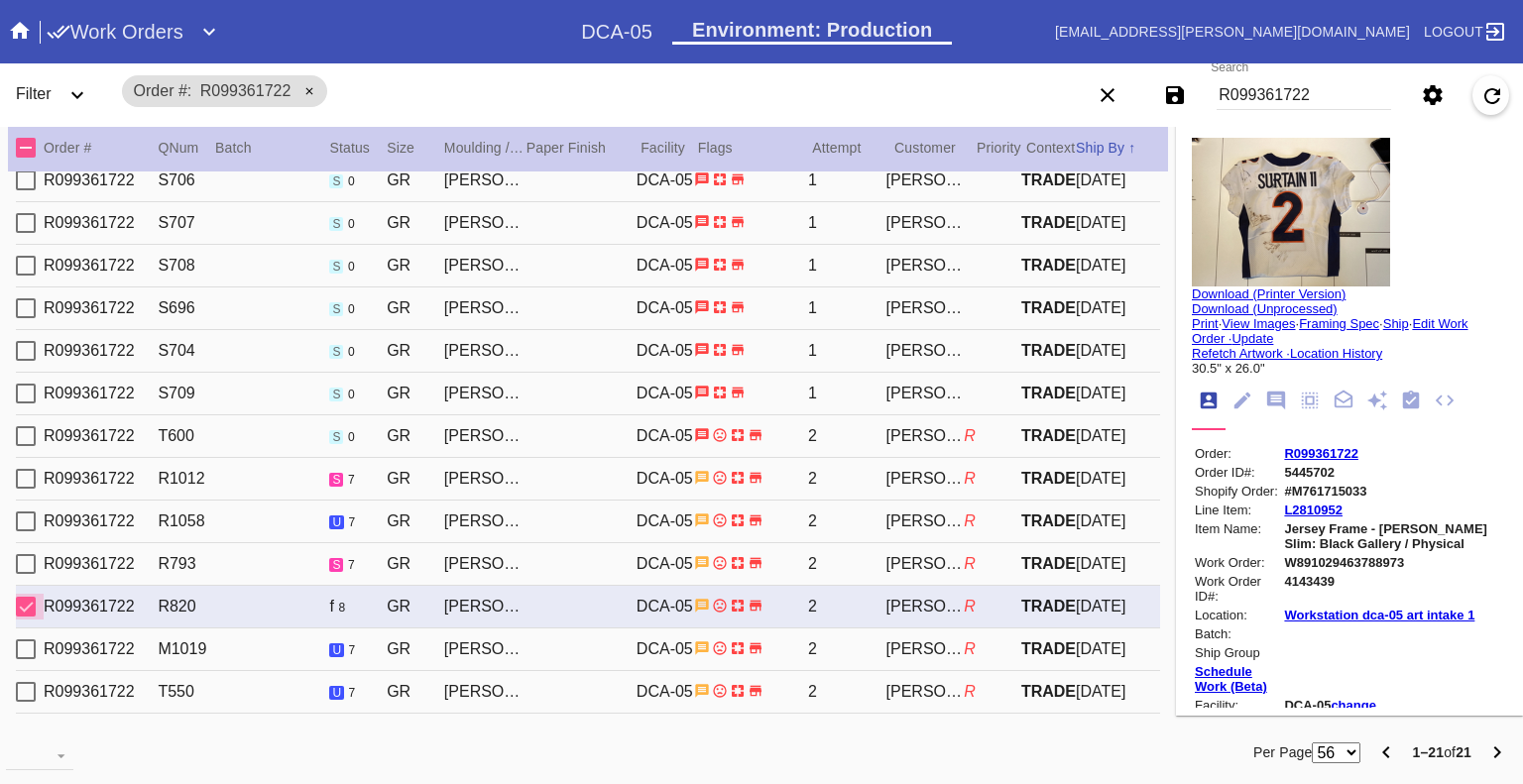 click at bounding box center (26, 607) 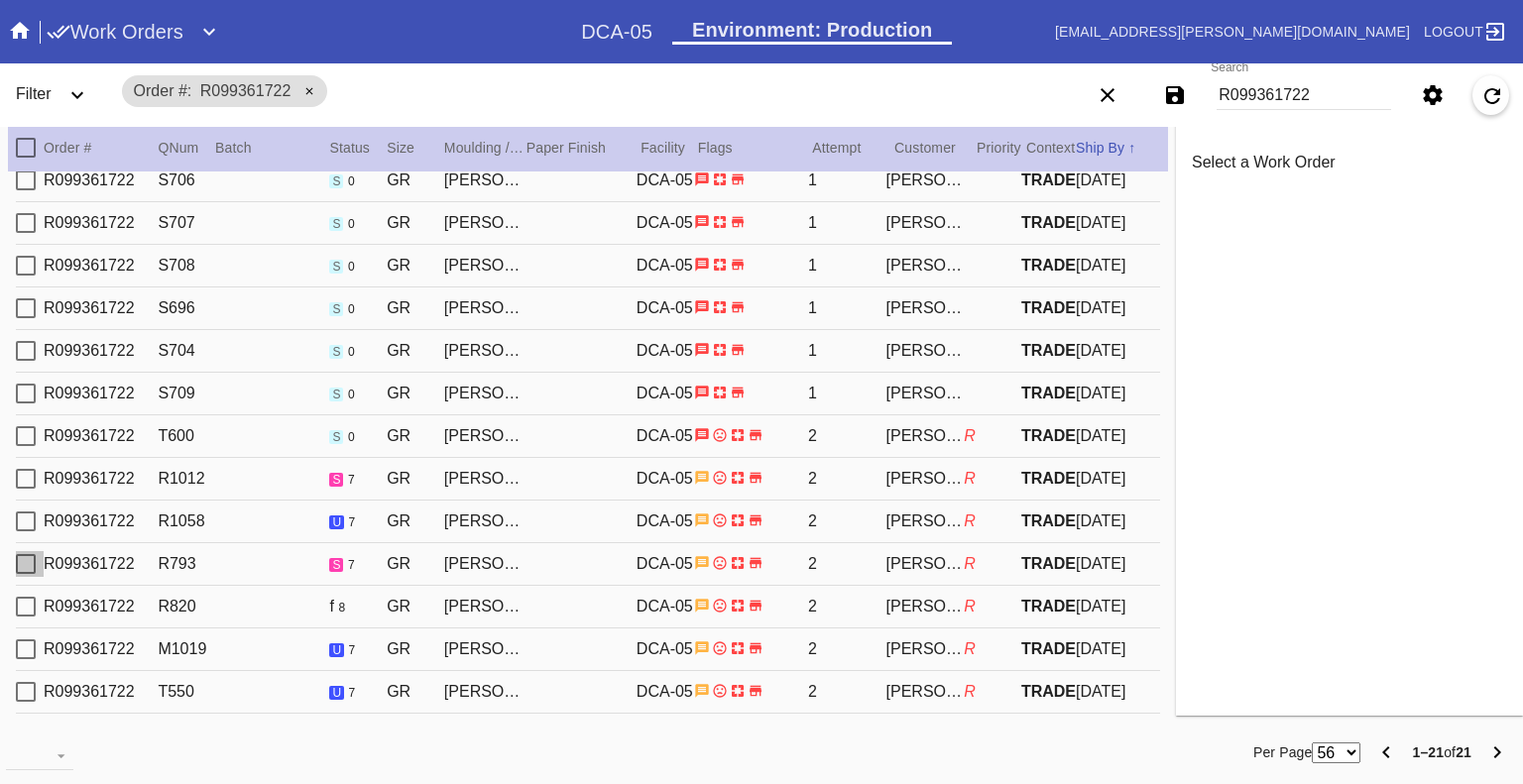 click at bounding box center (26, 564) 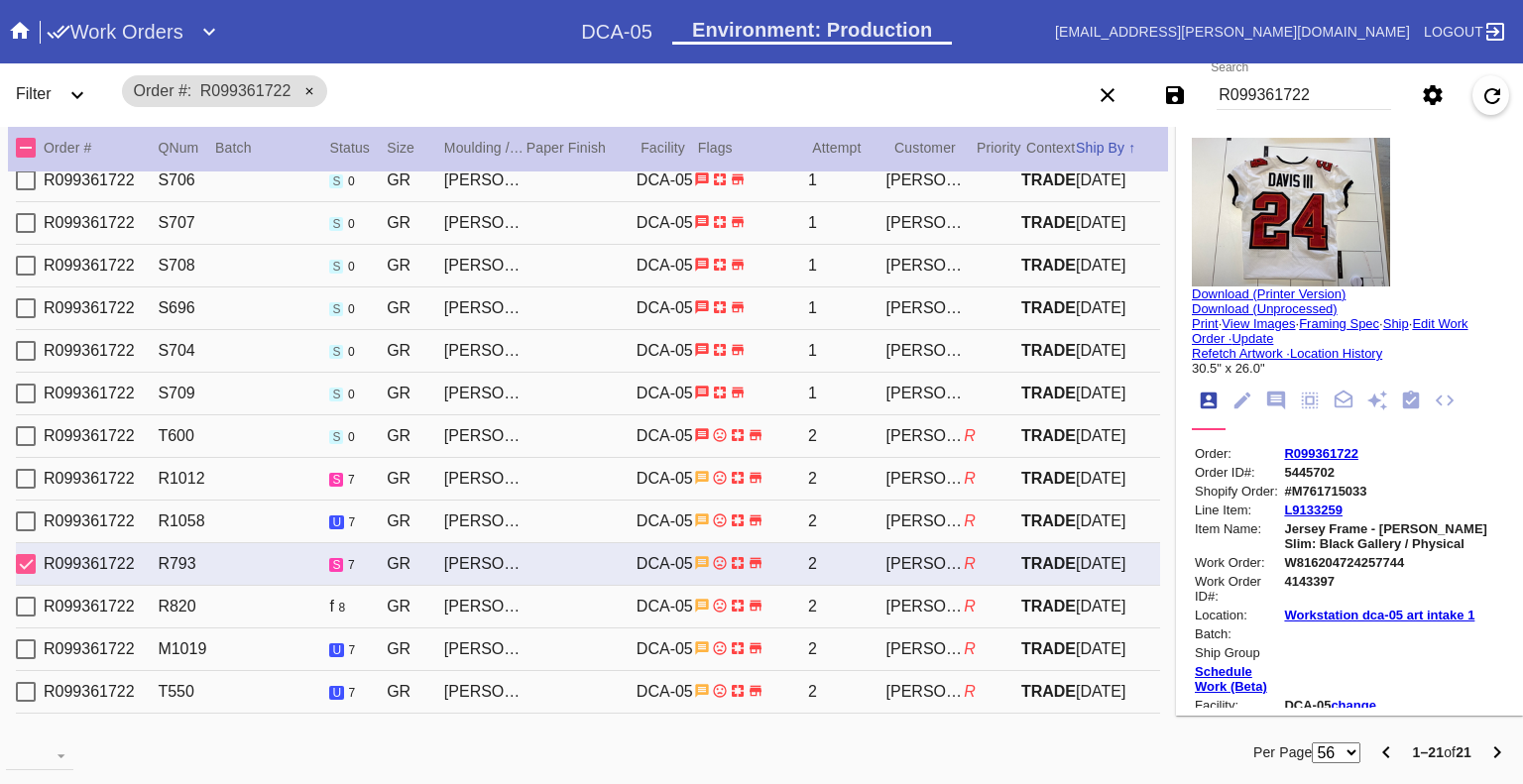 click at bounding box center [26, 564] 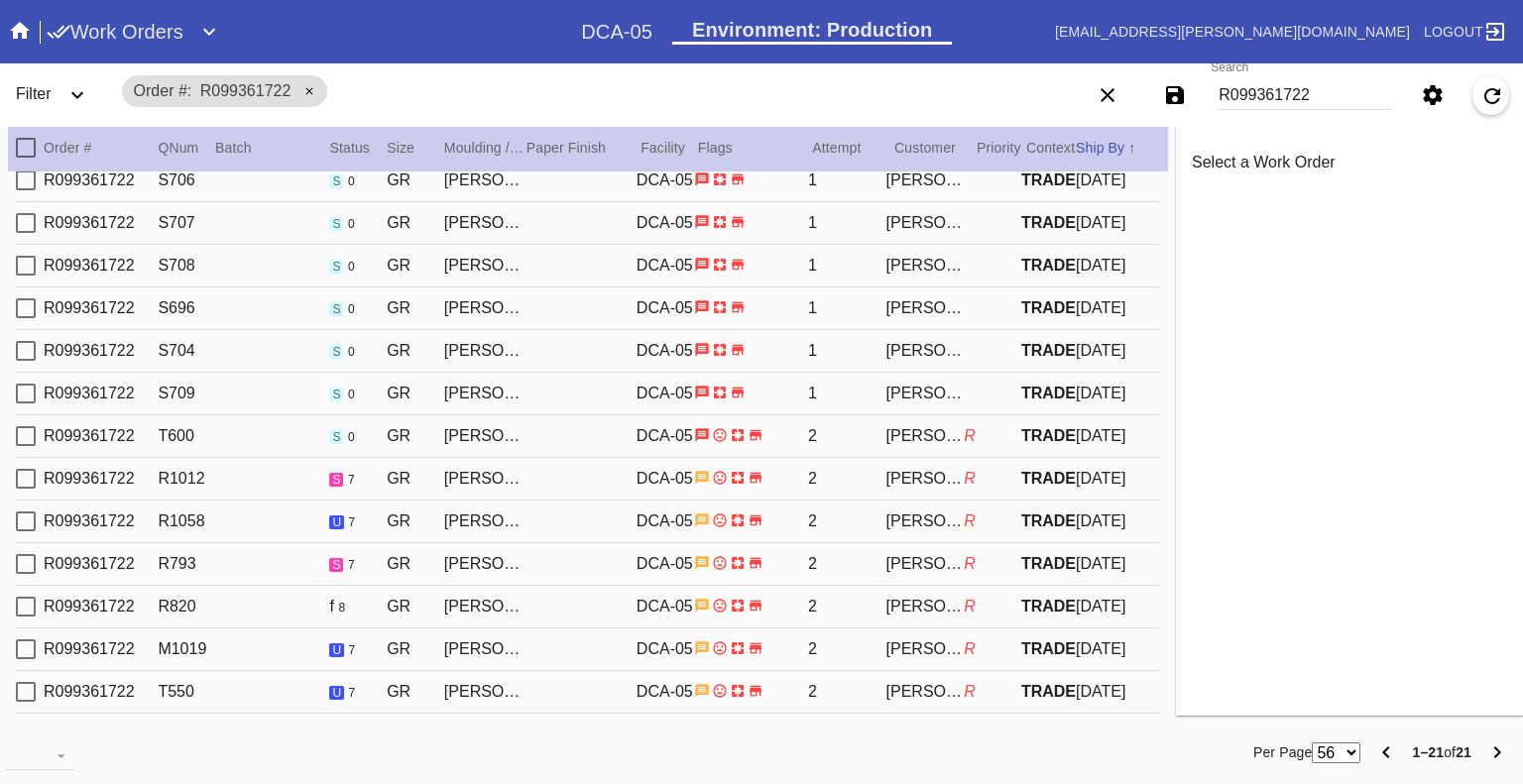 click at bounding box center [26, 521] 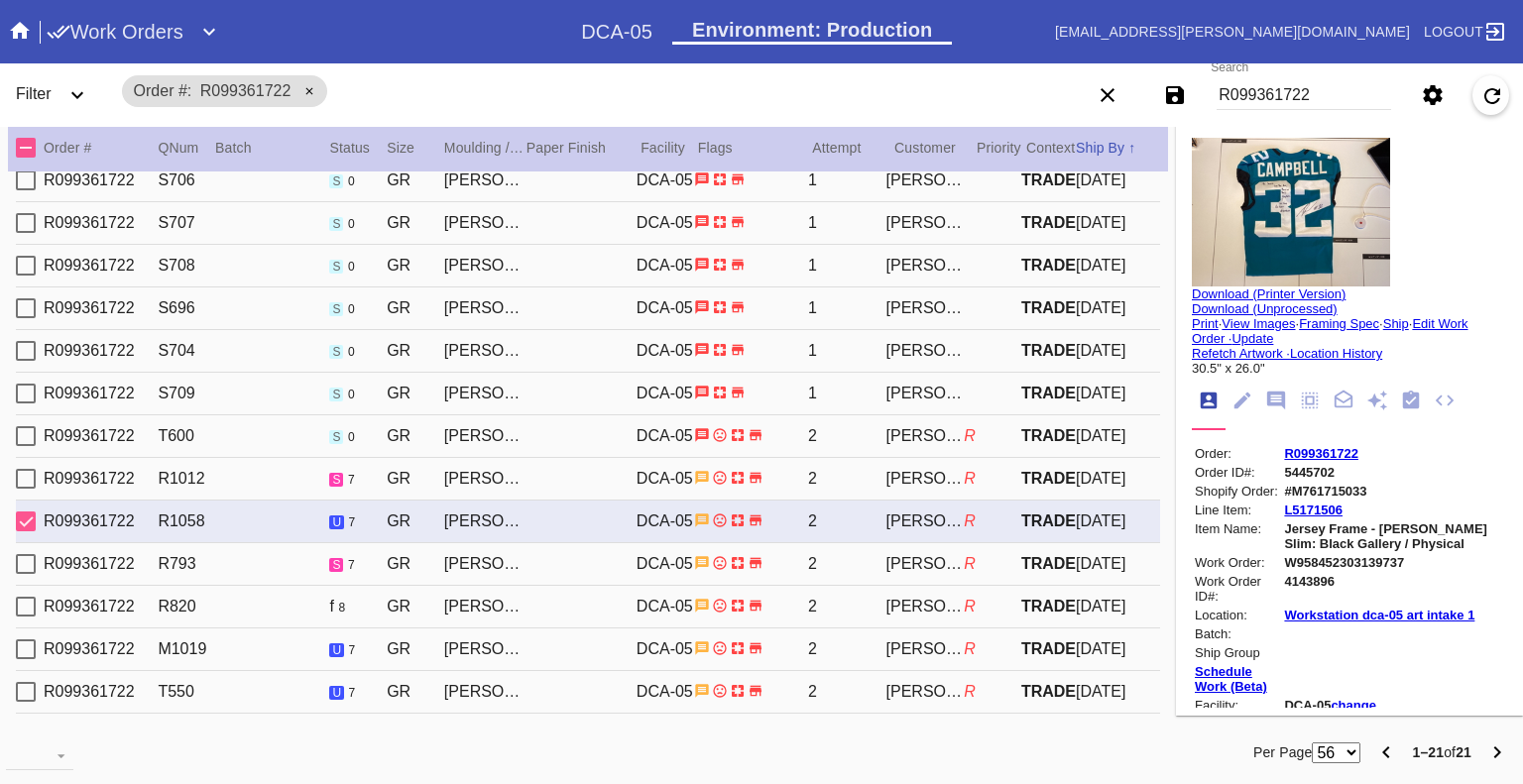 click at bounding box center [26, 521] 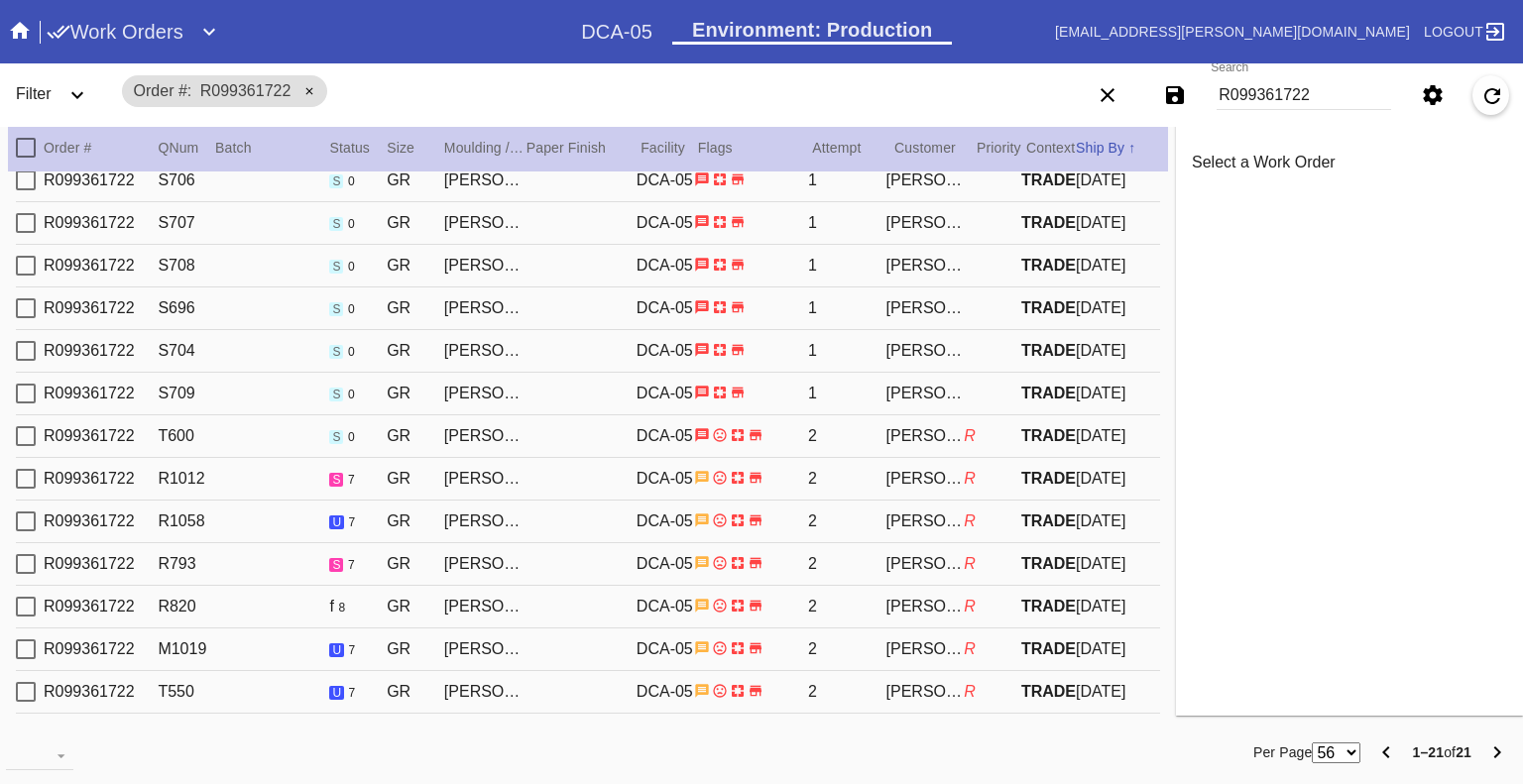click at bounding box center [26, 479] 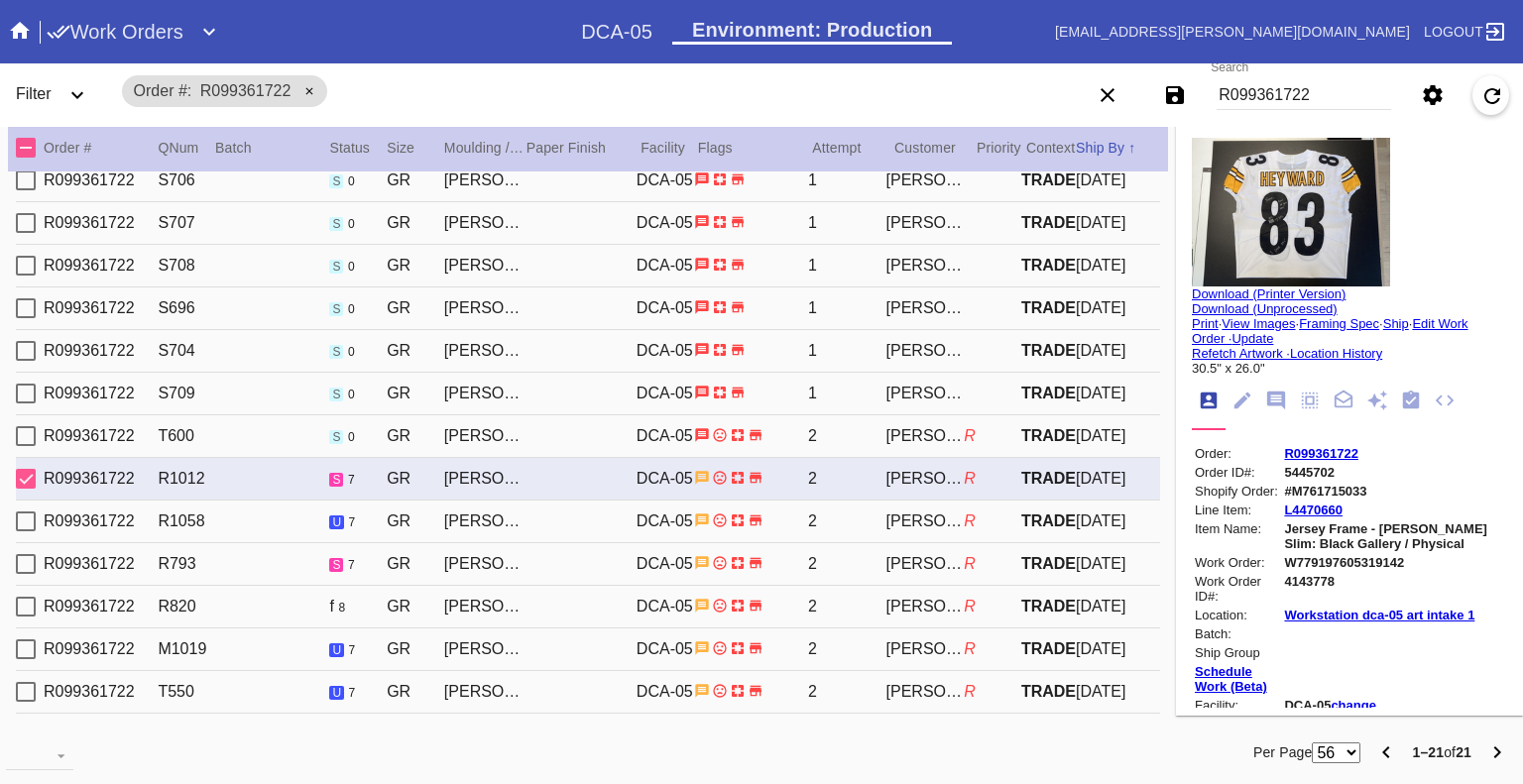 click at bounding box center (26, 479) 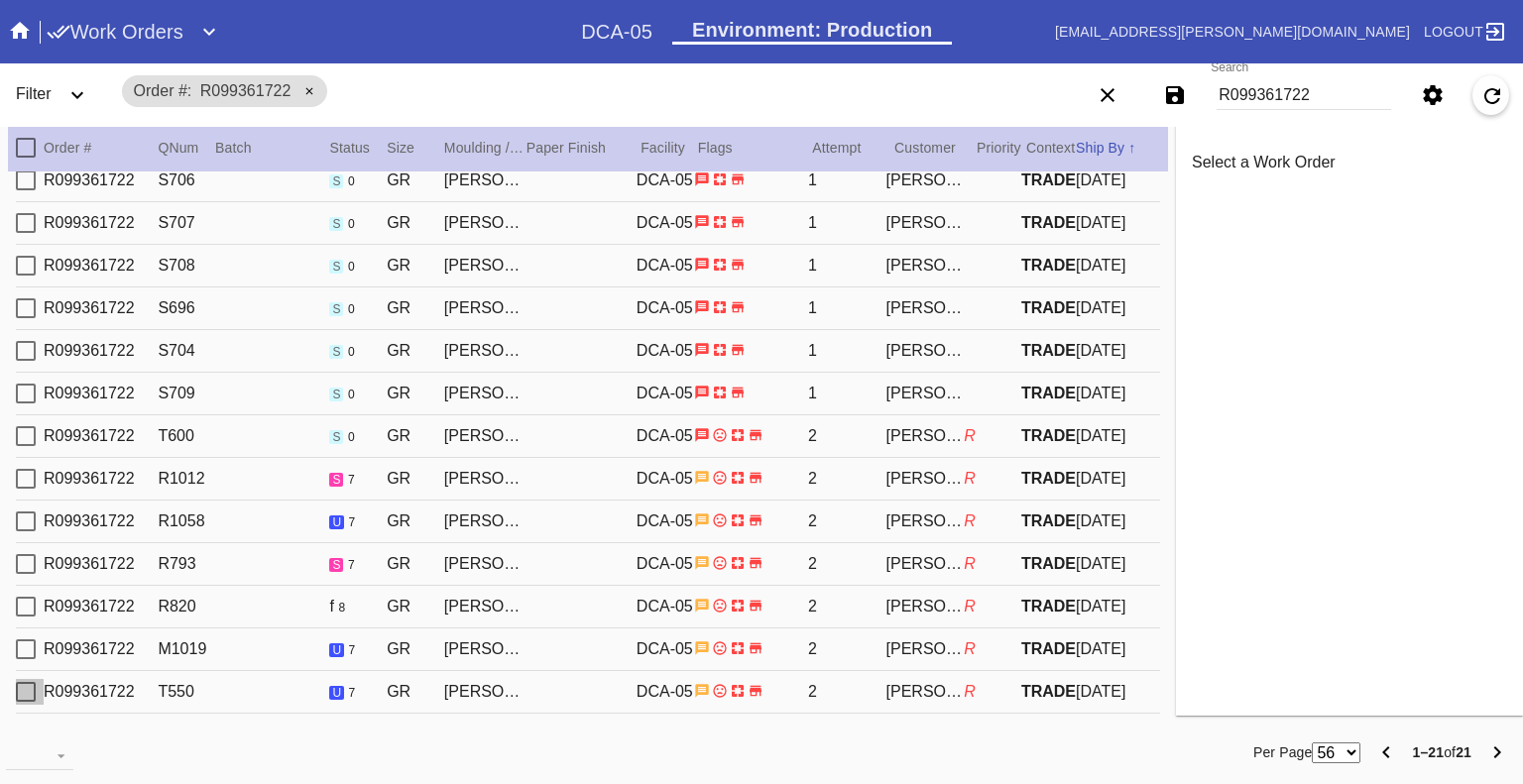 click at bounding box center (26, 692) 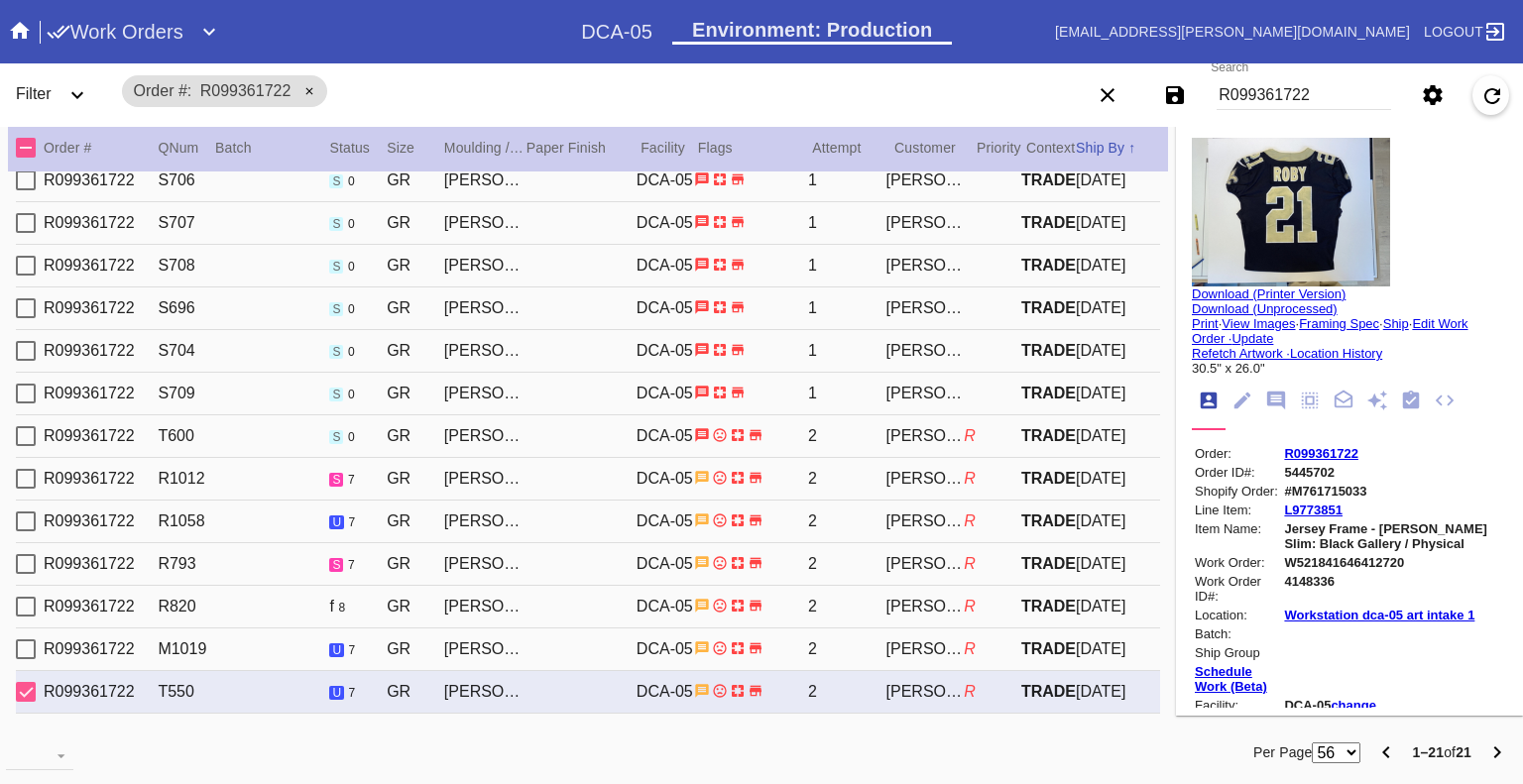 click at bounding box center (26, 692) 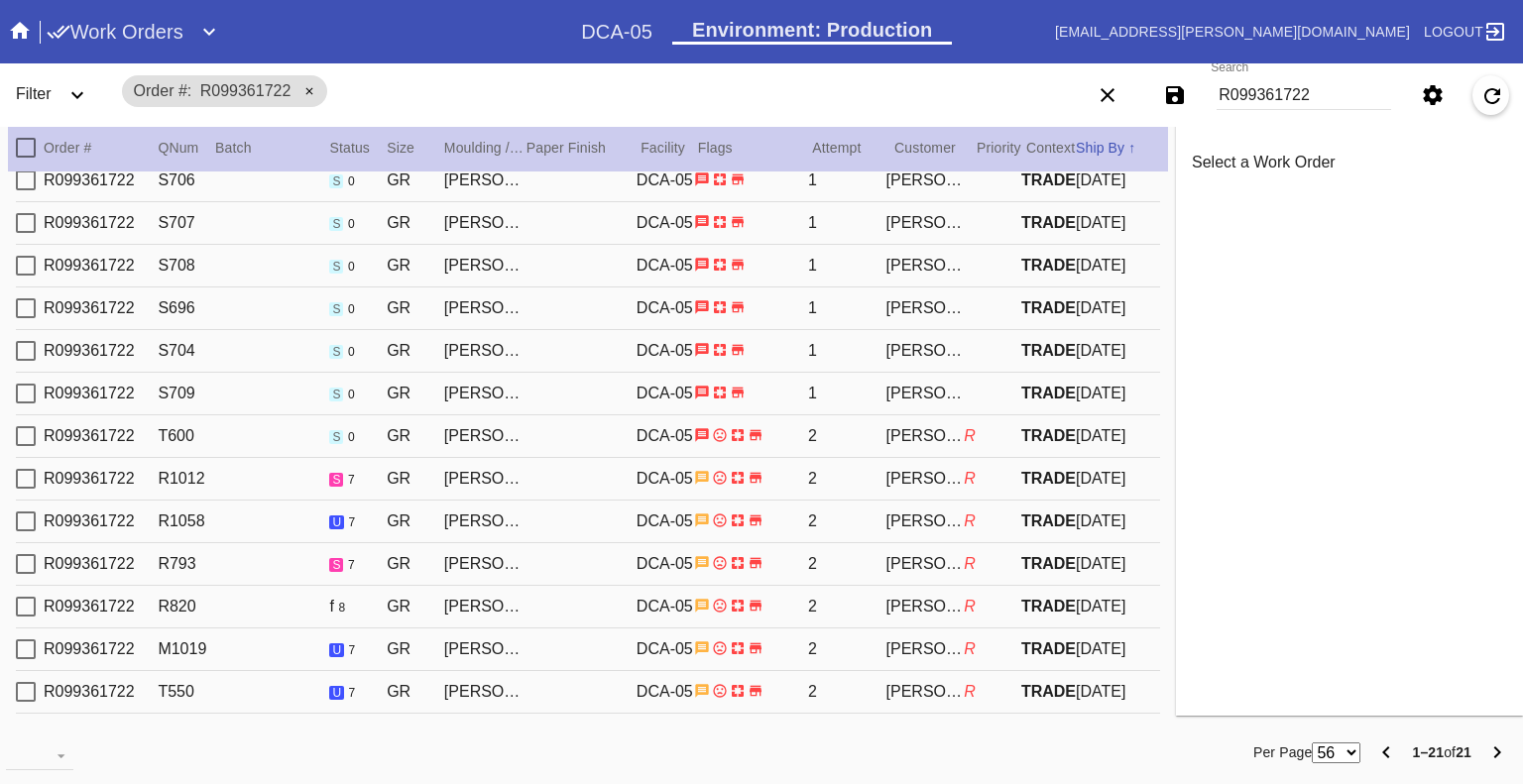 click at bounding box center (26, 649) 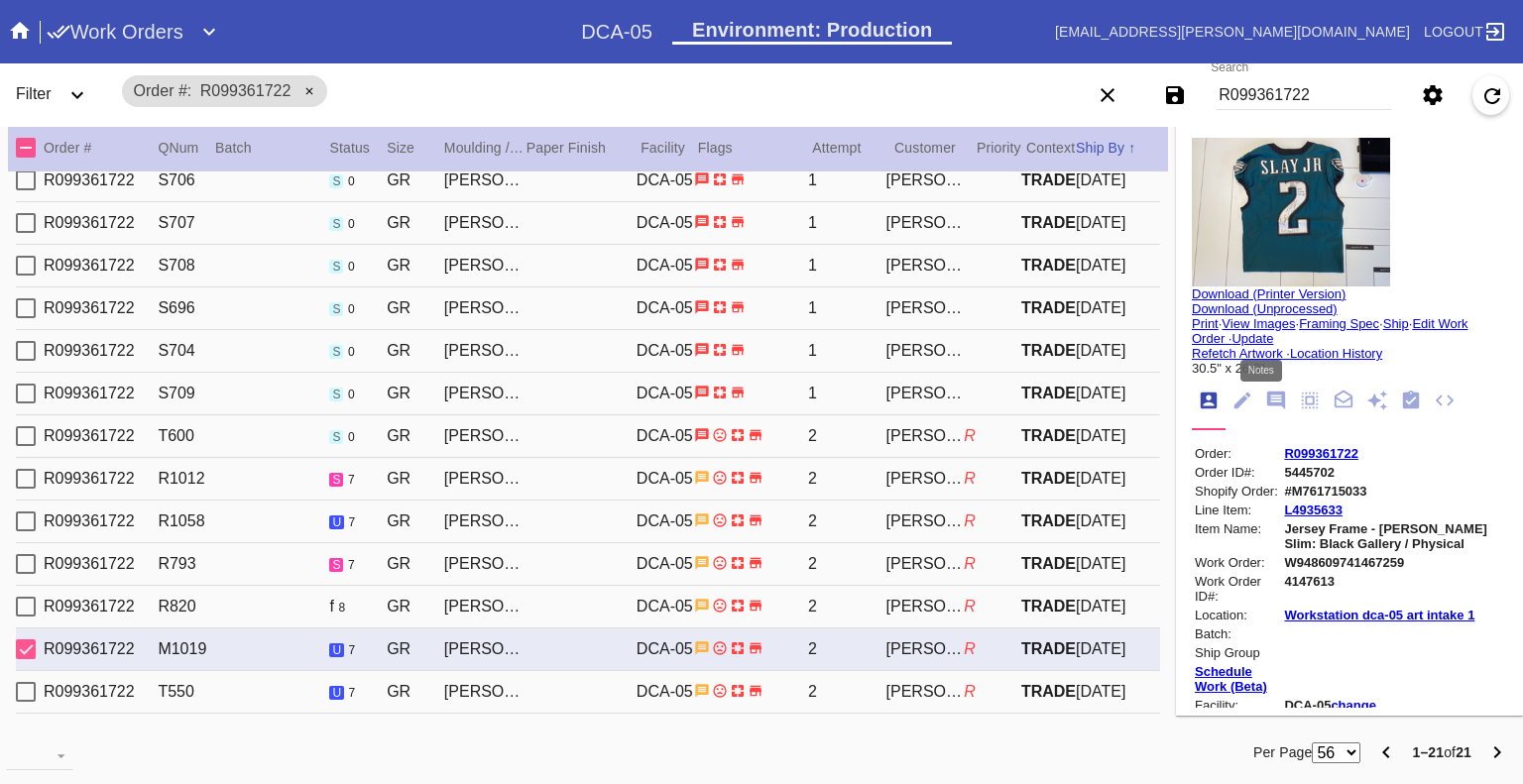 click 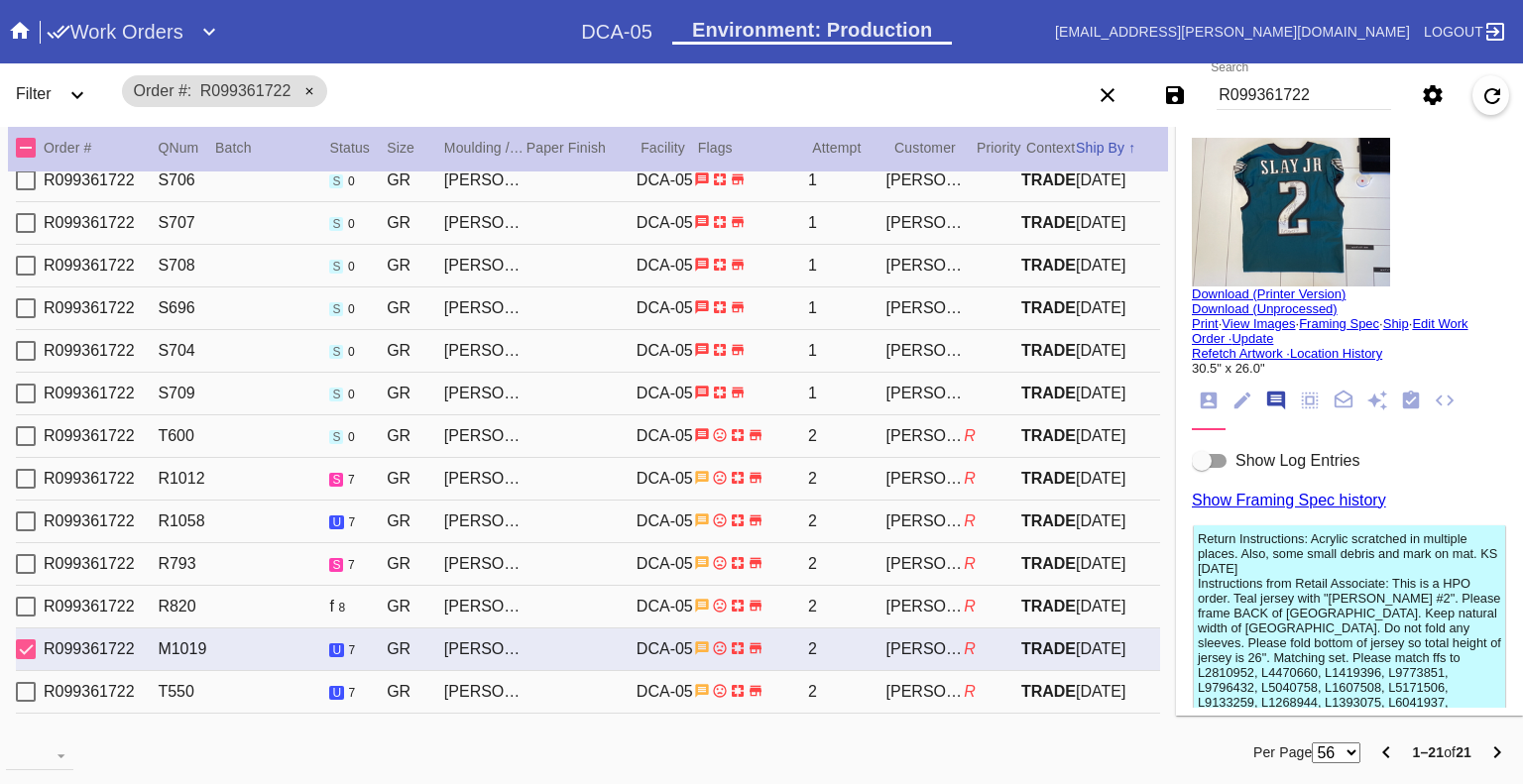 scroll, scrollTop: 122, scrollLeft: 0, axis: vertical 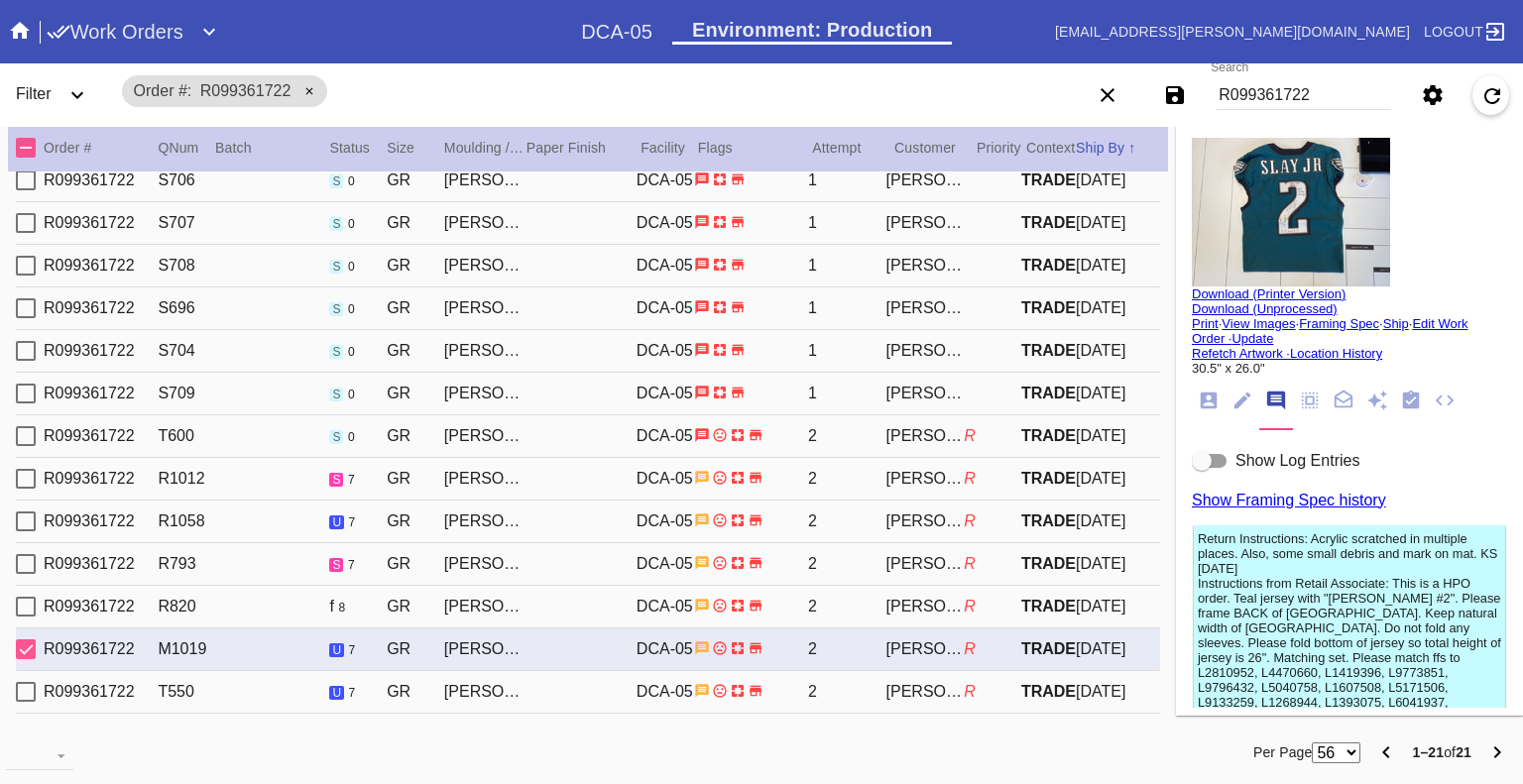 drag, startPoint x: 1201, startPoint y: 464, endPoint x: 1256, endPoint y: 510, distance: 71.700767 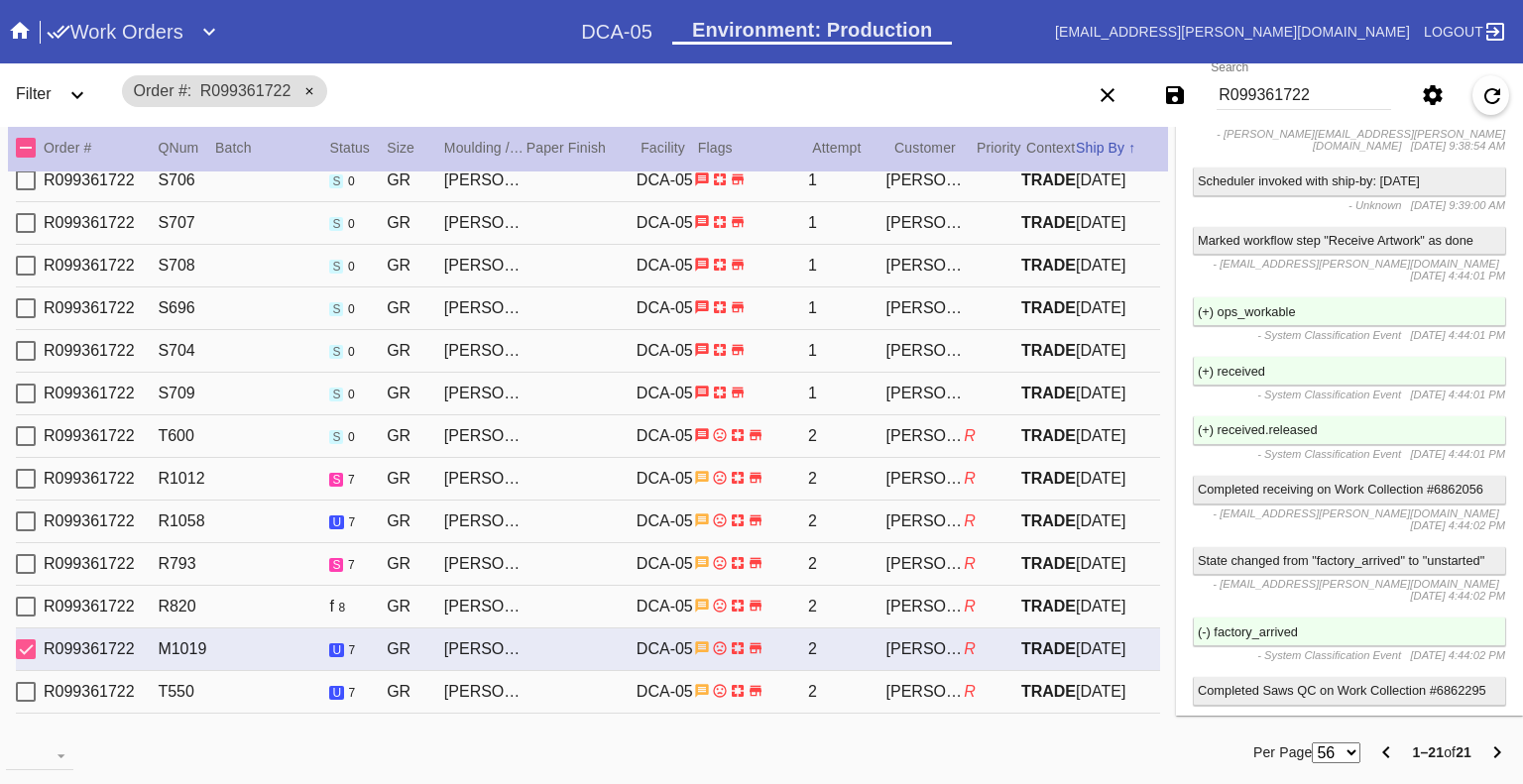 scroll, scrollTop: 2268, scrollLeft: 0, axis: vertical 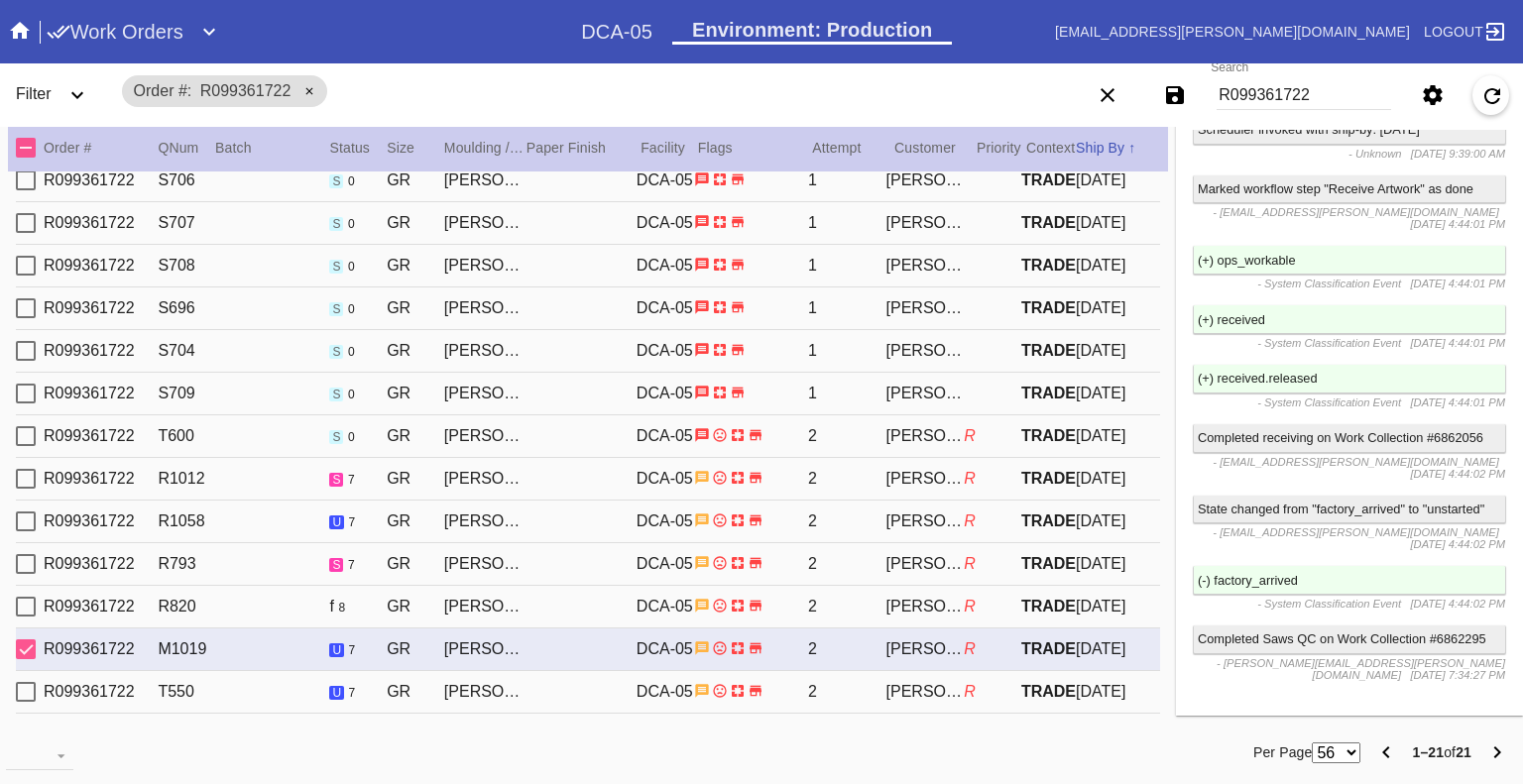 click on "R099361722" at bounding box center [1304, 95] 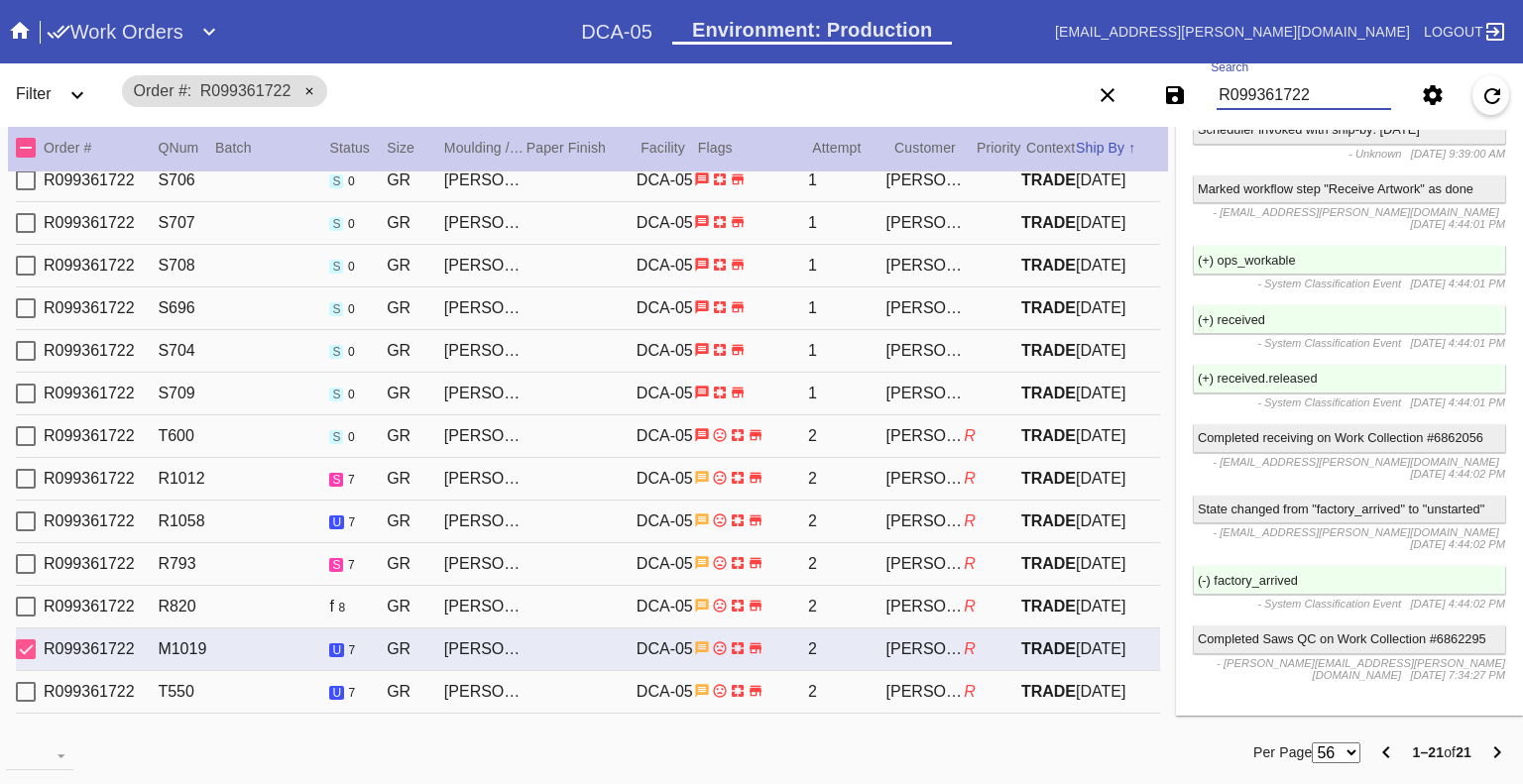 click on "R099361722" at bounding box center [1304, 95] 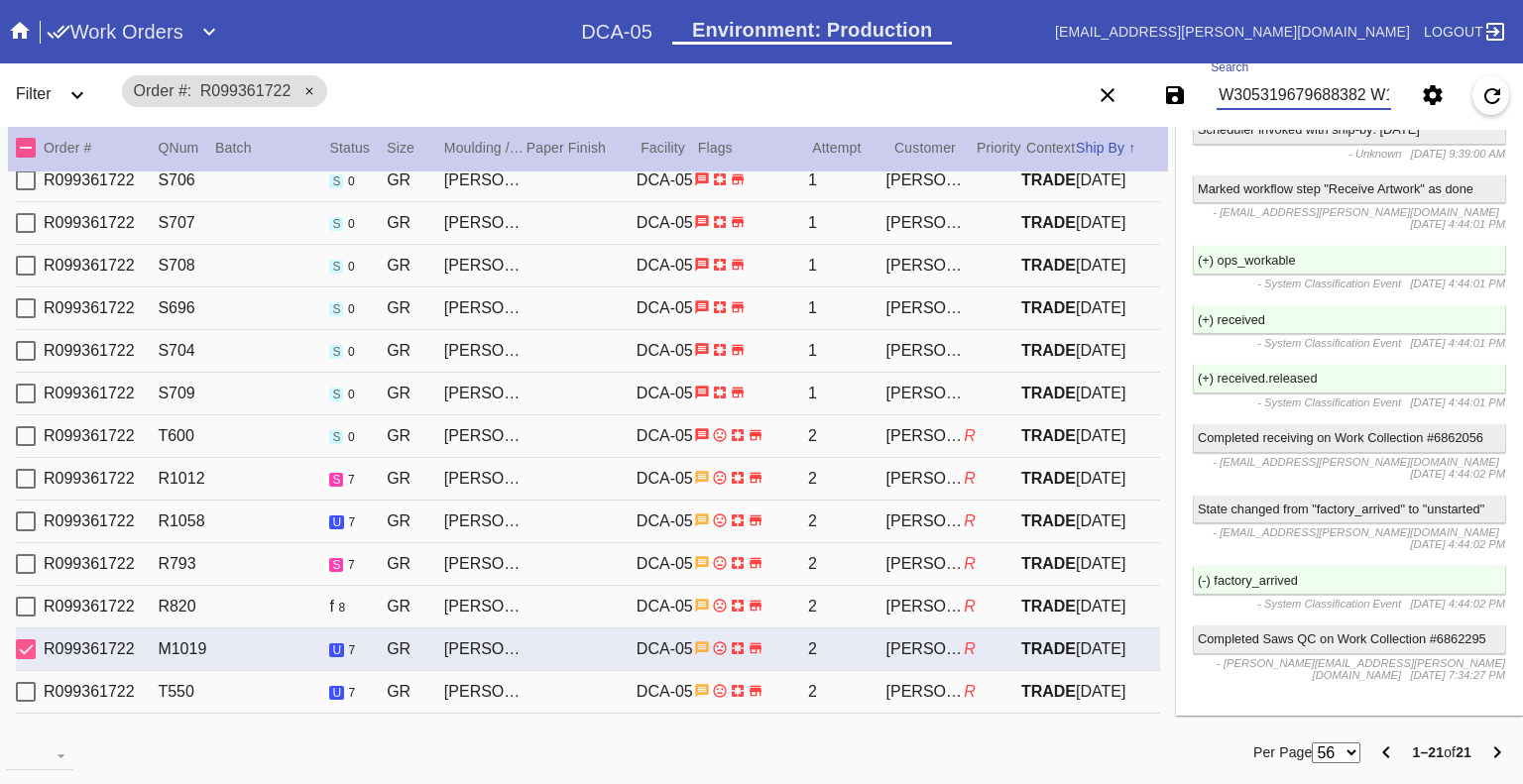 scroll, scrollTop: 0, scrollLeft: 2854, axis: horizontal 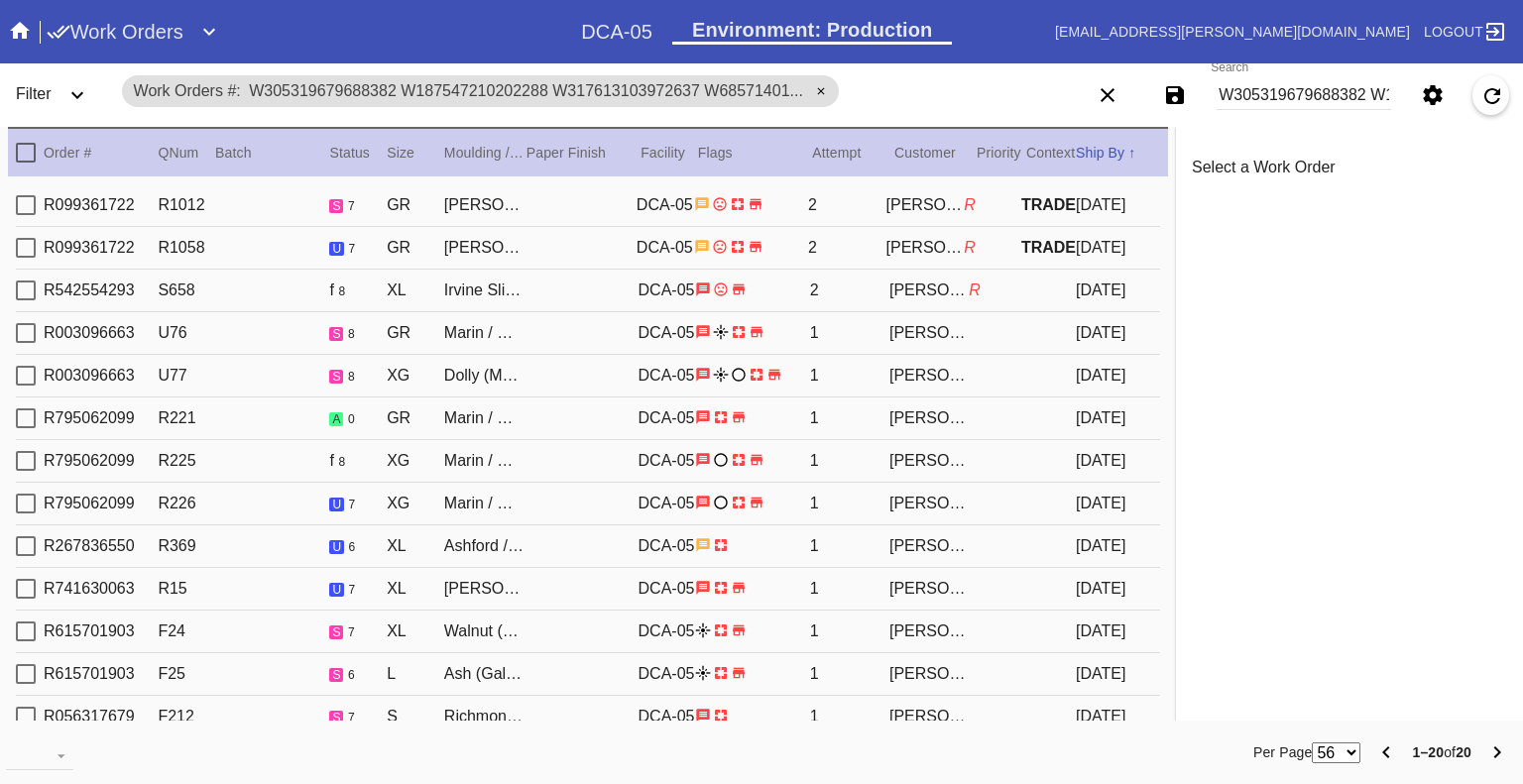 click on "W305319679688382 W187547210202288 W317613103972637 W685714016147001 W779197605319142 W639416852685114 W126471564098977 W151199423101667 W958452303139737 W357375885650048 W203125736873193 W520256087064992 W601844427703820 W253992611845320 W178289966393684 W789292621938982 W860335706538433 W272111048713575 W628733012556846 W412070504692876" at bounding box center (1304, 95) 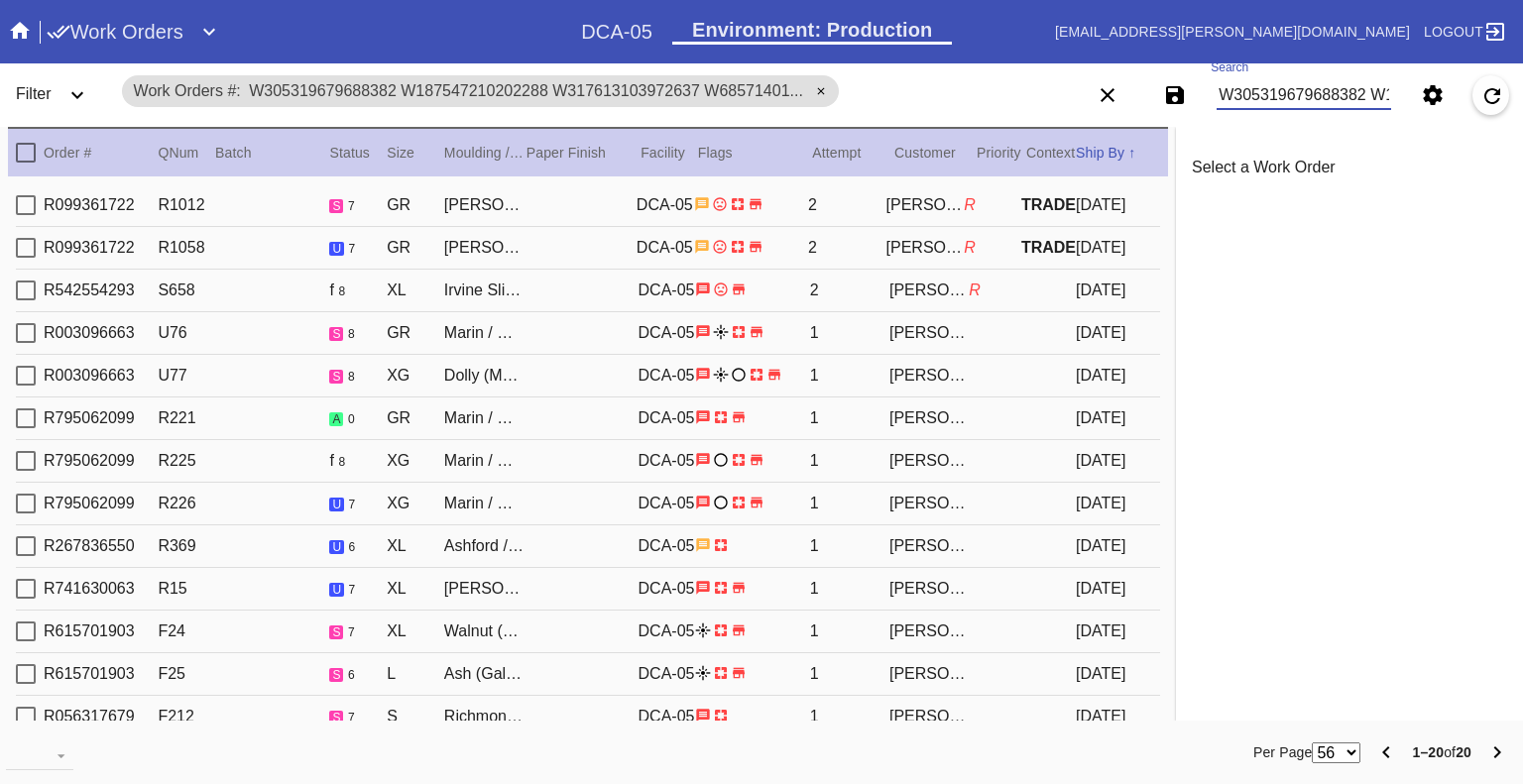click on "W305319679688382 W187547210202288 W317613103972637 W685714016147001 W779197605319142 W639416852685114 W126471564098977 W151199423101667 W958452303139737 W357375885650048 W203125736873193 W520256087064992 W601844427703820 W253992611845320 W178289966393684 W789292621938982 W860335706538433 W272111048713575 W628733012556846 W412070504692876" at bounding box center (1304, 95) 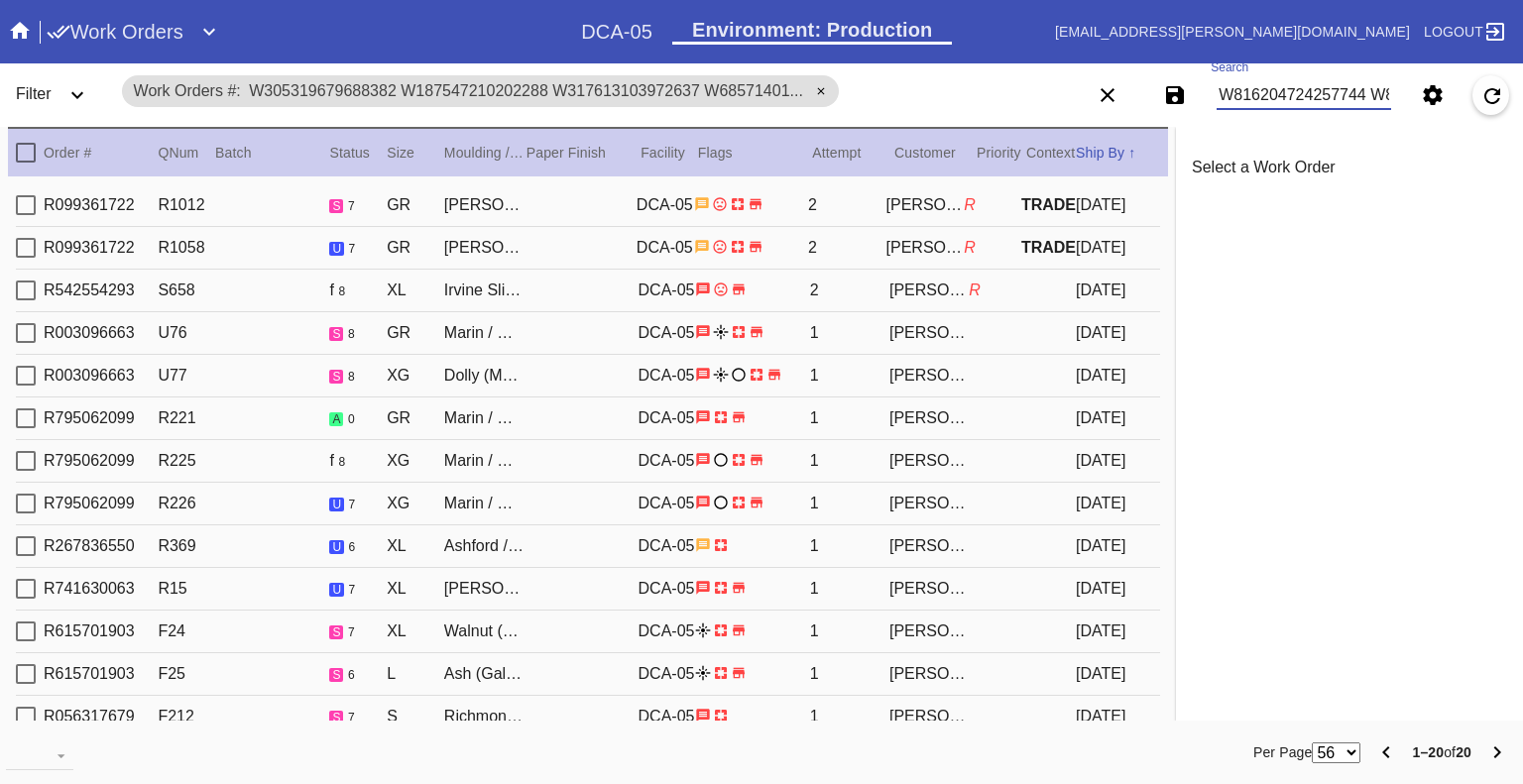scroll, scrollTop: 0, scrollLeft: 3161, axis: horizontal 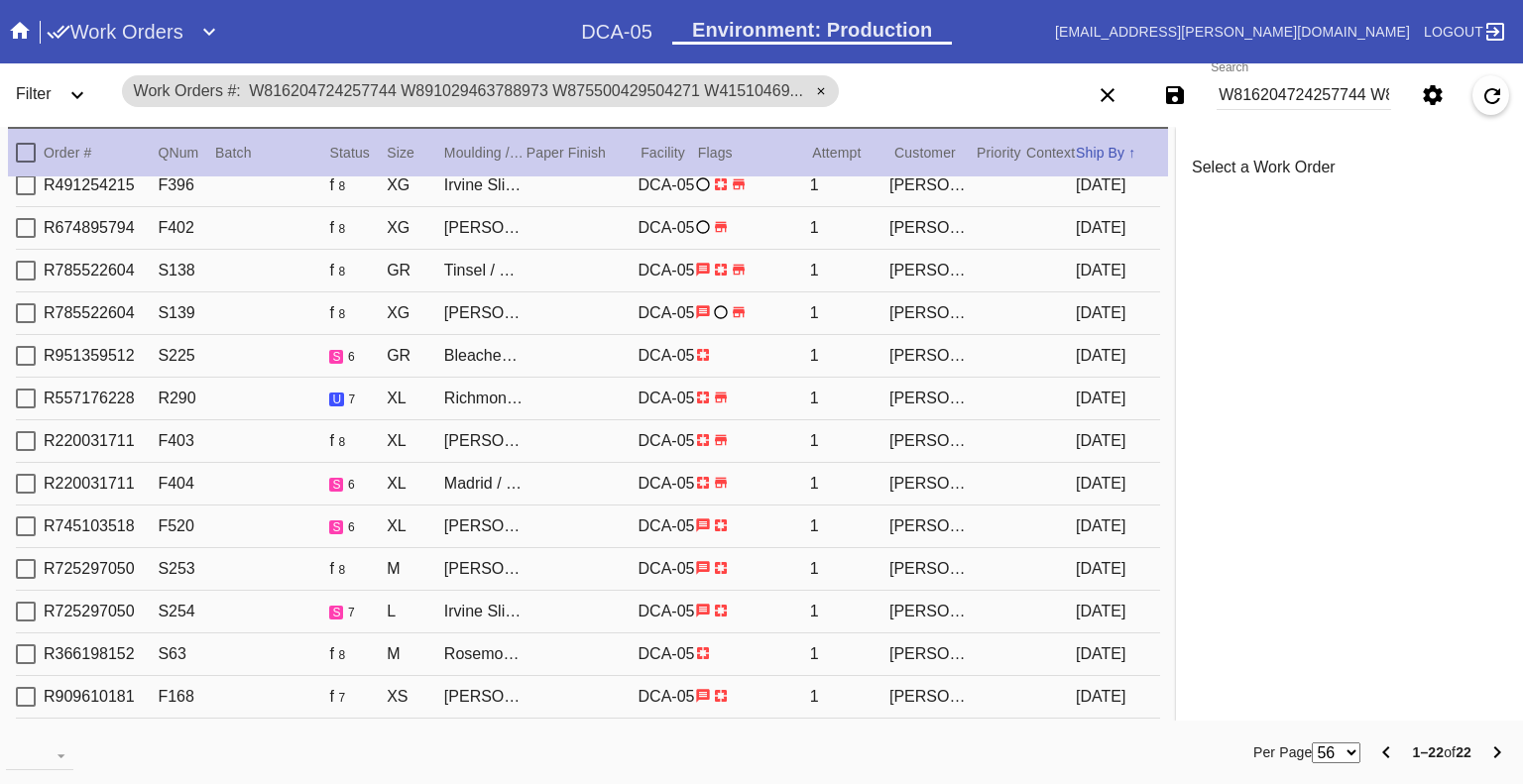 click on "W816204724257744 W891029463788973 W875500429504271 W415104695445243 W781898270823516 W343154698715107 W775166925026500 W852353163918687 W946824803792259 W481084033987213 W716069938291467 W272829484110281 W612150682030661 W346699107787459 W846523550187928 W722982059639148 W624205328093343 W143888711828795 W265141978036293 W154608821765412 W178428025378727 W674717674367171" at bounding box center (1304, 95) 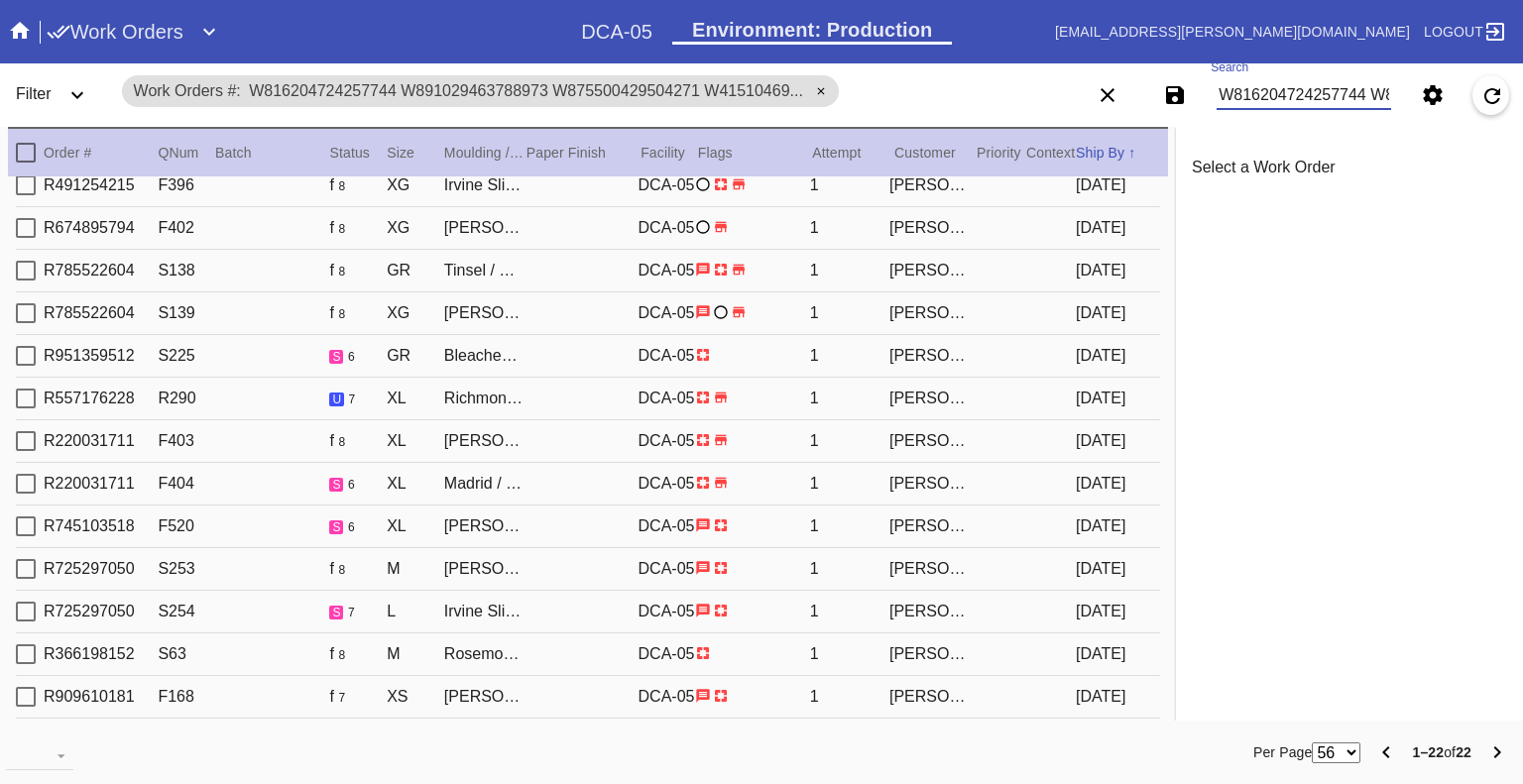 click on "W816204724257744 W891029463788973 W875500429504271 W415104695445243 W781898270823516 W343154698715107 W775166925026500 W852353163918687 W946824803792259 W481084033987213 W716069938291467 W272829484110281 W612150682030661 W346699107787459 W846523550187928 W722982059639148 W624205328093343 W143888711828795 W265141978036293 W154608821765412 W178428025378727 W674717674367171" at bounding box center [1304, 95] 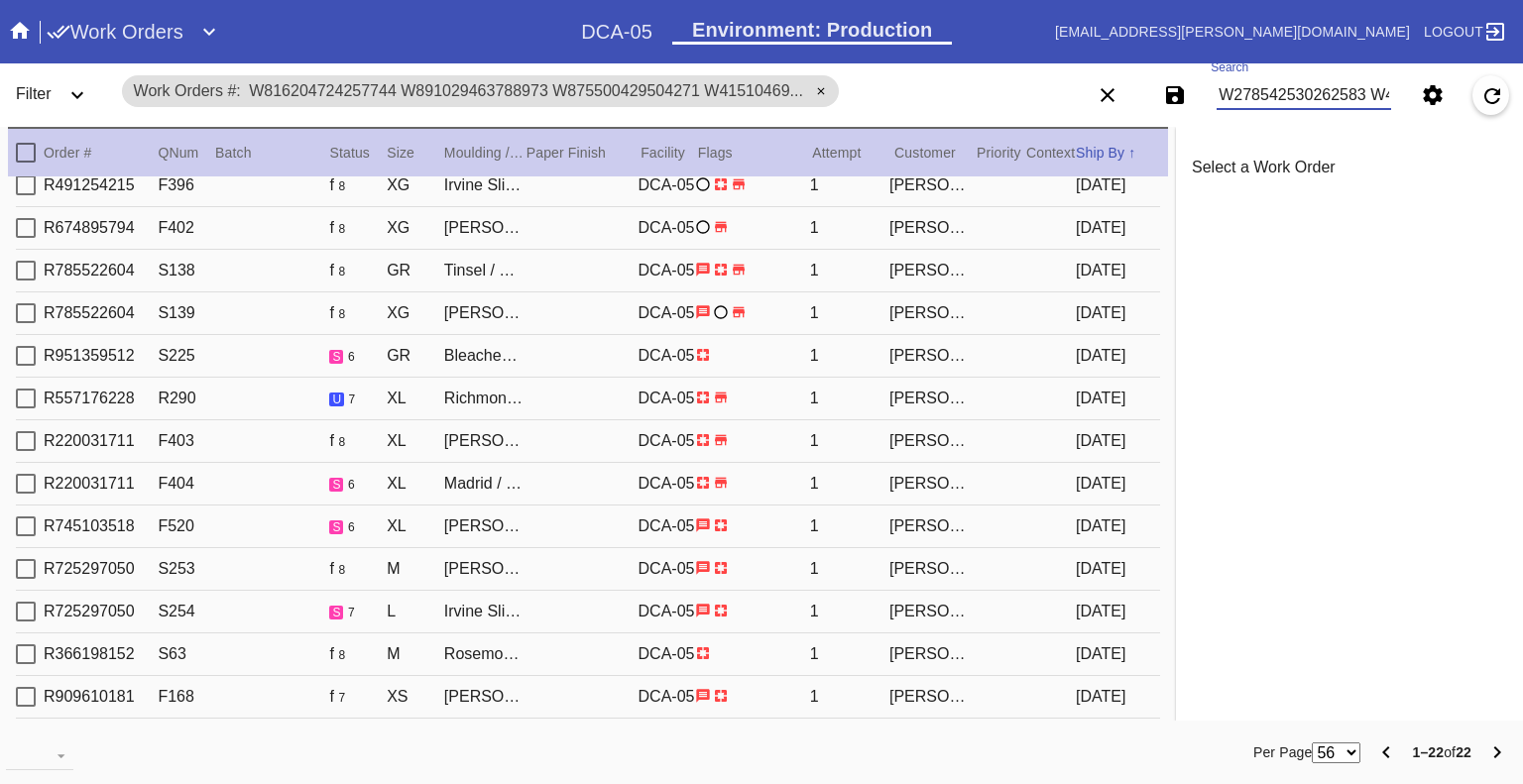 scroll, scrollTop: 0, scrollLeft: 1947, axis: horizontal 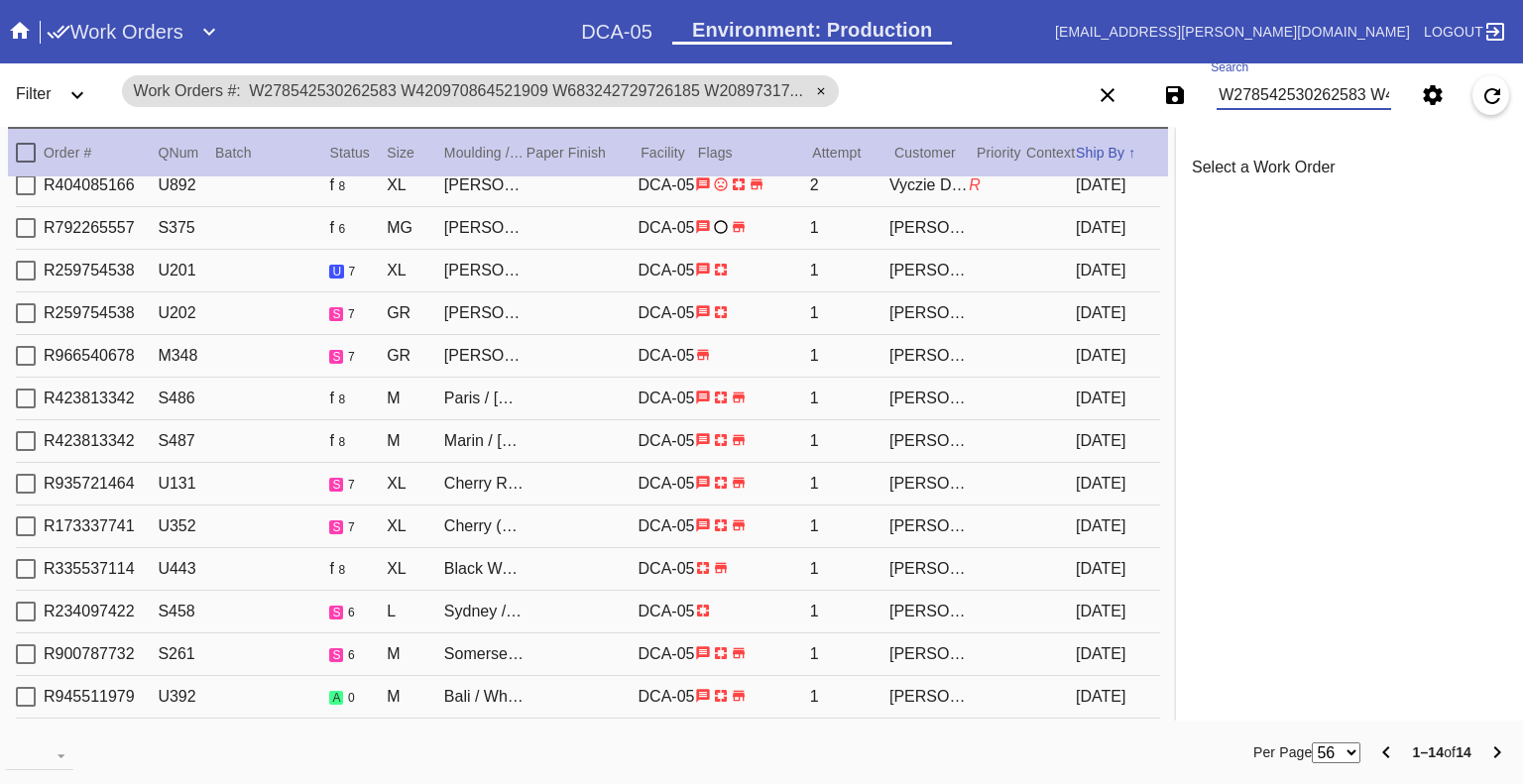 click on "W278542530262583 W420970864521909 W683242729726185 W208973172083652 W517528572325754 W937476294644434 W361987917069881 W118837782162319 W894375519927765 W796829936243815 W210188708826996 W677716301999524 W697202006575743 W545084219274680" at bounding box center [1304, 95] 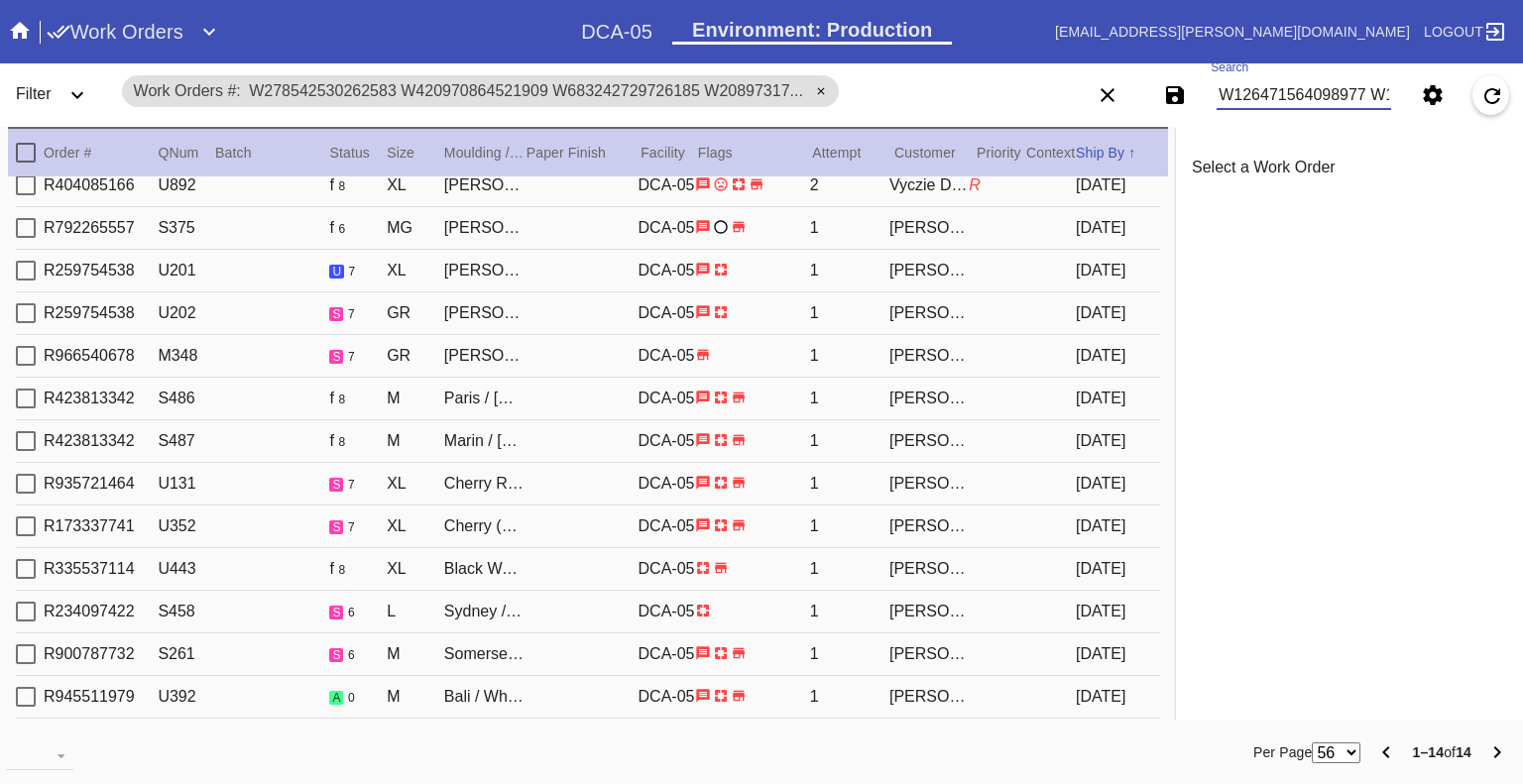 scroll, scrollTop: 0, scrollLeft: 127, axis: horizontal 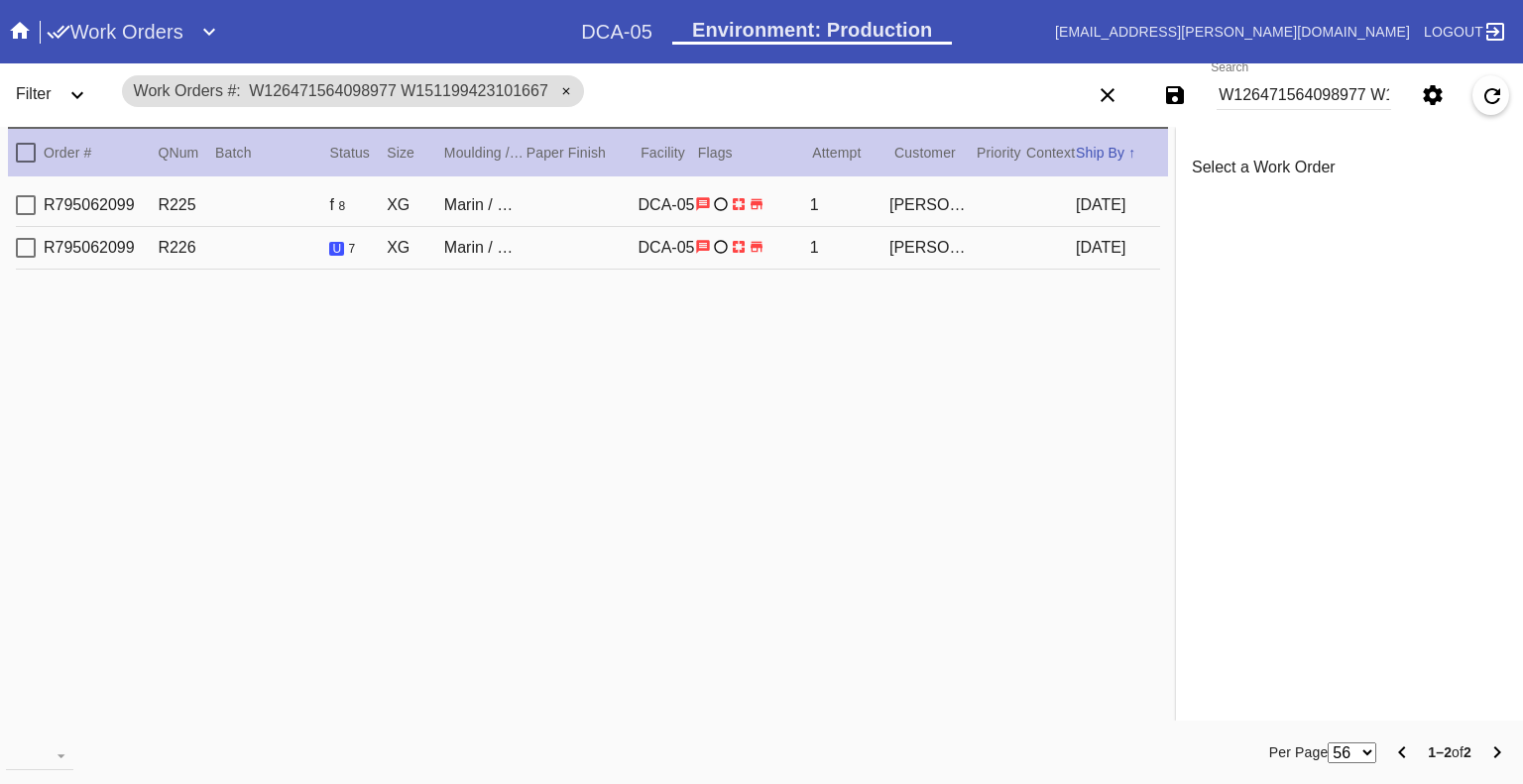 click on "W126471564098977 W151199423101667" at bounding box center (1304, 95) 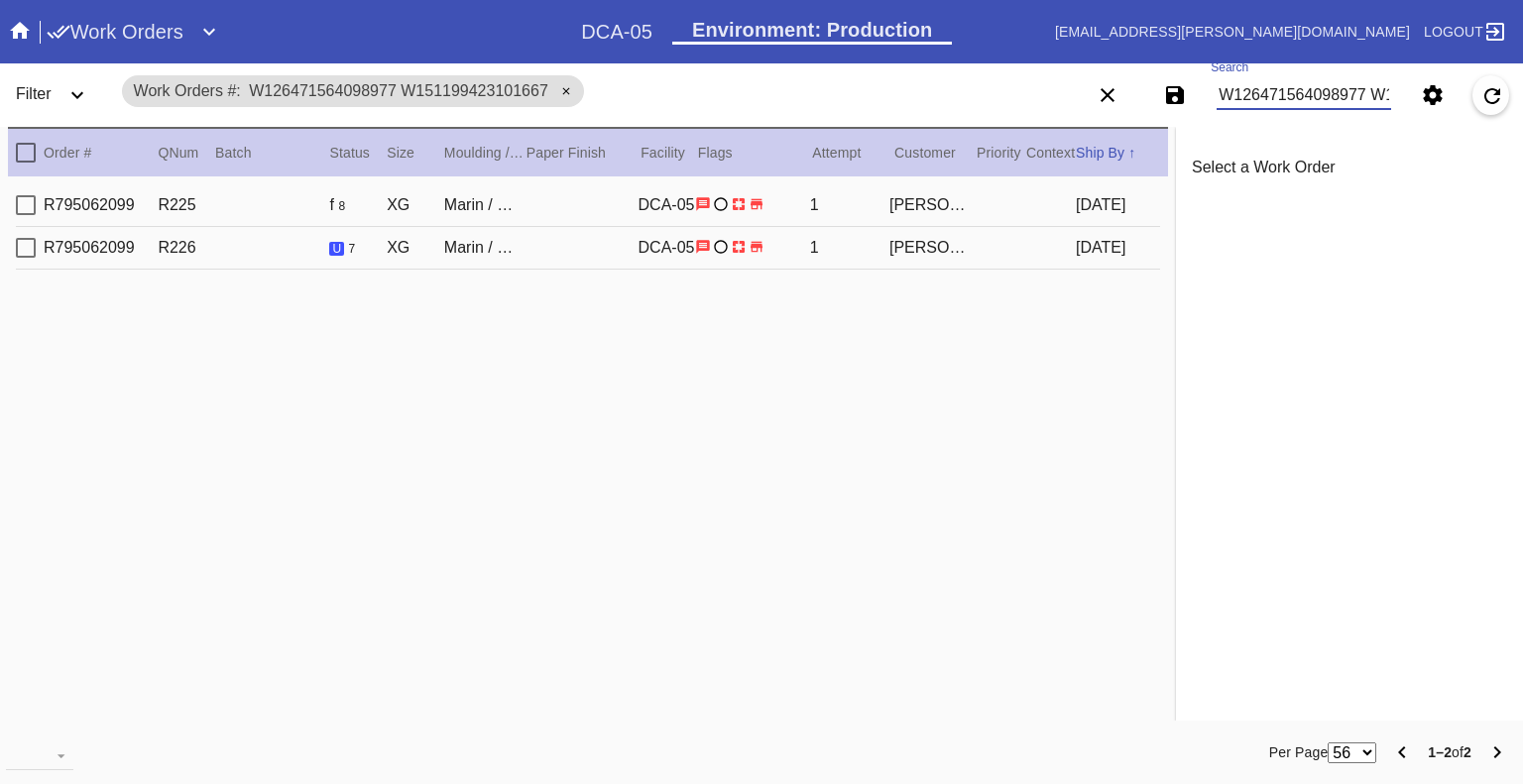 click on "W126471564098977 W151199423101667" at bounding box center (1304, 95) 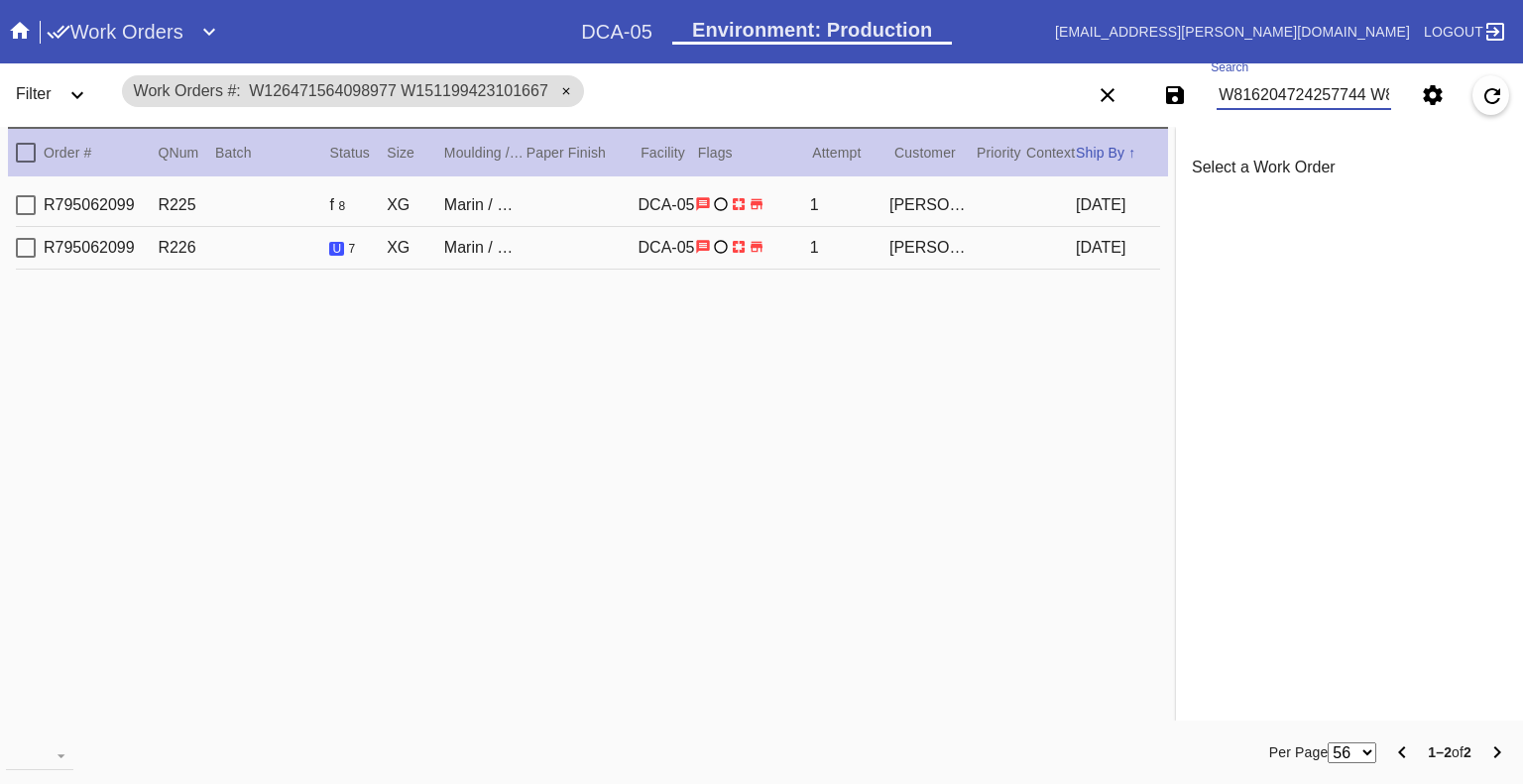 scroll, scrollTop: 0, scrollLeft: 2554, axis: horizontal 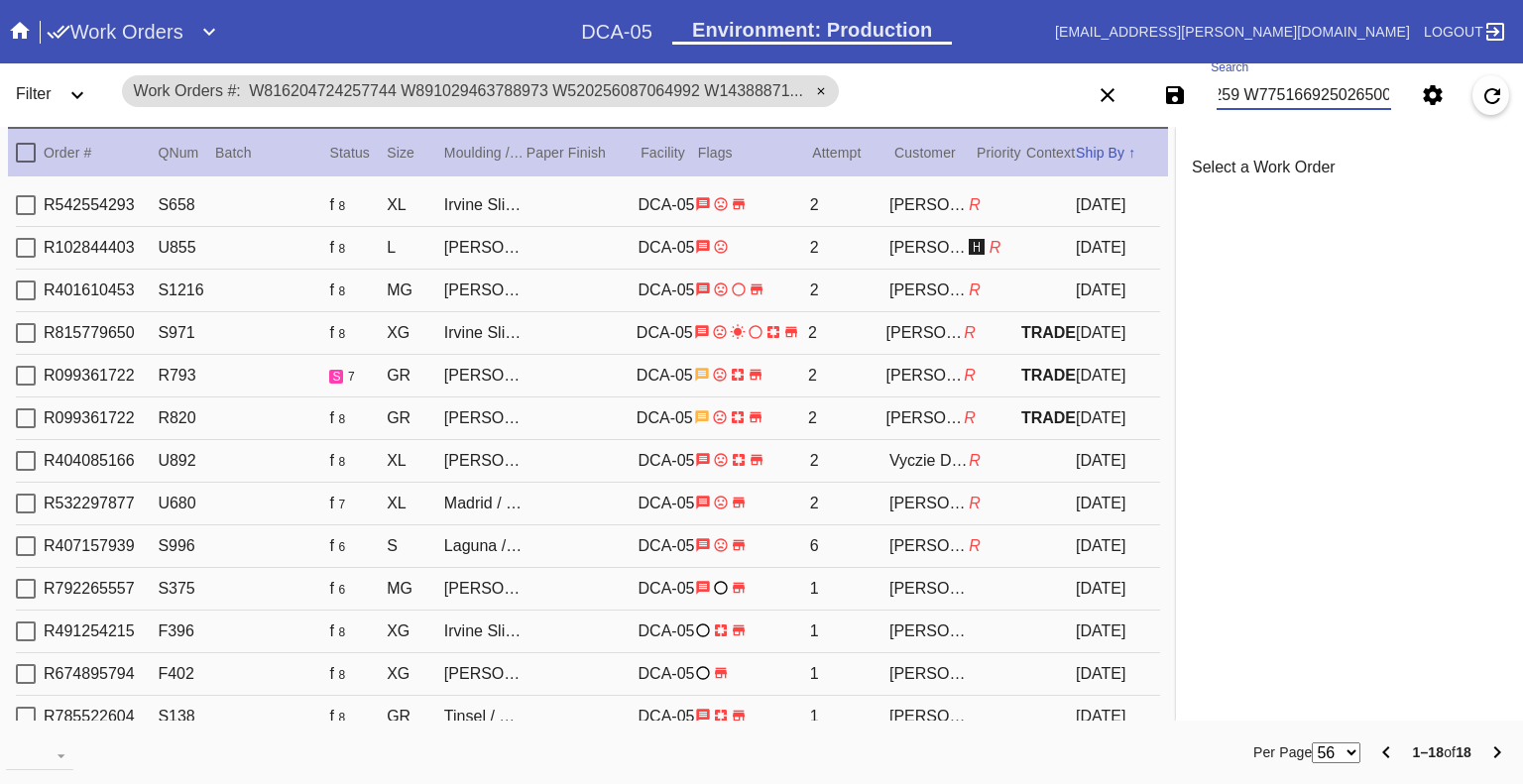 type on "W816204724257744 W891029463788973 W520256087064992 W143888711828795 W208973172083652 W265141978036293 W272829484110281 W343154698715107 W361987917069881 W420970864521909 W481084033987213 W683242729726185 W722982059639148 W781898270823516 W852353163918687 W937476294644434 W946824803792259 W775166925026500" 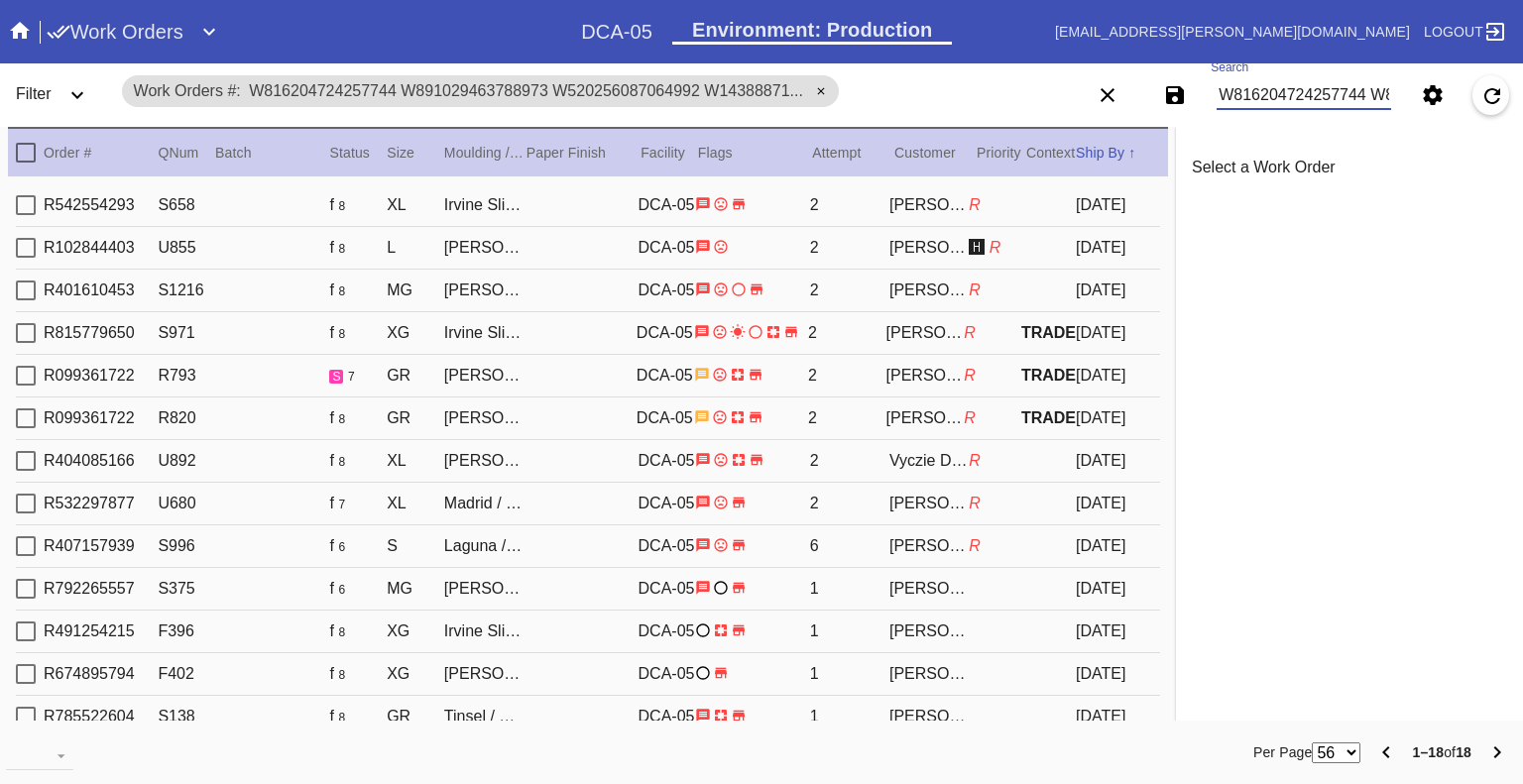 click at bounding box center [26, 376] 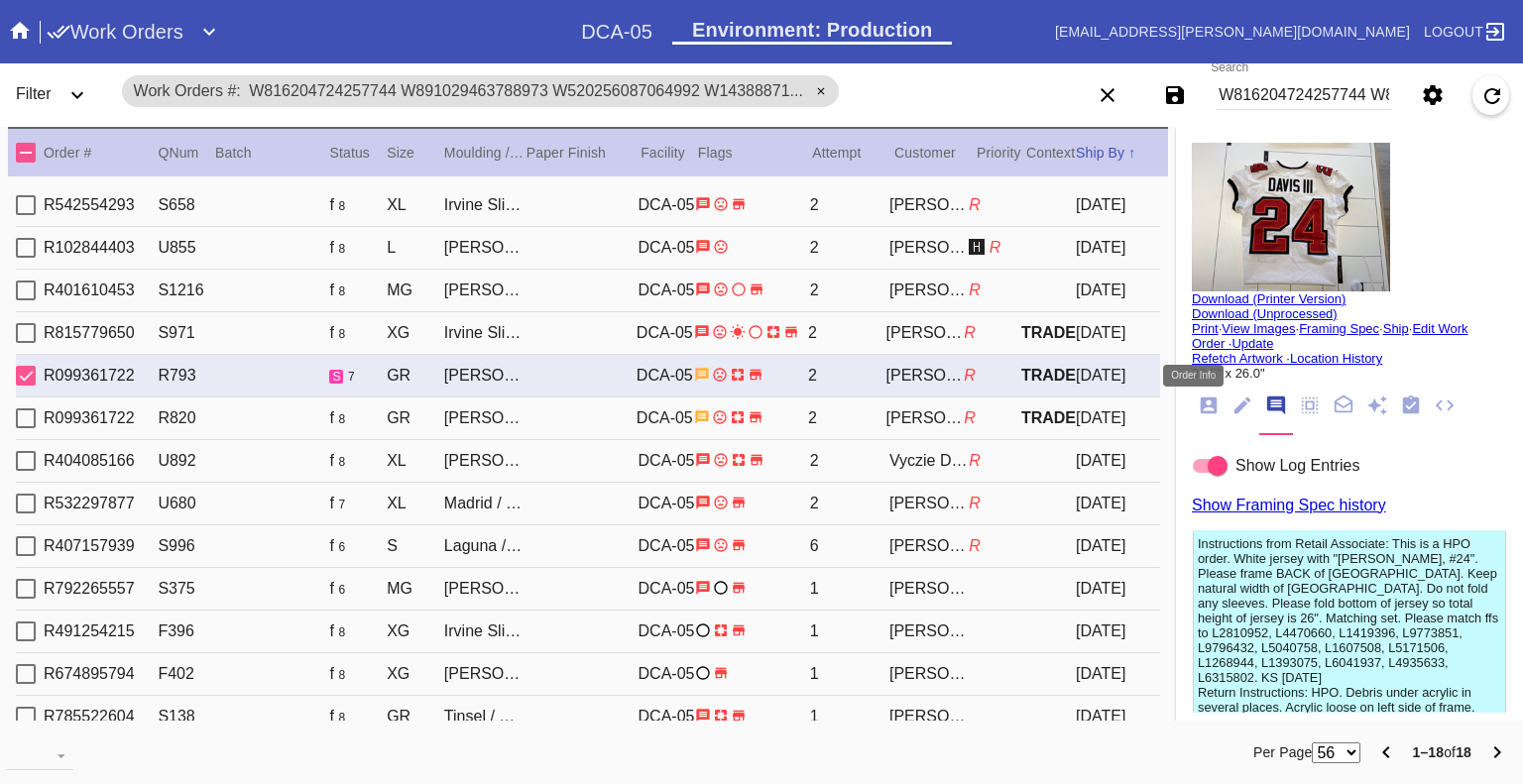 click 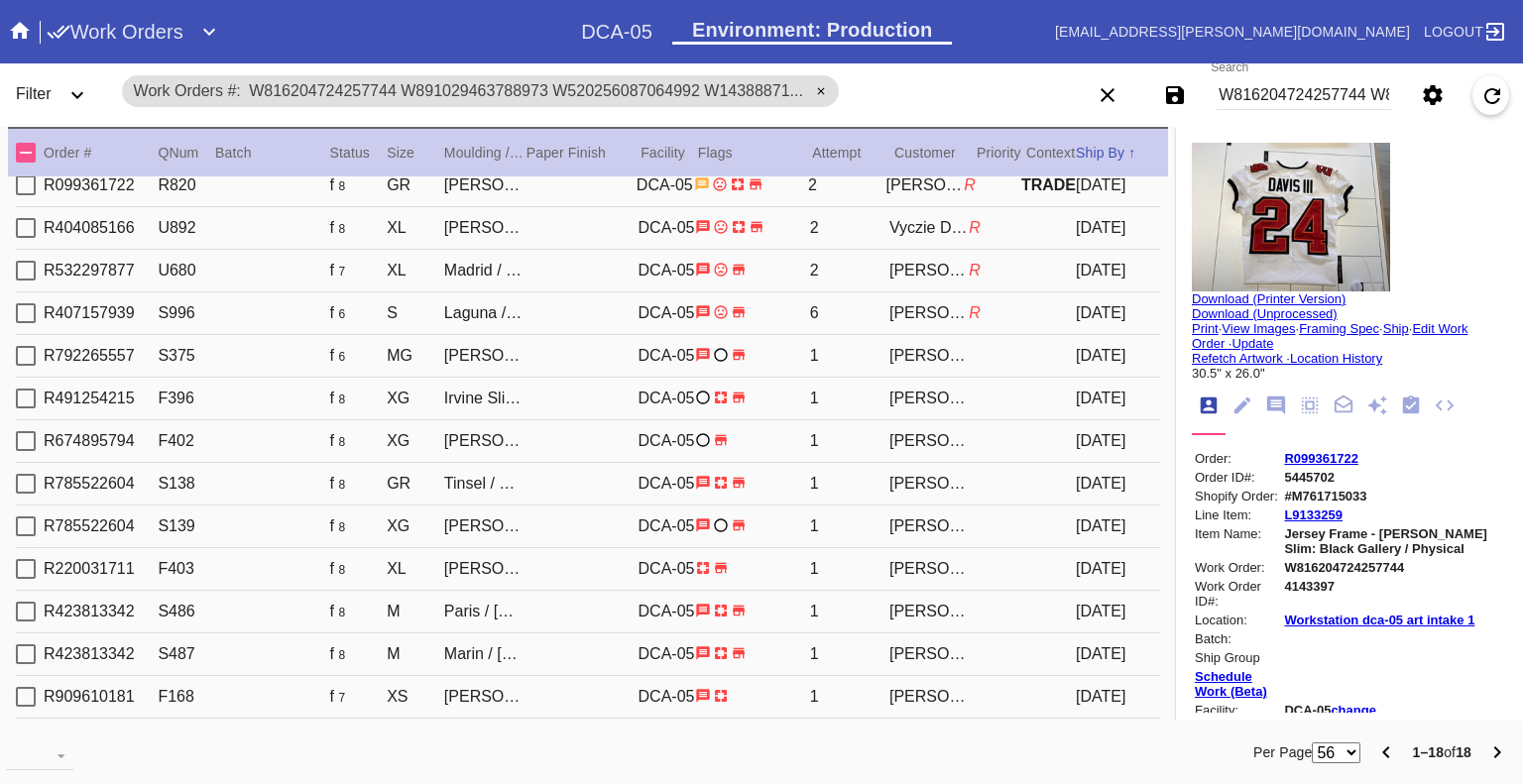 scroll, scrollTop: 0, scrollLeft: 0, axis: both 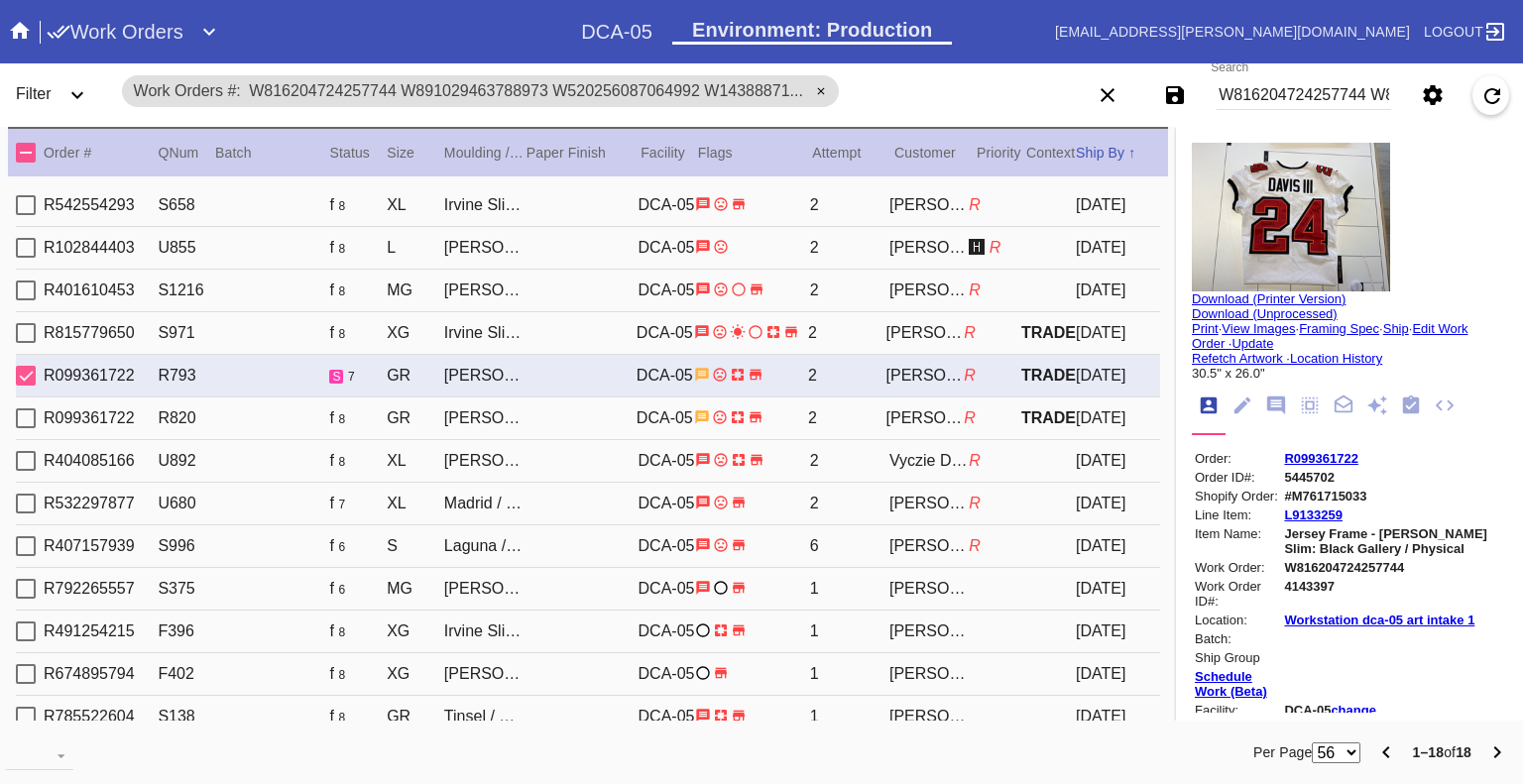 click at bounding box center (26, 376) 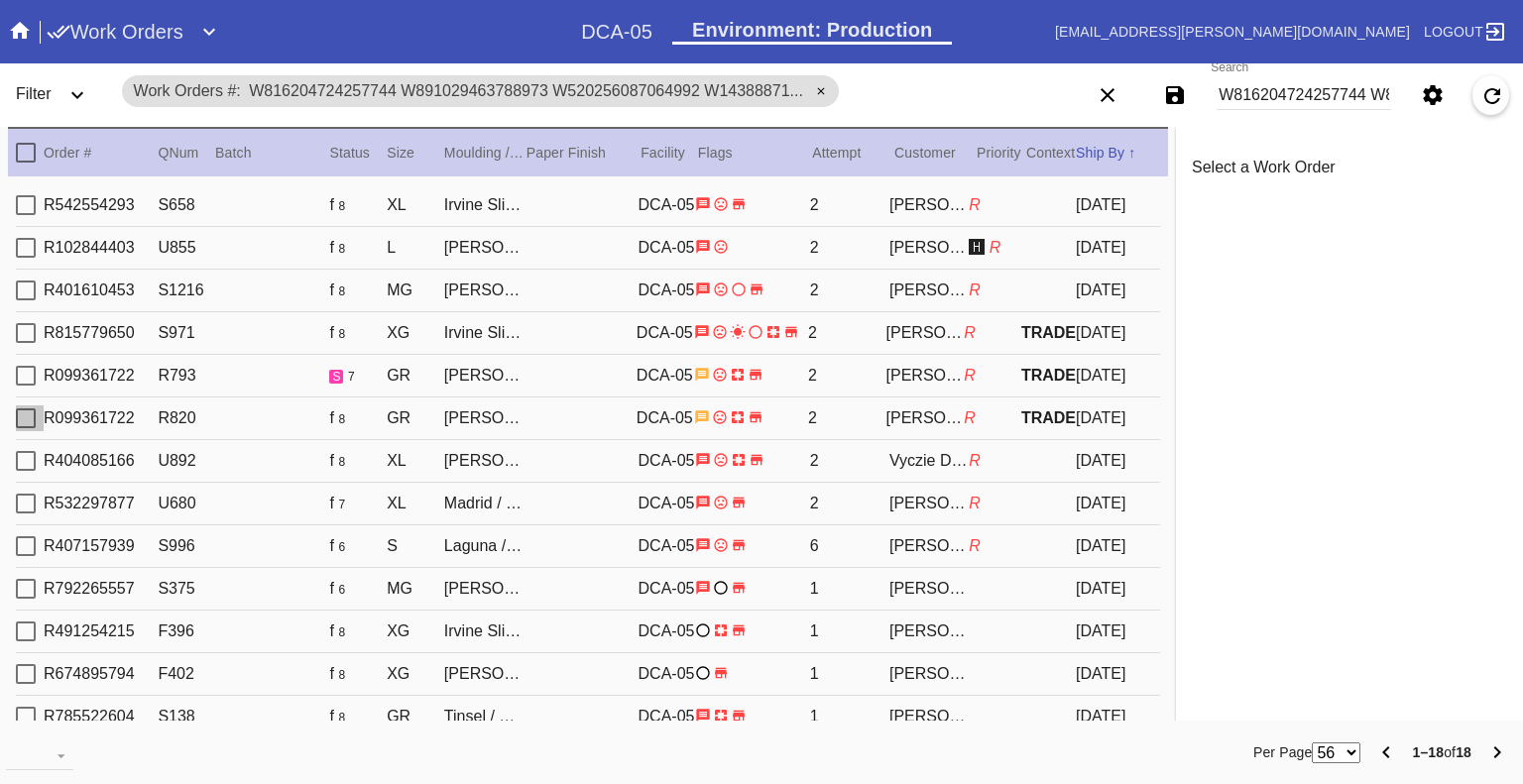 click at bounding box center [26, 418] 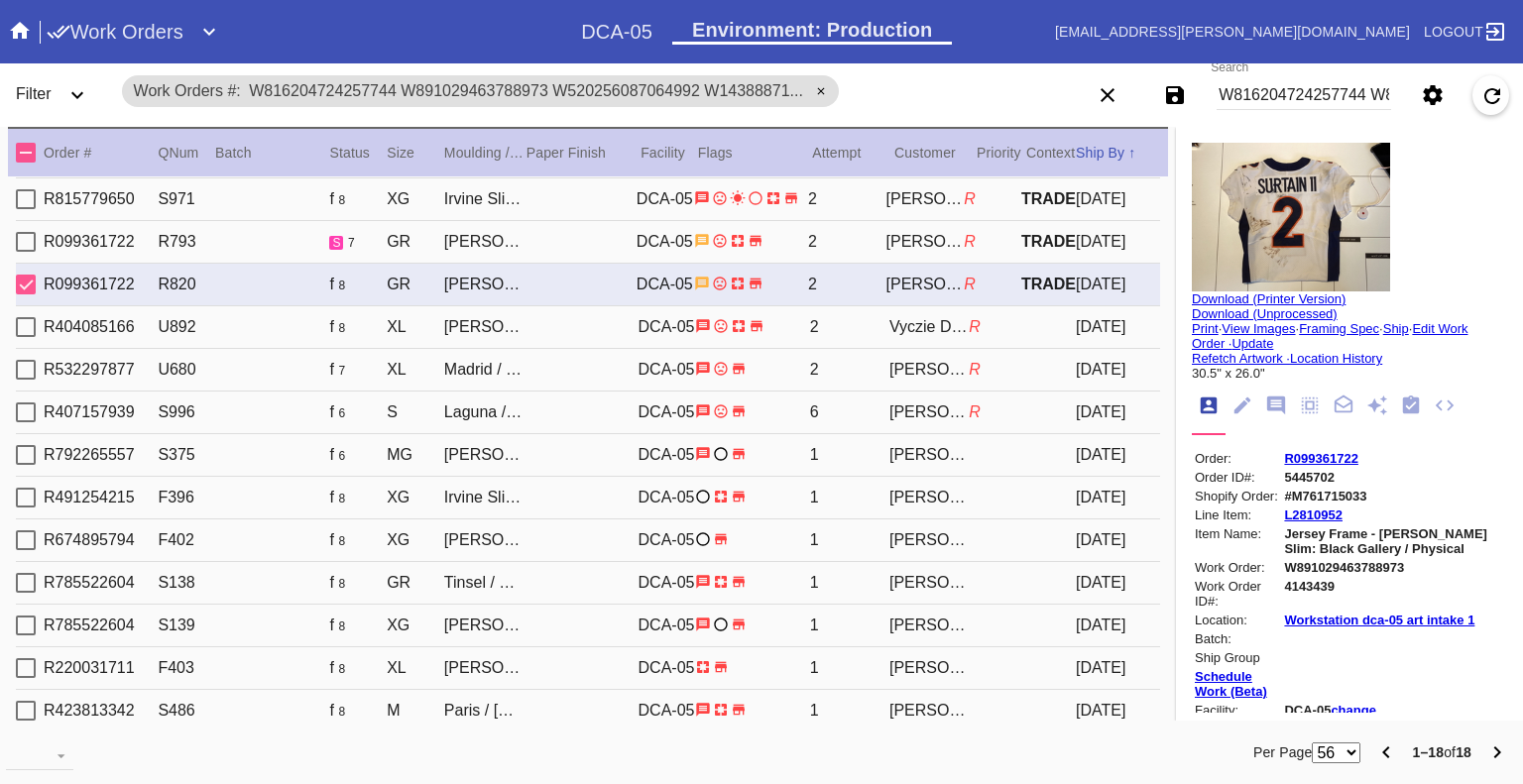 scroll, scrollTop: 236, scrollLeft: 0, axis: vertical 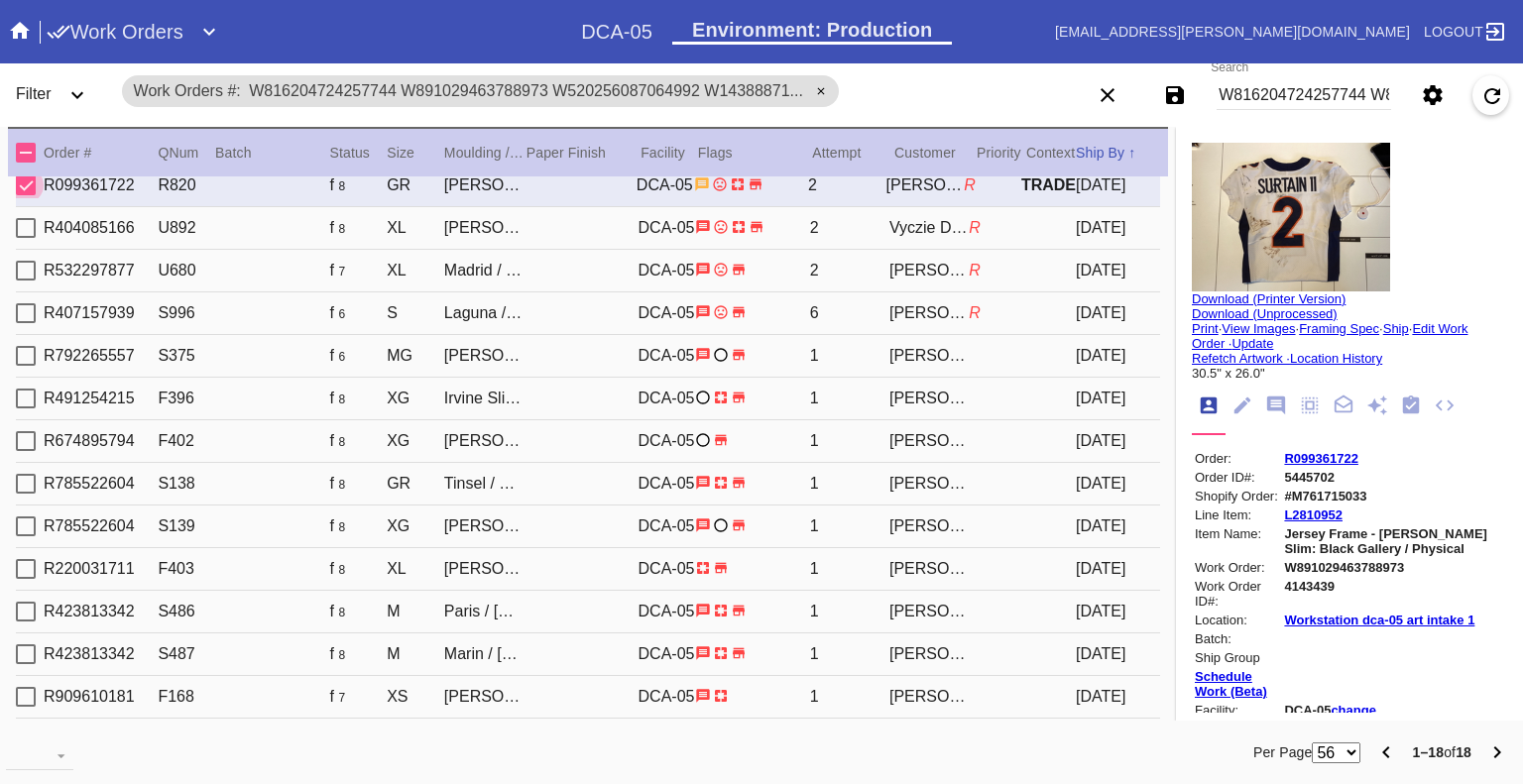 click on "W816204724257744 W891029463788973 W520256087064992 W143888711828795 W208973172083652 W265141978036293 W272829484110281 W343154698715107 W361987917069881 W420970864521909 W481084033987213 W683242729726185 W722982059639148 W781898270823516 W852353163918687 W937476294644434 W946824803792259 W775166925026500" at bounding box center [1304, 95] 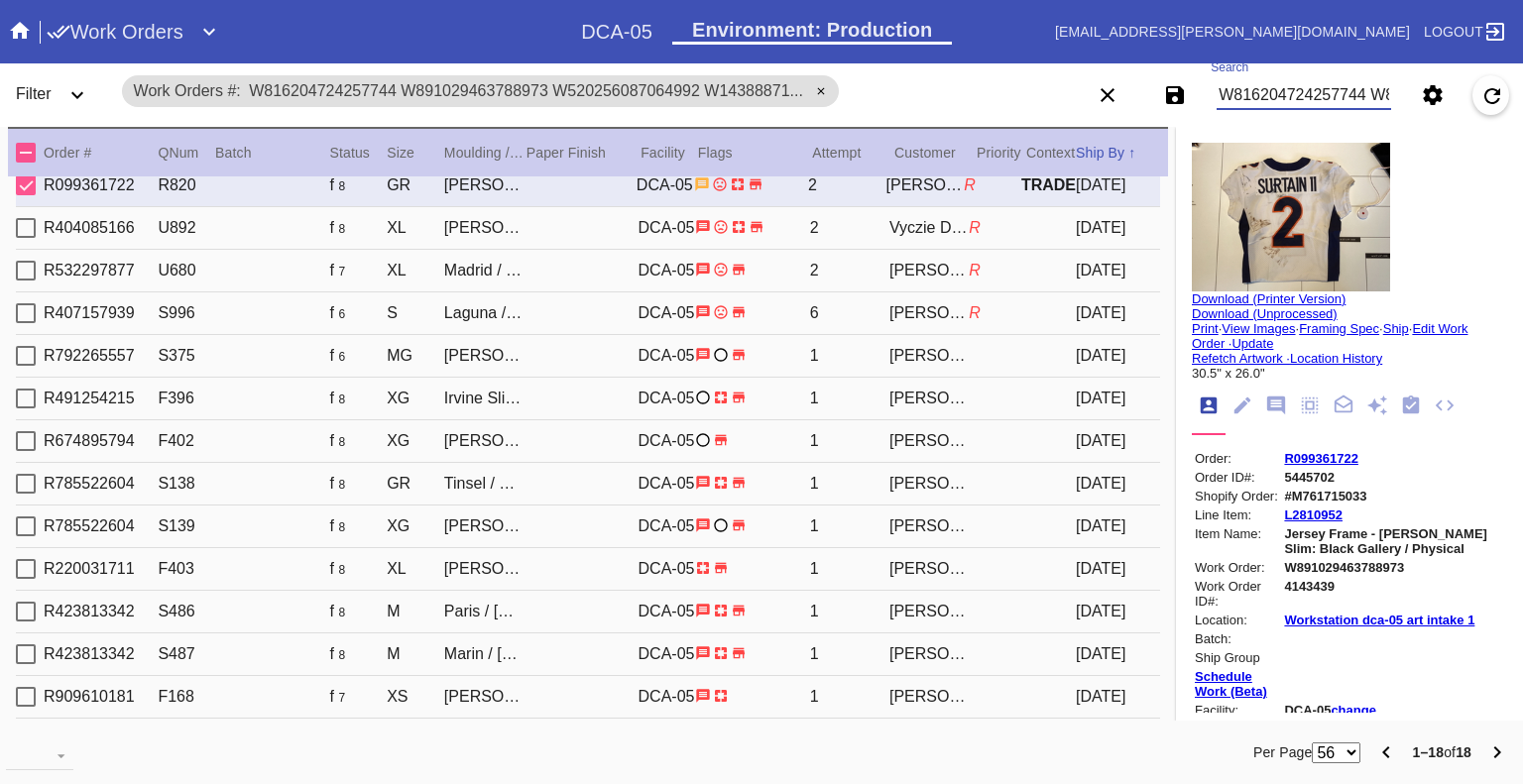 click on "W816204724257744 W891029463788973 W520256087064992 W143888711828795 W208973172083652 W265141978036293 W272829484110281 W343154698715107 W361987917069881 W420970864521909 W481084033987213 W683242729726185 W722982059639148 W781898270823516 W852353163918687 W937476294644434 W946824803792259 W775166925026500" at bounding box center [1304, 95] 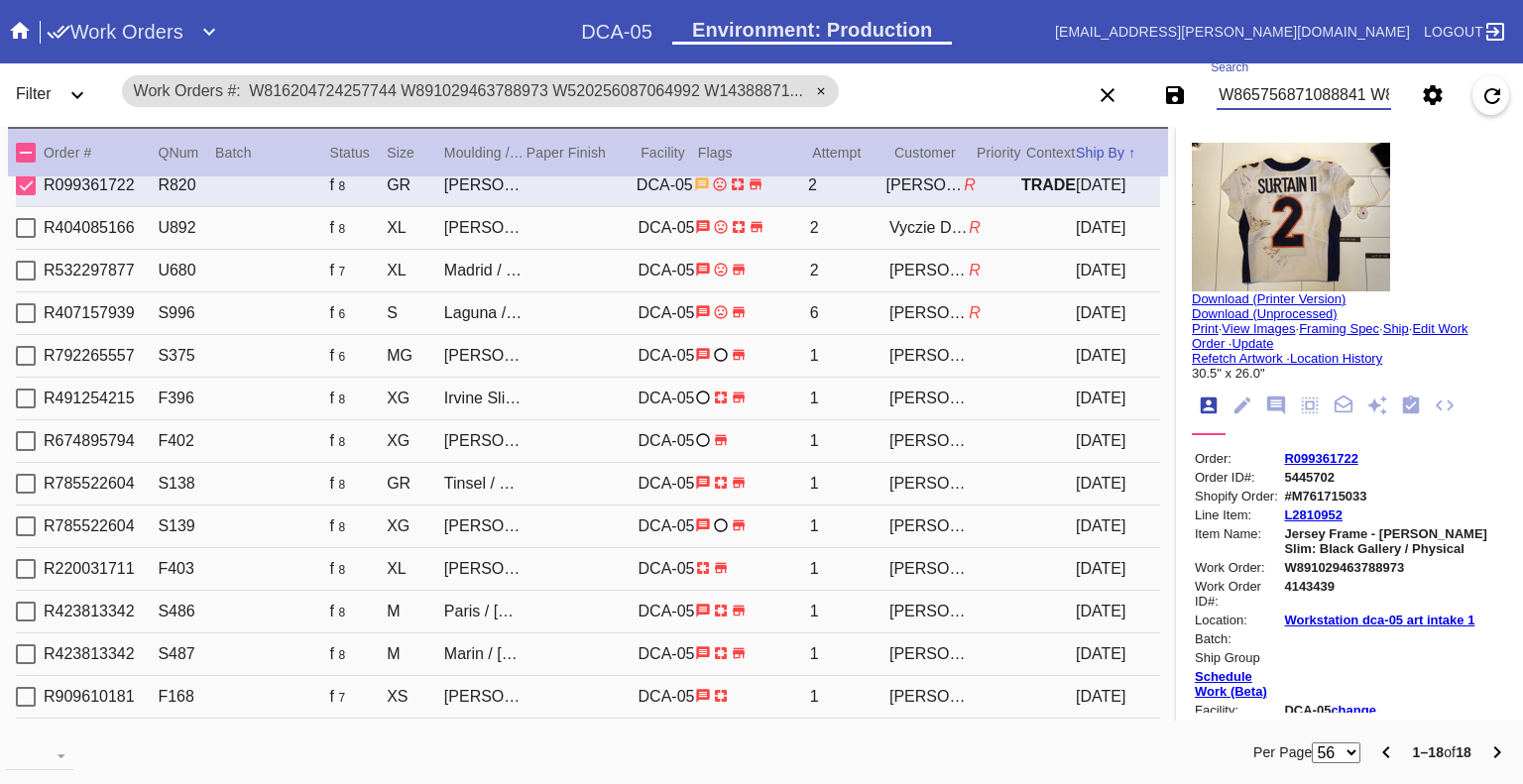 scroll, scrollTop: 0, scrollLeft: 583, axis: horizontal 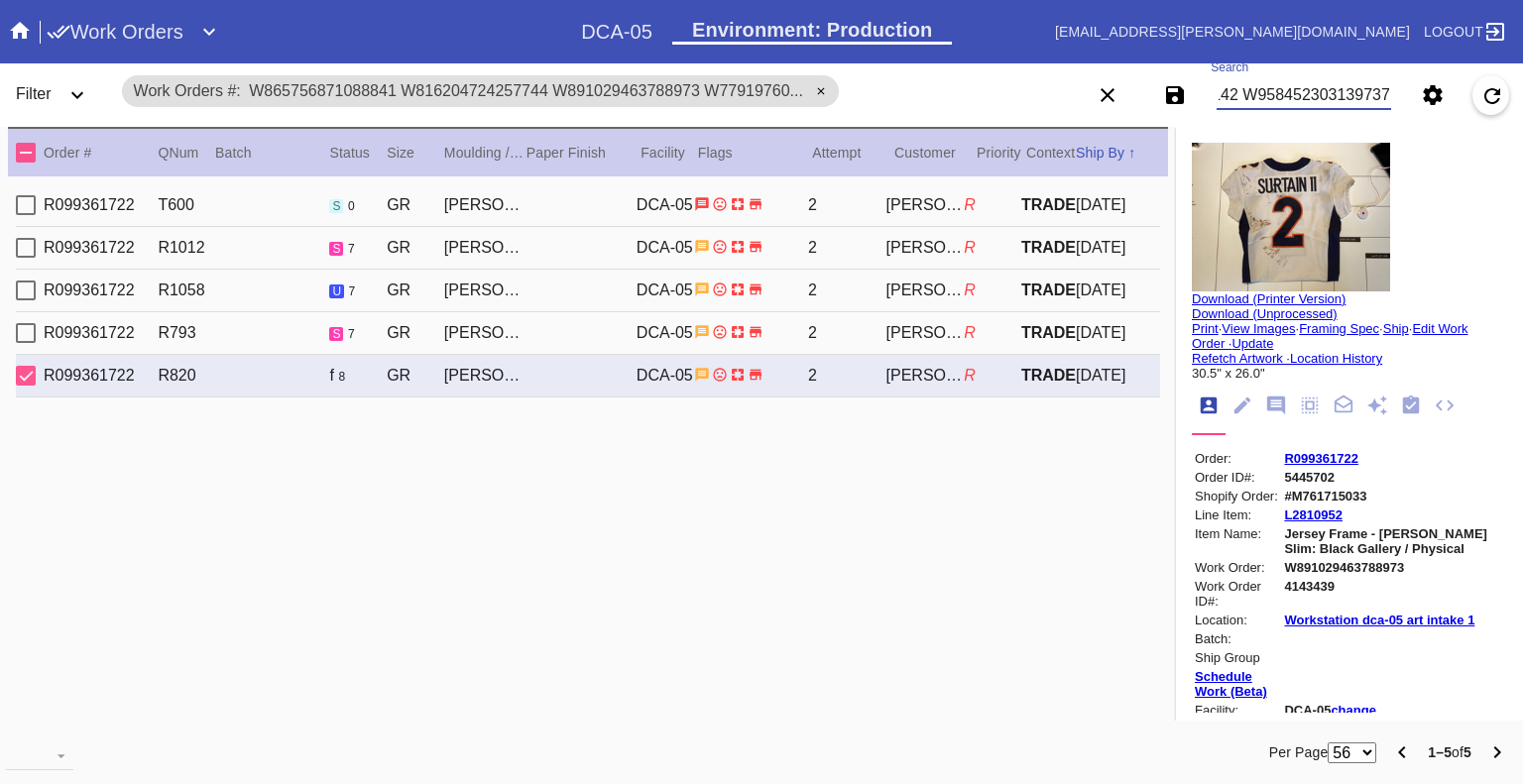 type on "W865756871088841 W816204724257744 W891029463788973 W779197605319142 W958452303139737" 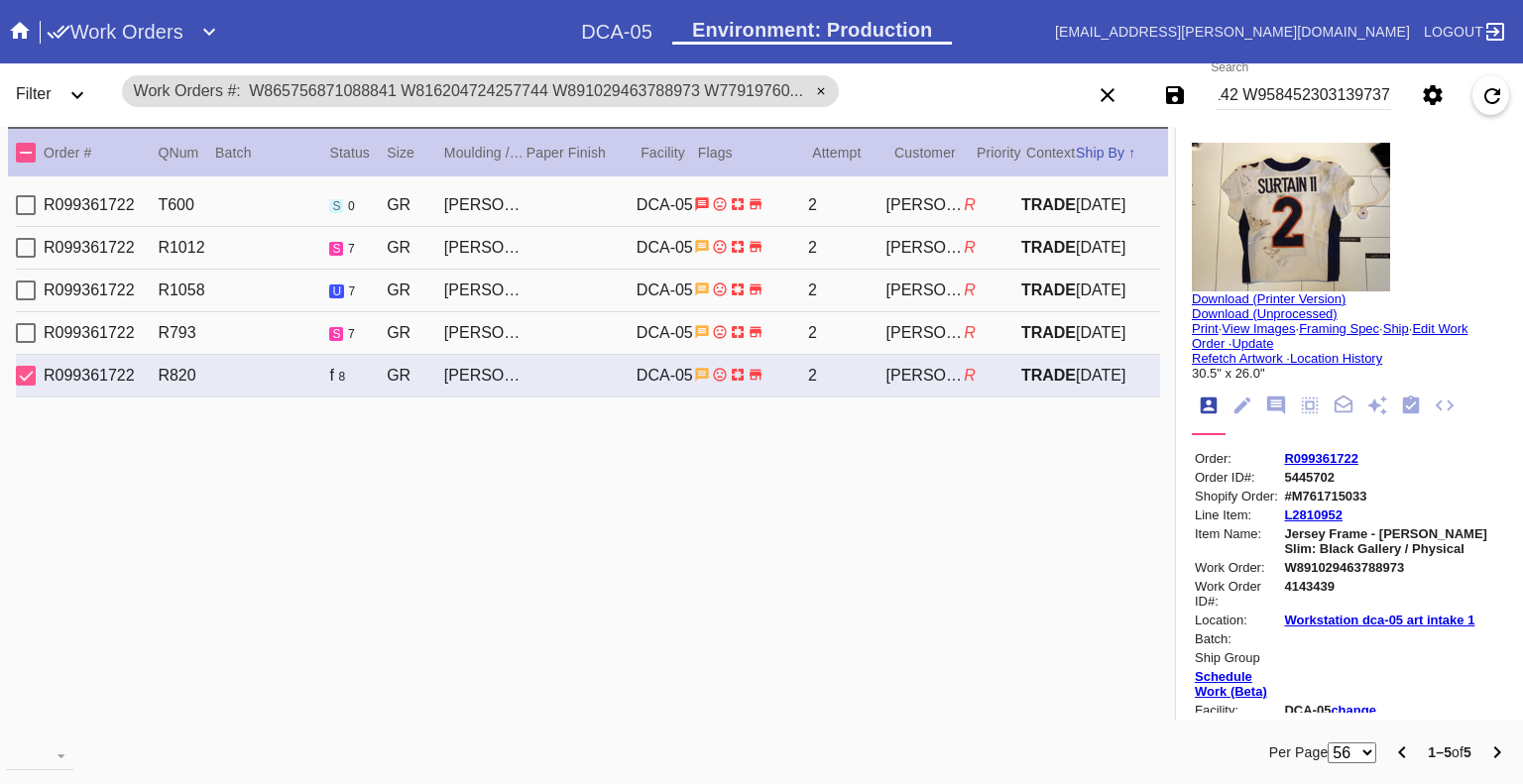 scroll, scrollTop: 0, scrollLeft: 0, axis: both 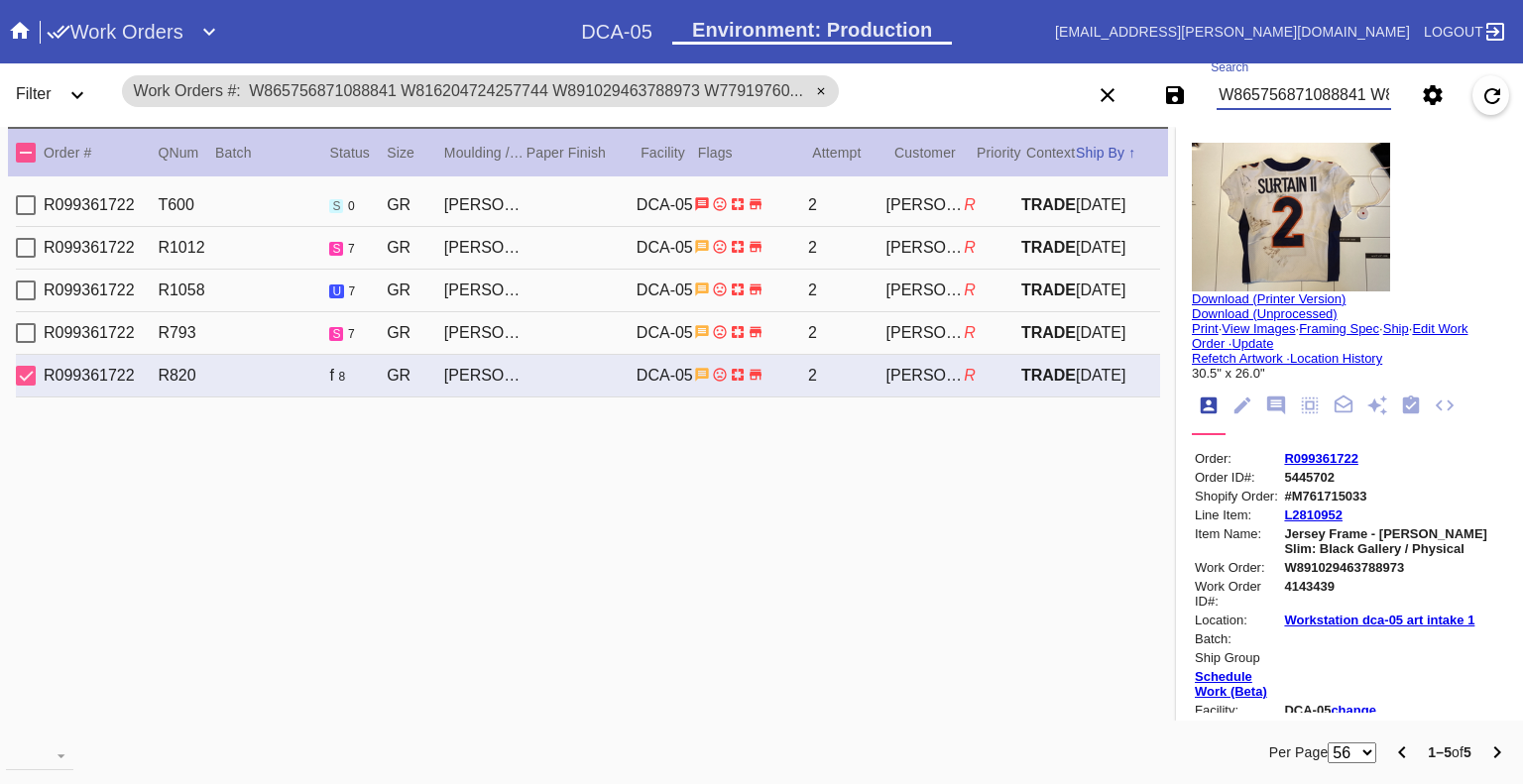 drag, startPoint x: 21, startPoint y: 374, endPoint x: 23, endPoint y: 348, distance: 26.07681 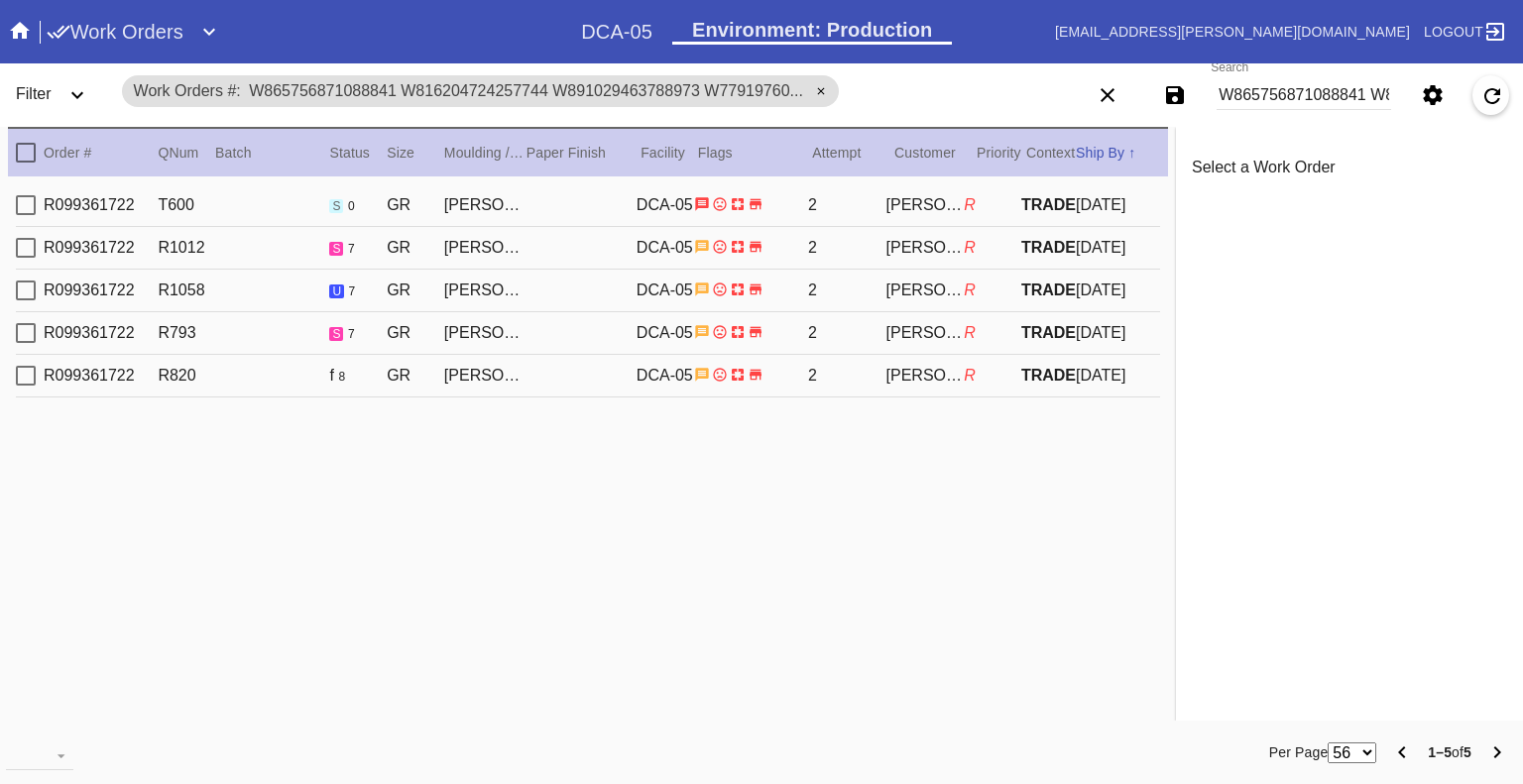 click at bounding box center (26, 205) 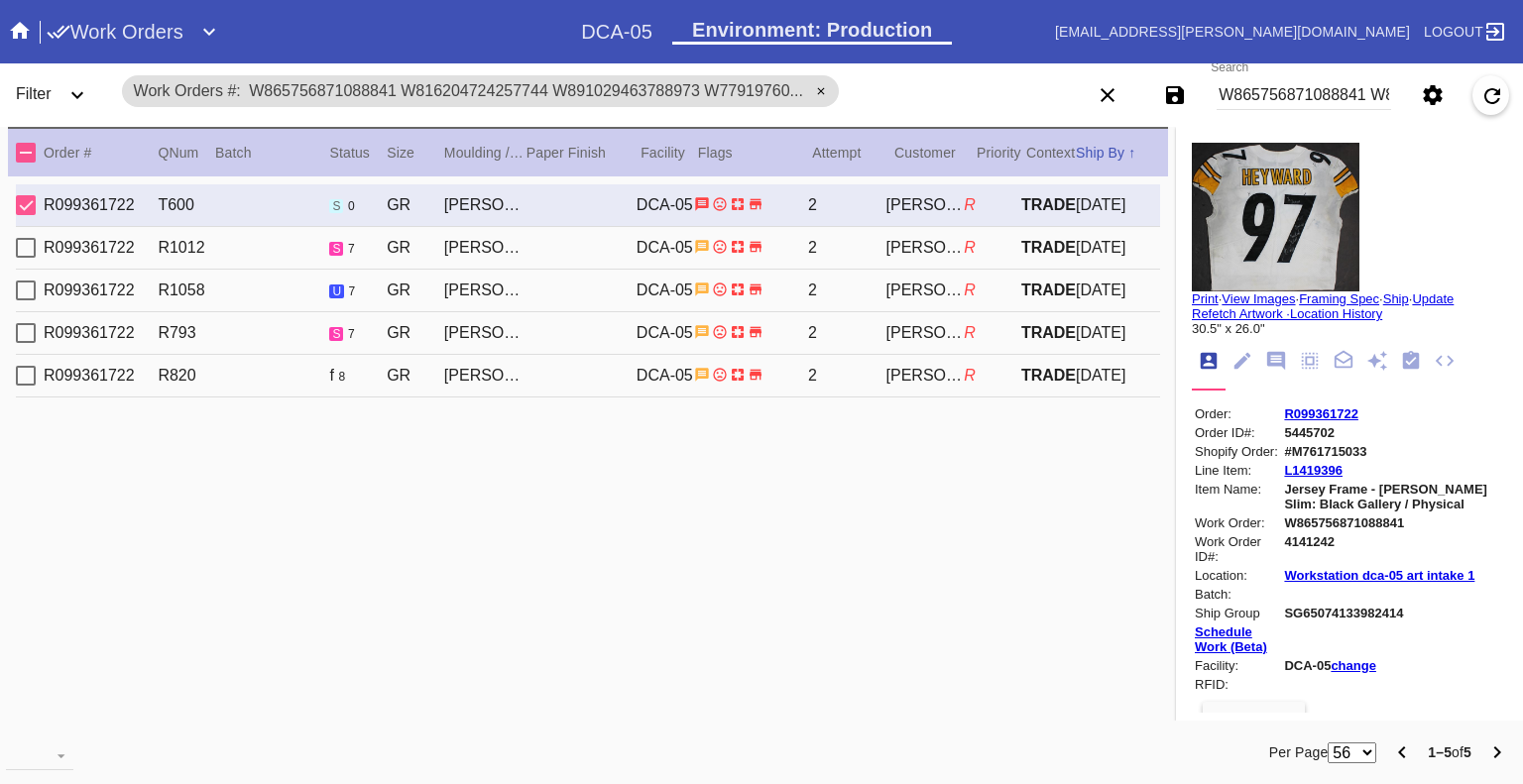 click at bounding box center (26, 205) 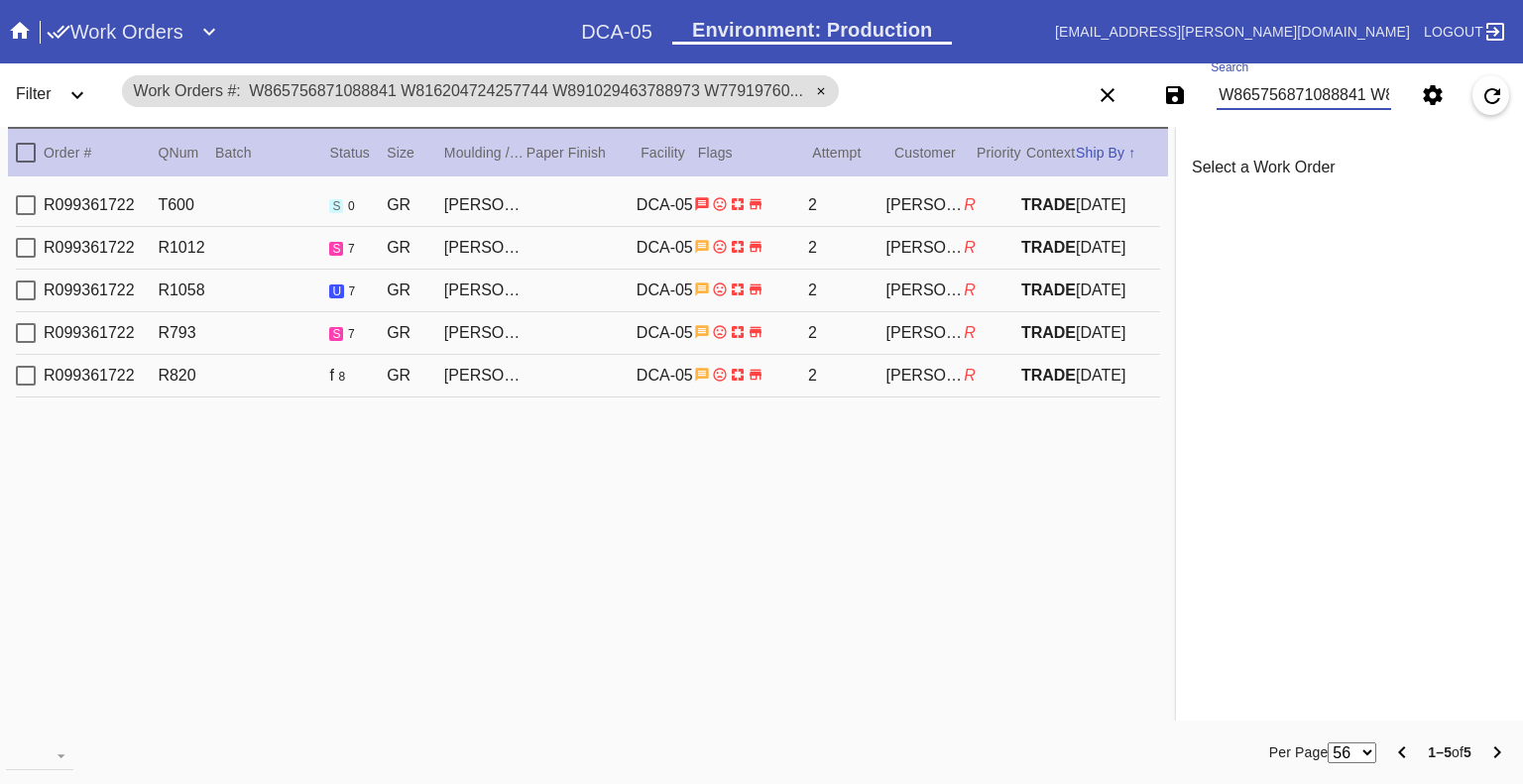 click on "W865756871088841 W816204724257744 W891029463788973 W779197605319142 W958452303139737" at bounding box center (1304, 95) 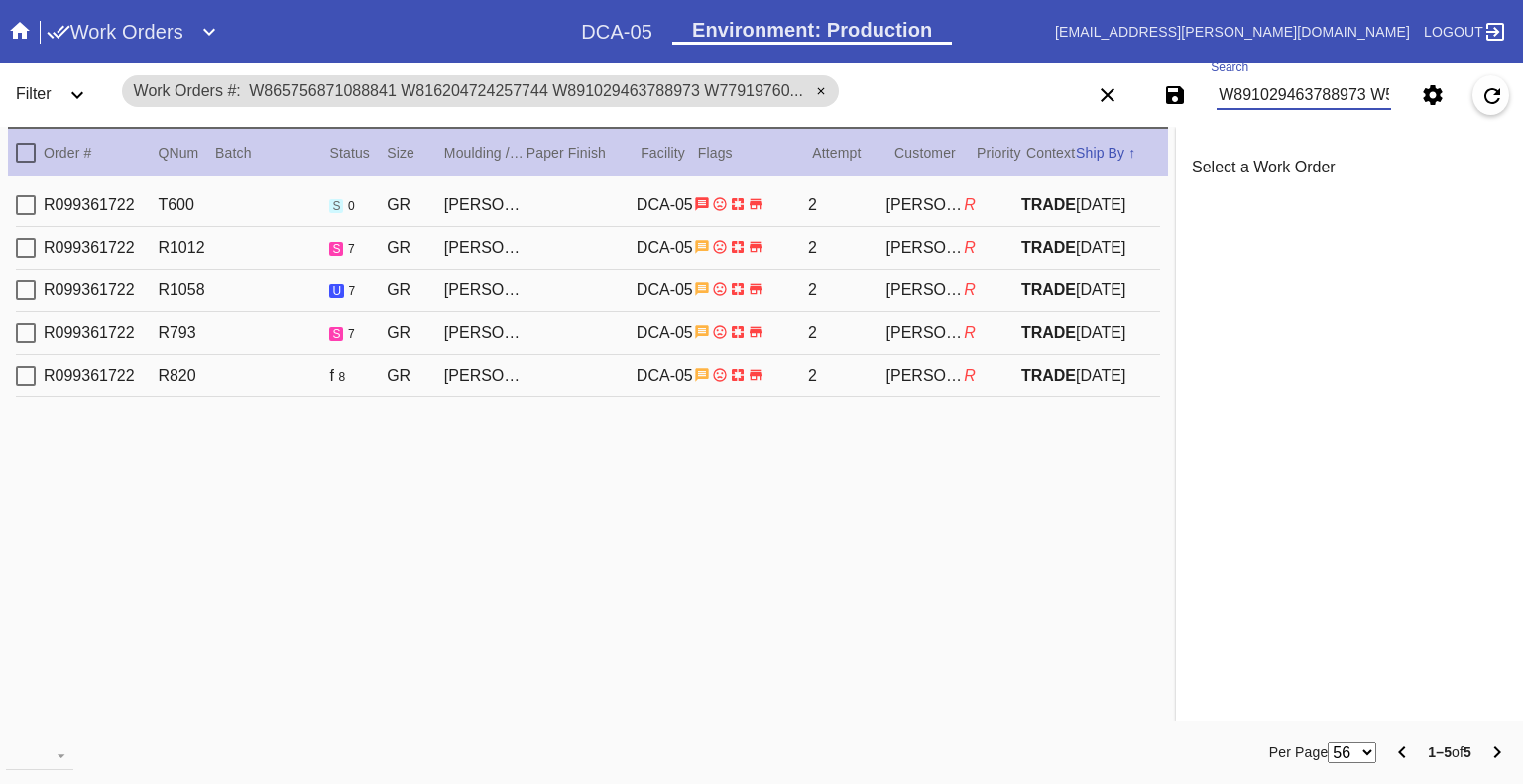 scroll, scrollTop: 0, scrollLeft: 2402, axis: horizontal 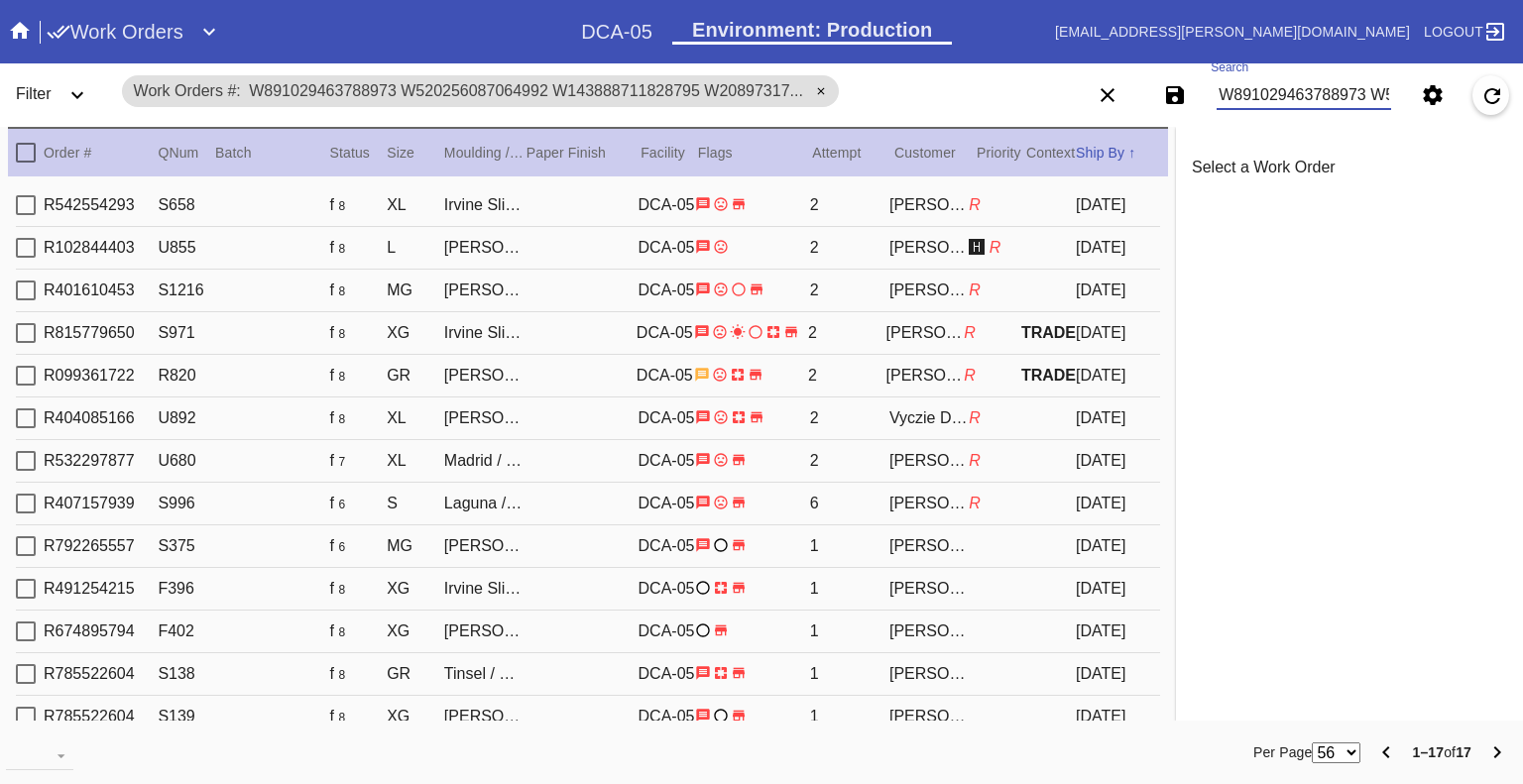 click on "W891029463788973 W520256087064992 W143888711828795 W208973172083652 W265141978036293 W272829484110281 W343154698715107 W361987917069881 W420970864521909 W481084033987213 W683242729726185 W722982059639148 W781898270823516 W852353163918687 W937476294644434 W946824803792259 W775166925026500" at bounding box center (1304, 95) 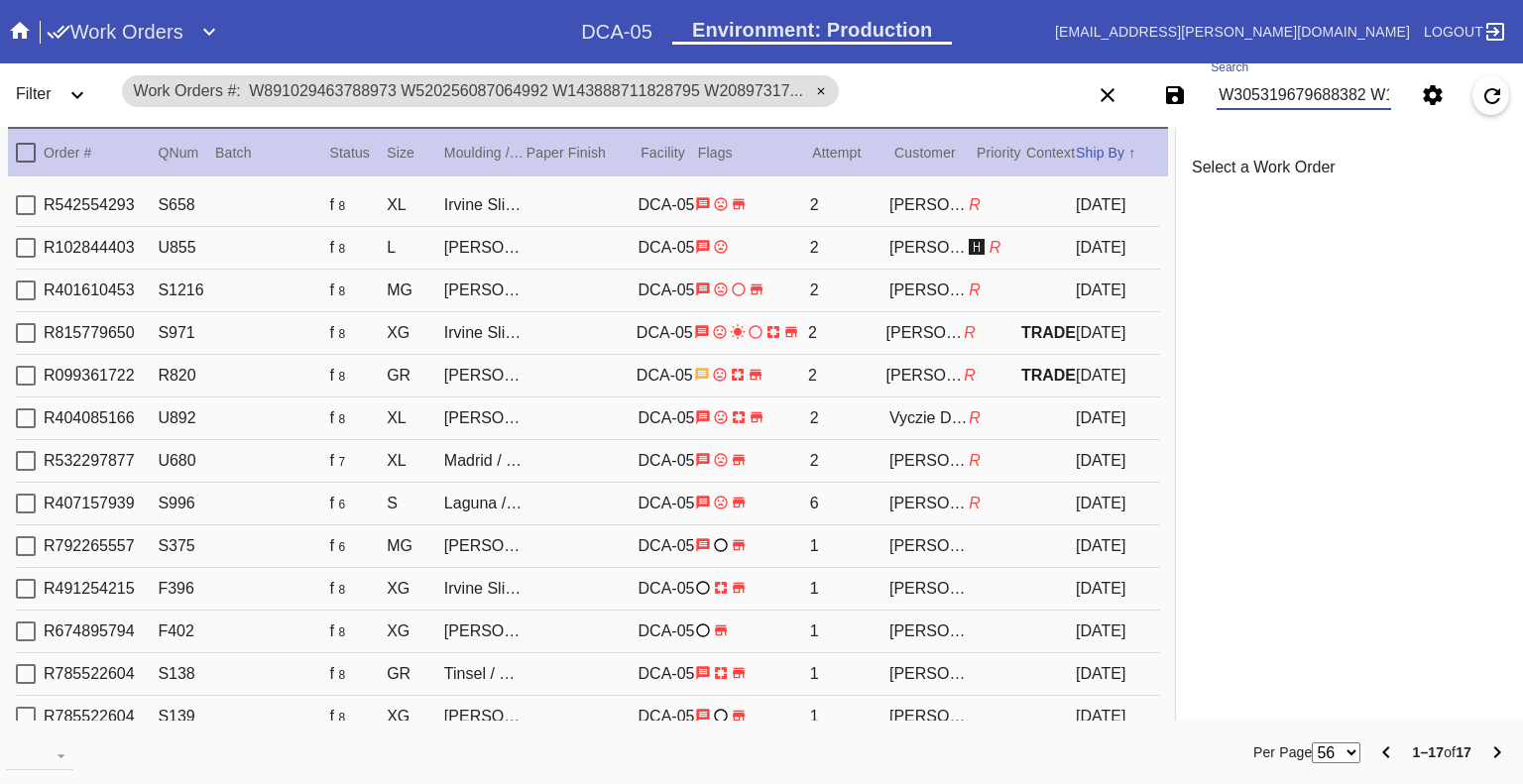 scroll, scrollTop: 0, scrollLeft: 2855, axis: horizontal 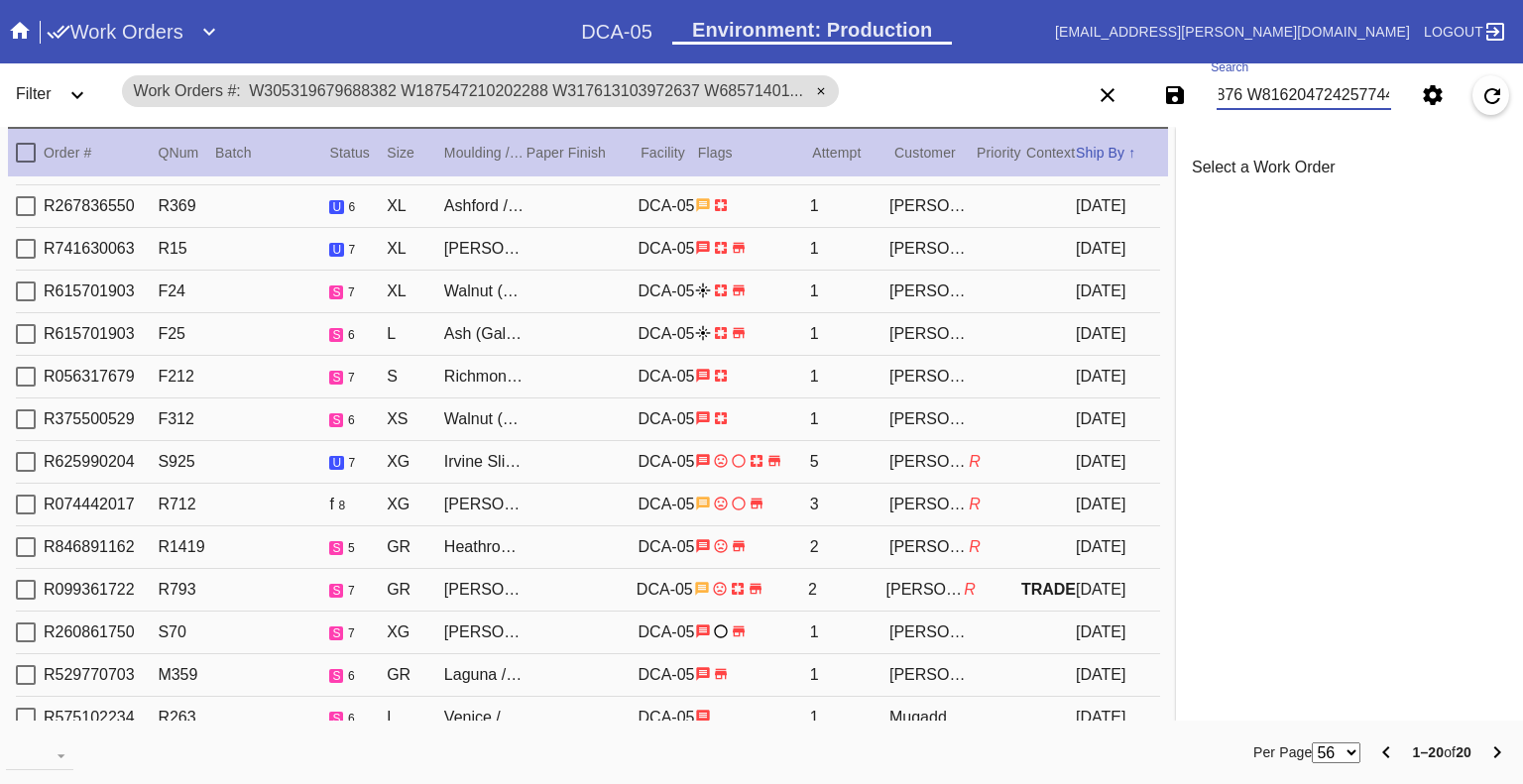 type on "W305319679688382 W187547210202288 W317613103972637 W685714016147001 W779197605319142 W126471564098977 W151199423101667 W958452303139737 W357375885650048 W203125736873193 W520256087064992 W601844427703820 W253992611845320 W178289966393684 W789292621938982 W860335706538433 W272111048713575 W628733012556846 W412070504692876 W816204724257744" 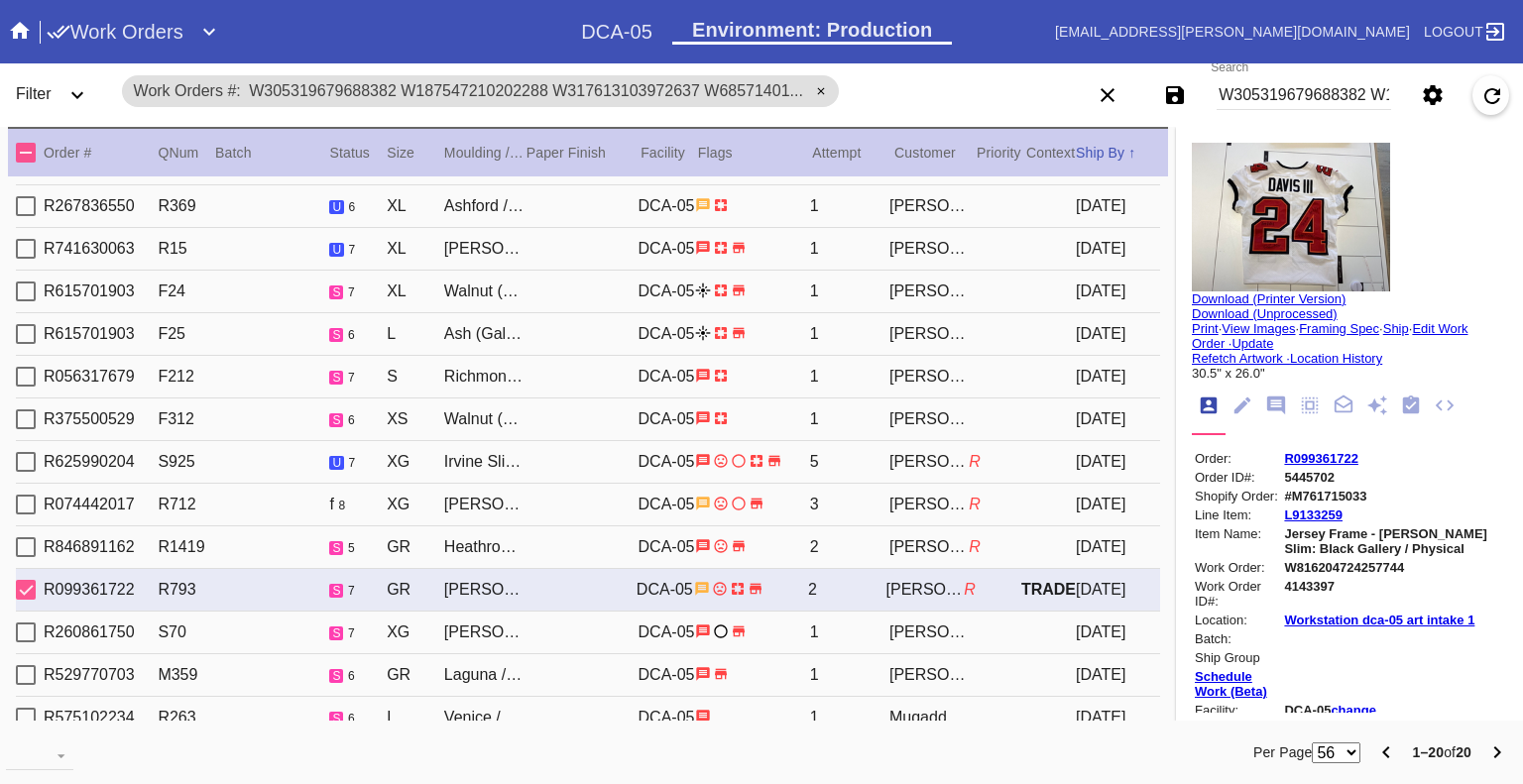 click on "W305319679688382 W187547210202288 W317613103972637 W685714016147001 W779197605319142 W126471564098977 W151199423101667 W958452303139737 W357375885650048 W203125736873193 W520256087064992 W601844427703820 W253992611845320 W178289966393684 W789292621938982 W860335706538433 W272111048713575 W628733012556846 W412070504692876 W816204724257744" at bounding box center (1304, 95) 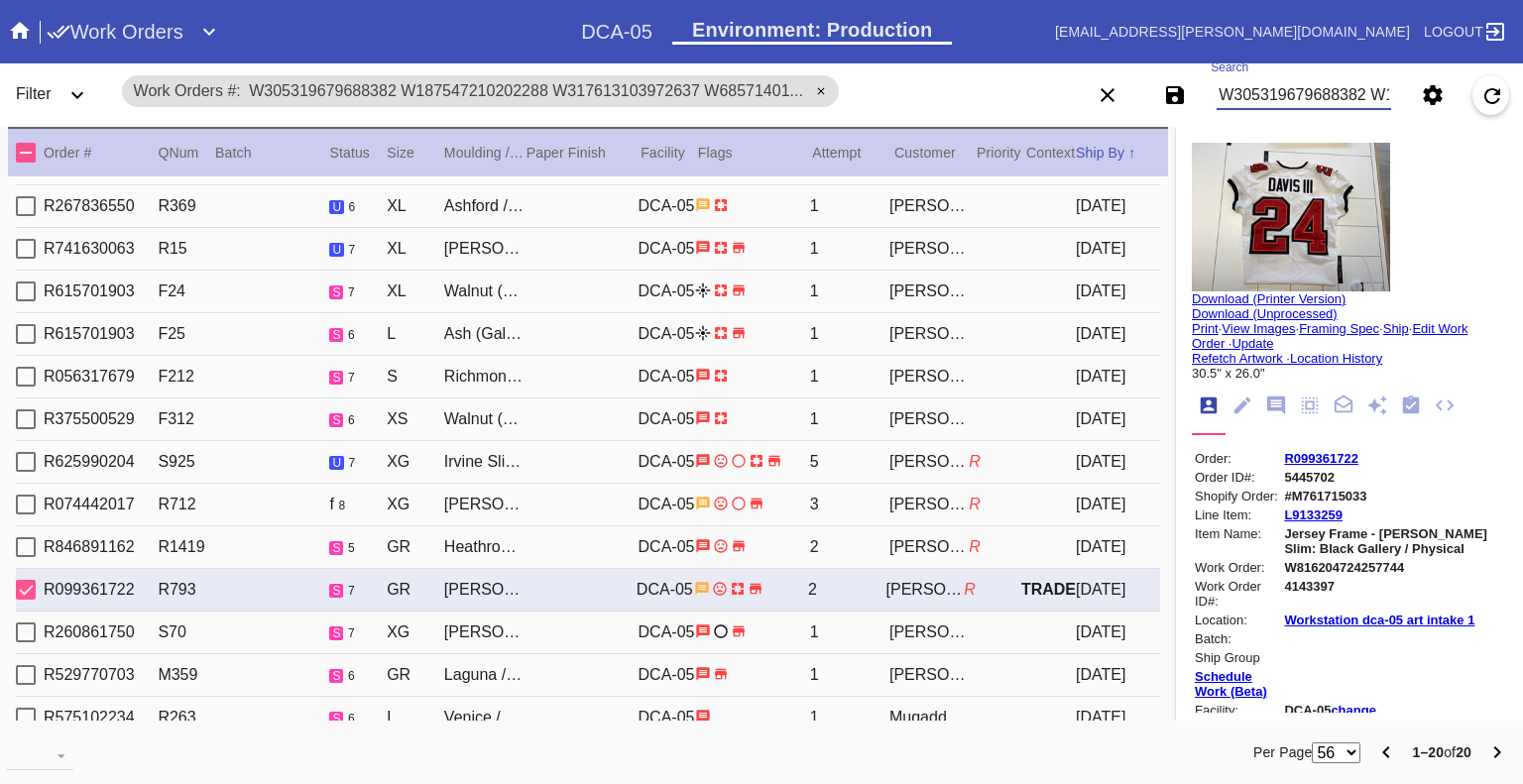 click on "W305319679688382 W187547210202288 W317613103972637 W685714016147001 W779197605319142 W126471564098977 W151199423101667 W958452303139737 W357375885650048 W203125736873193 W520256087064992 W601844427703820 W253992611845320 W178289966393684 W789292621938982 W860335706538433 W272111048713575 W628733012556846 W412070504692876 W816204724257744" at bounding box center (1304, 95) 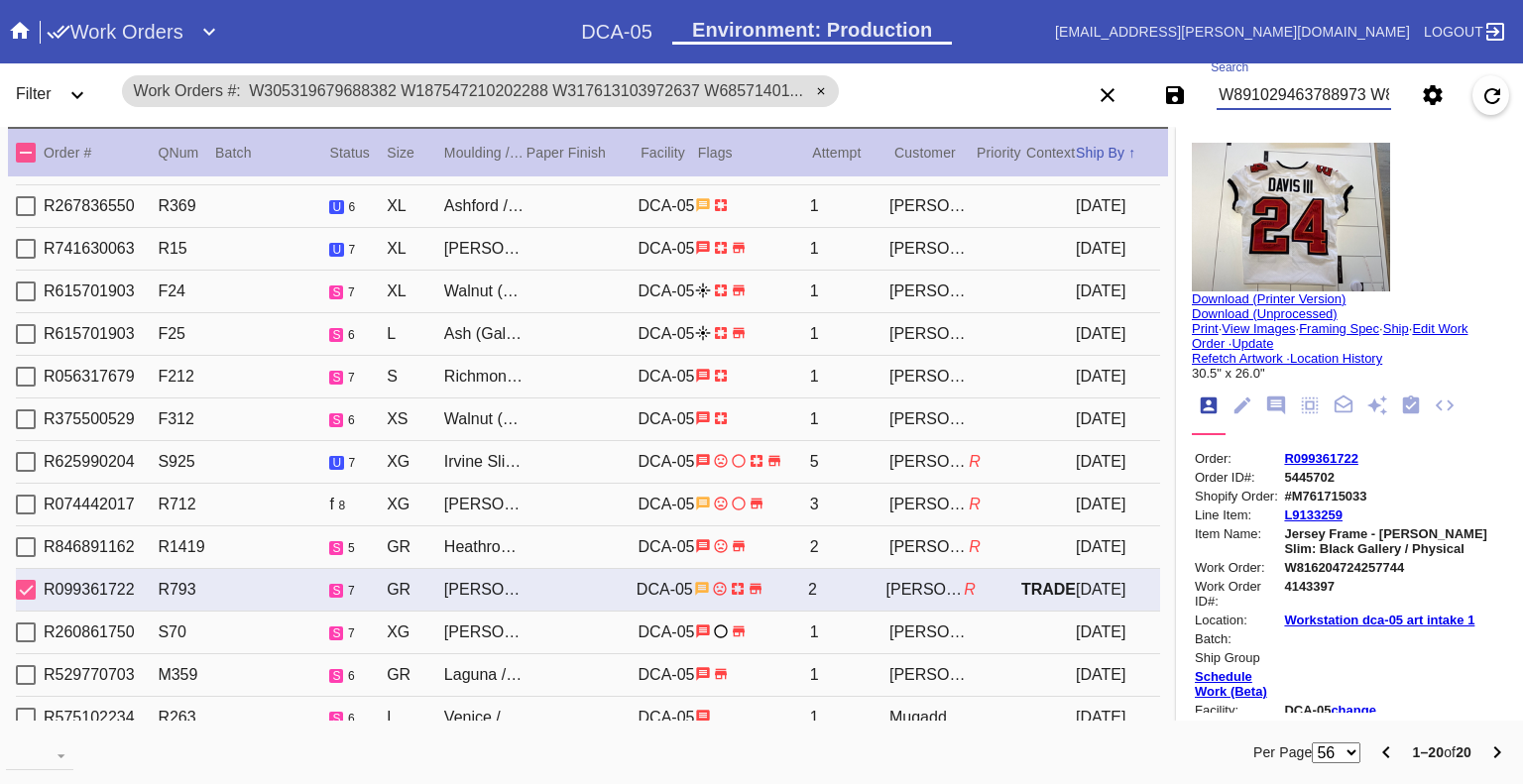 scroll, scrollTop: 0, scrollLeft: 3008, axis: horizontal 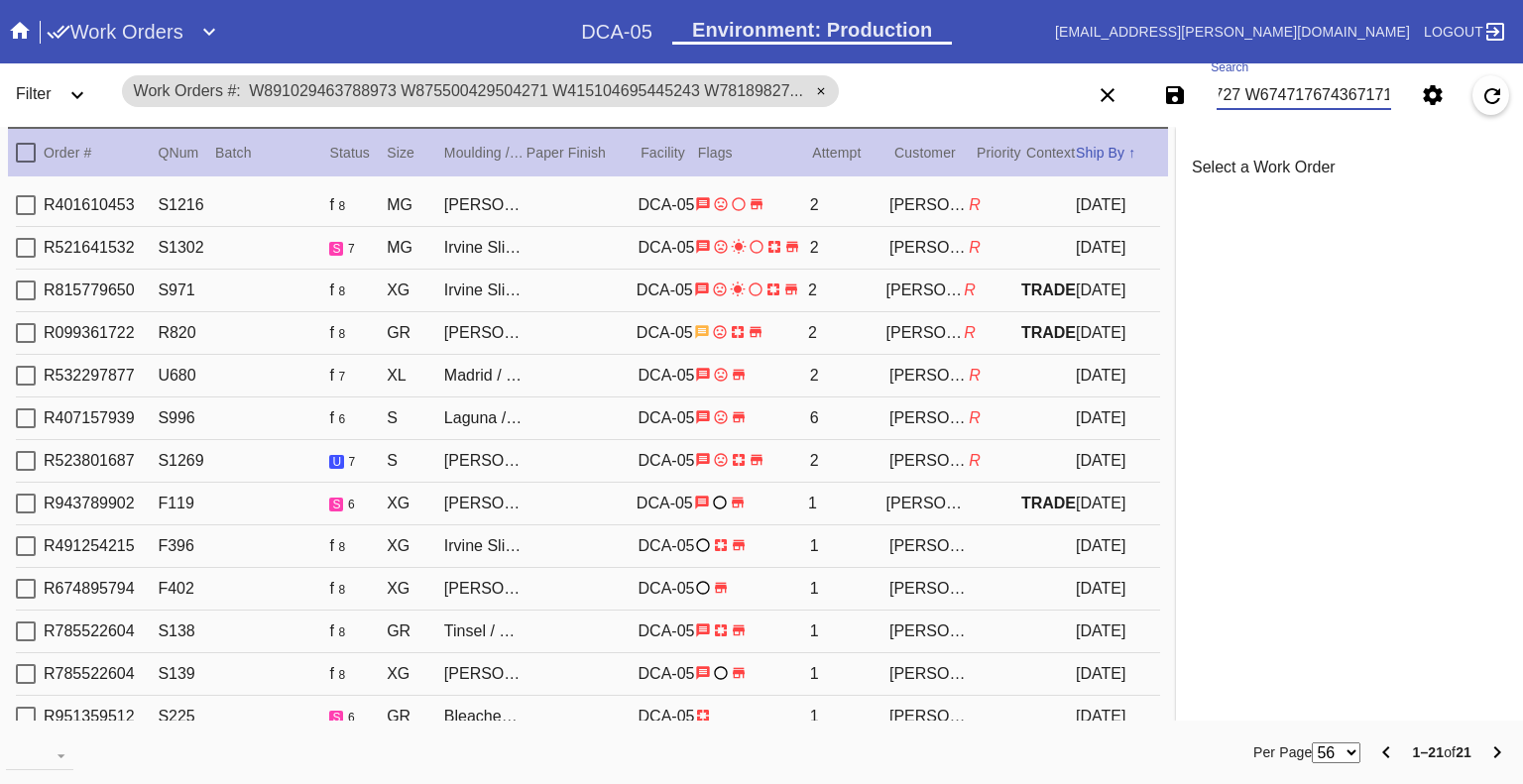 type on "W891029463788973 W875500429504271 W415104695445243 W781898270823516 W343154698715107 W775166925026500 W852353163918687 W946824803792259 W481084033987213 W716069938291467 W272829484110281 W612150682030661 W346699107787459 W846523550187928 W722982059639148 W624205328093343 W143888711828795 W265141978036293 W154608821765412 W178428025378727 W674717674367171" 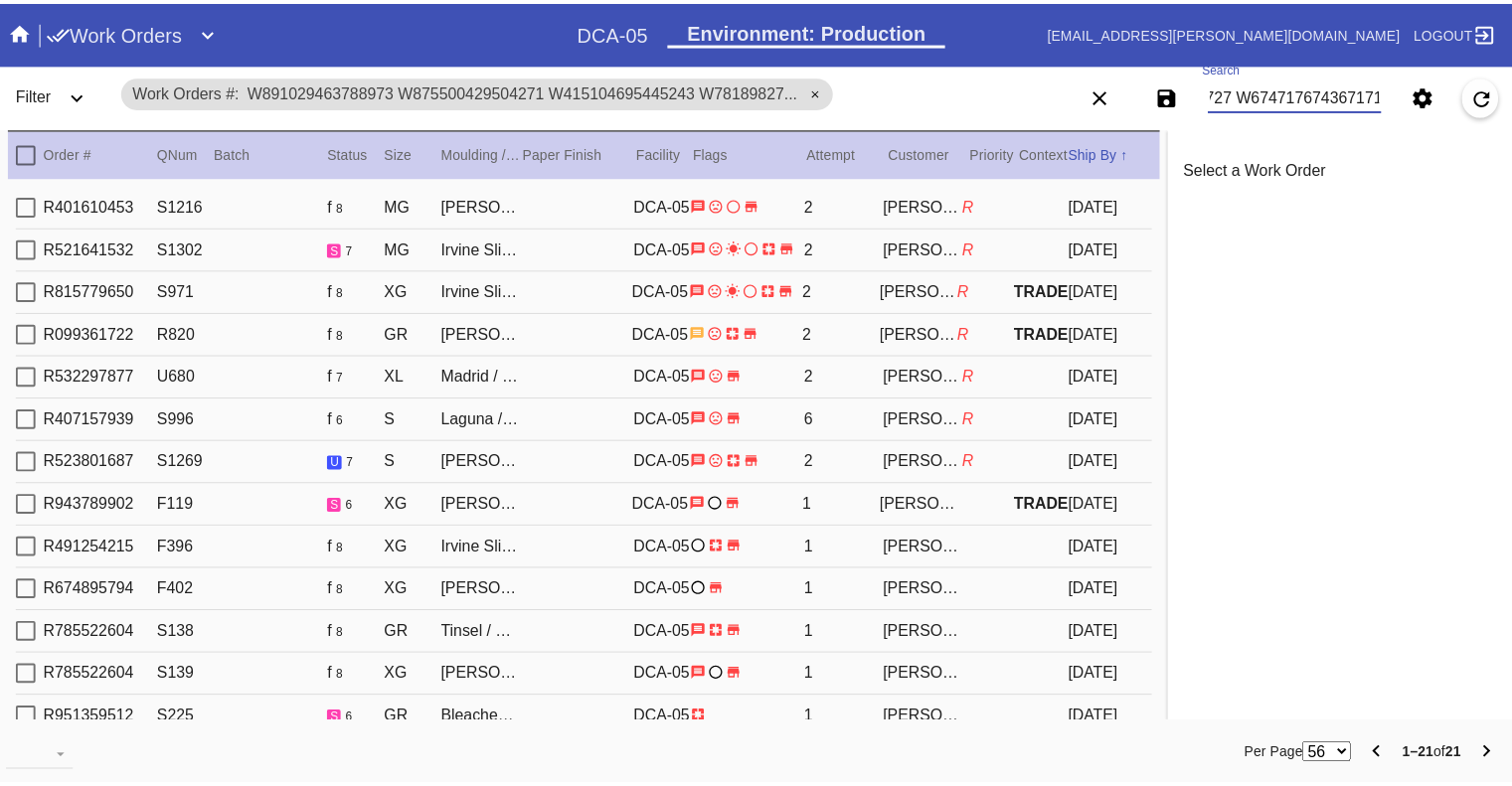 scroll, scrollTop: 0, scrollLeft: 0, axis: both 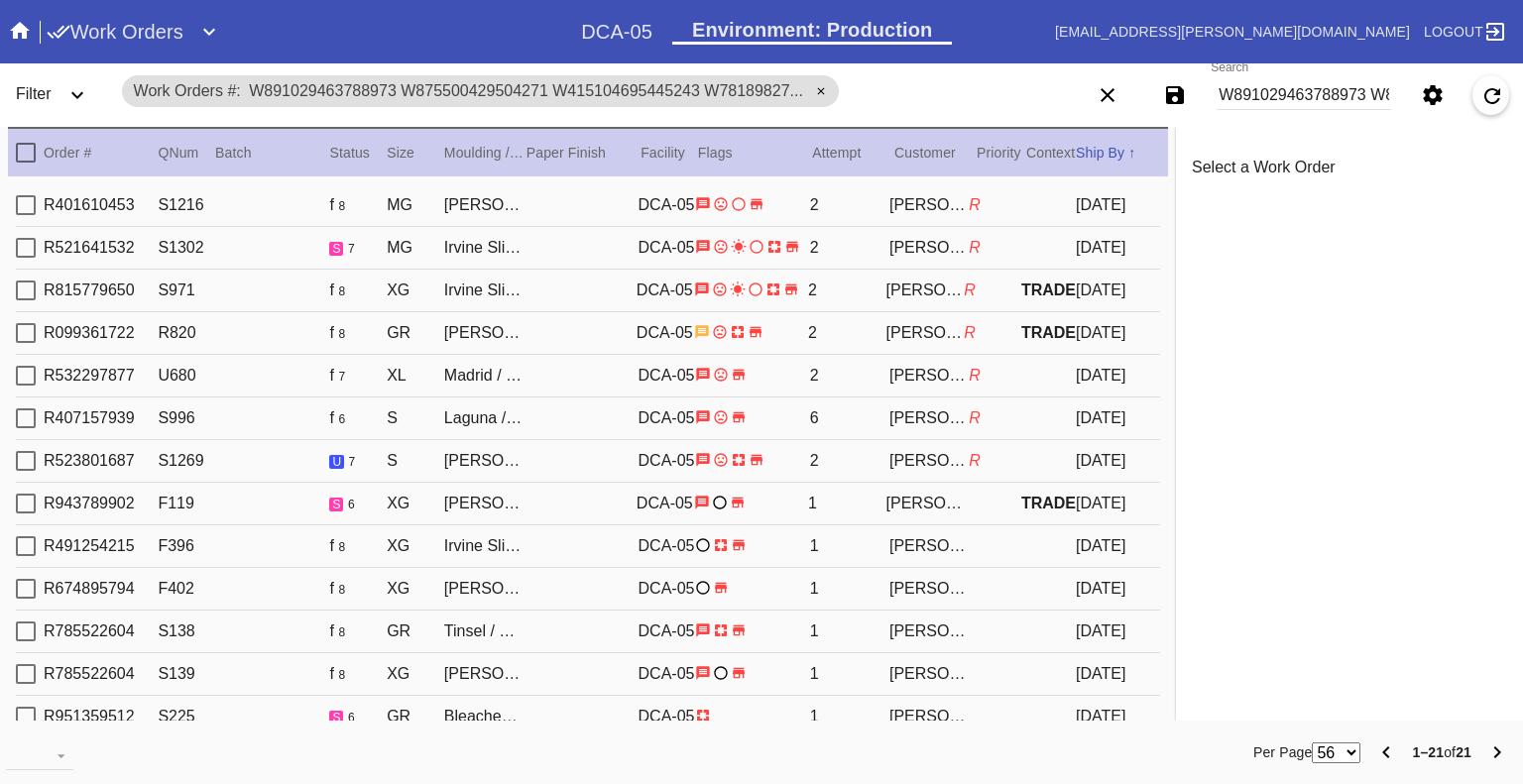 click on "Work Orders" at bounding box center (115, 32) 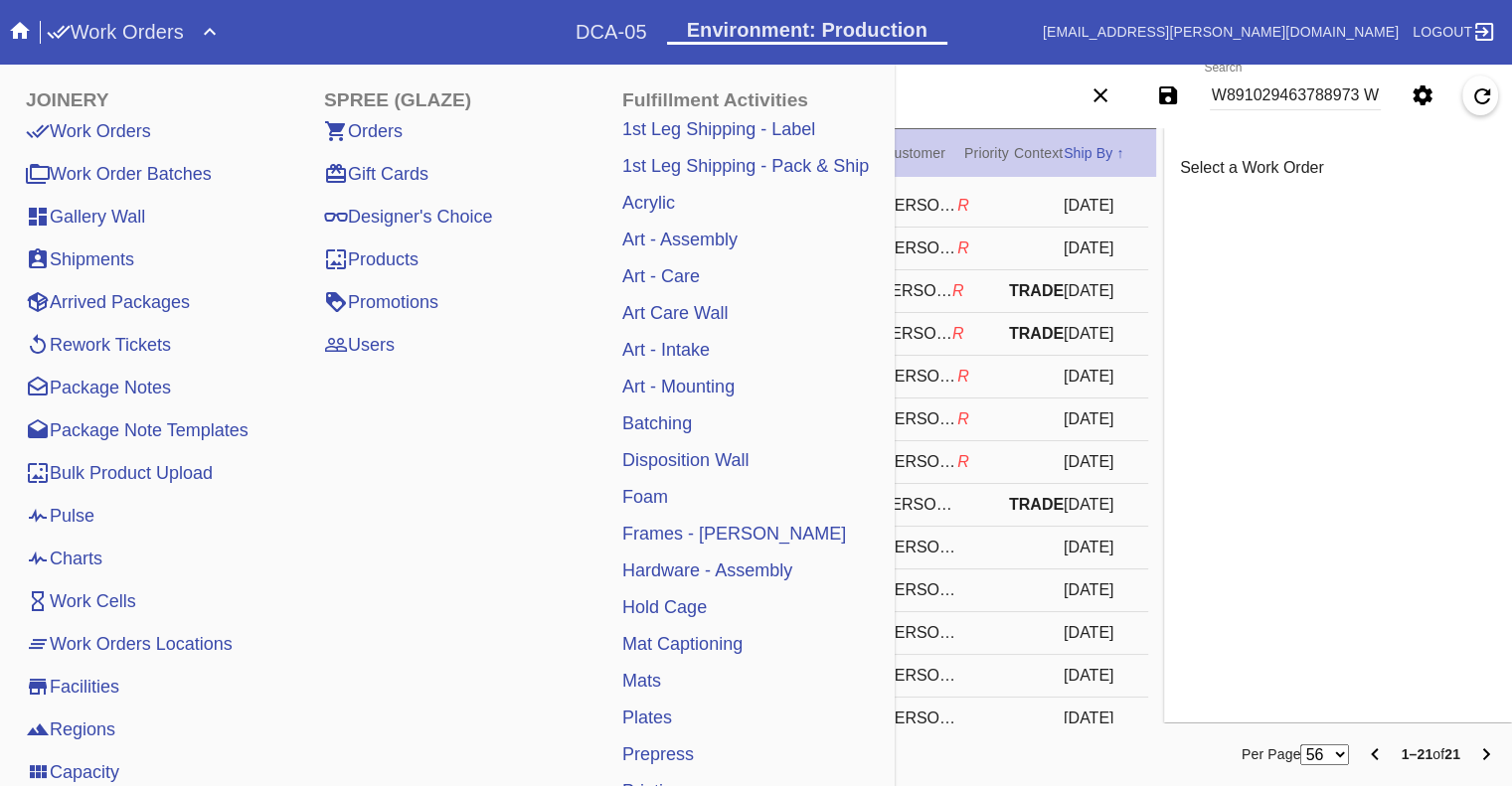 click on "Pulse" at bounding box center [60, 516] 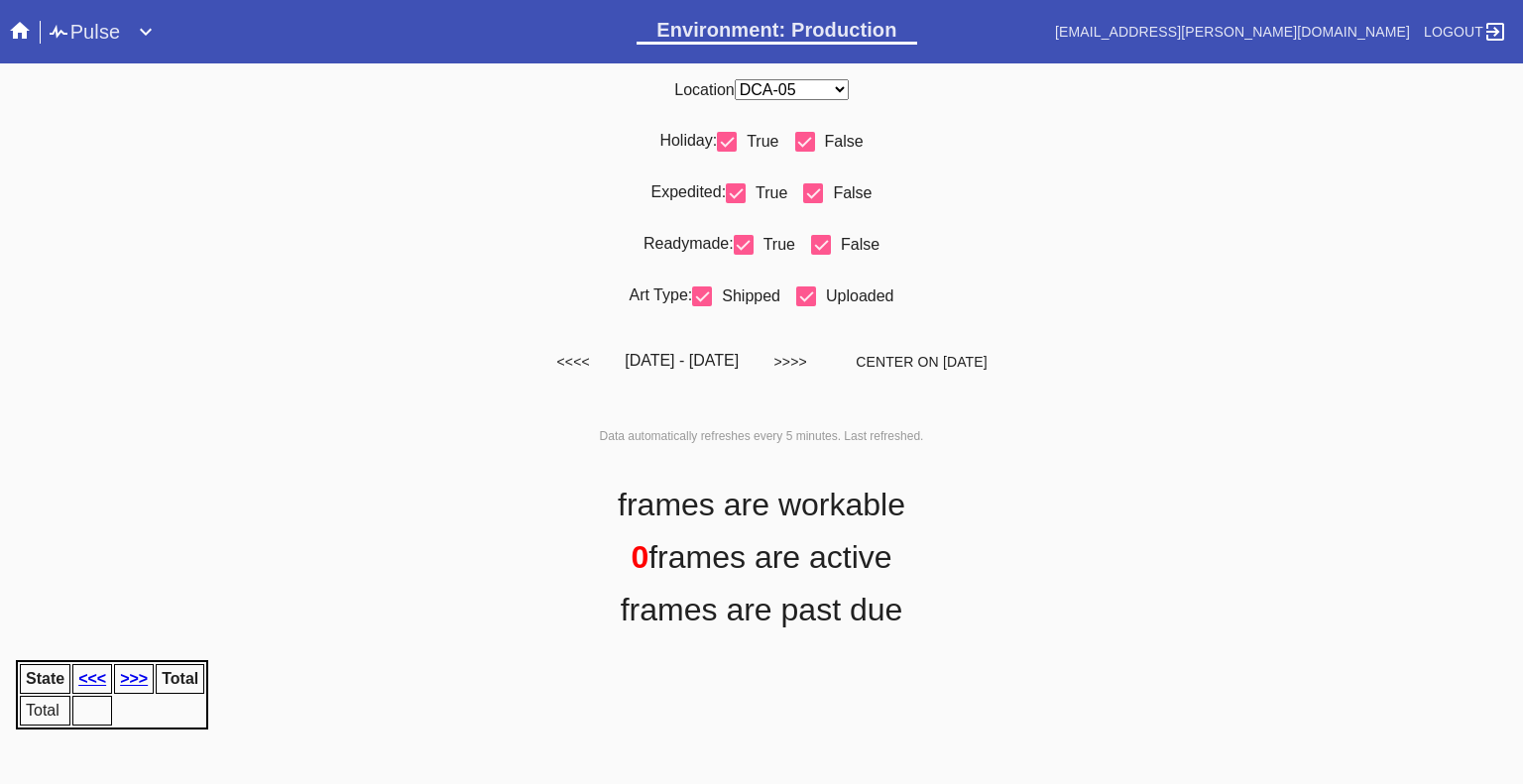 scroll, scrollTop: 0, scrollLeft: 0, axis: both 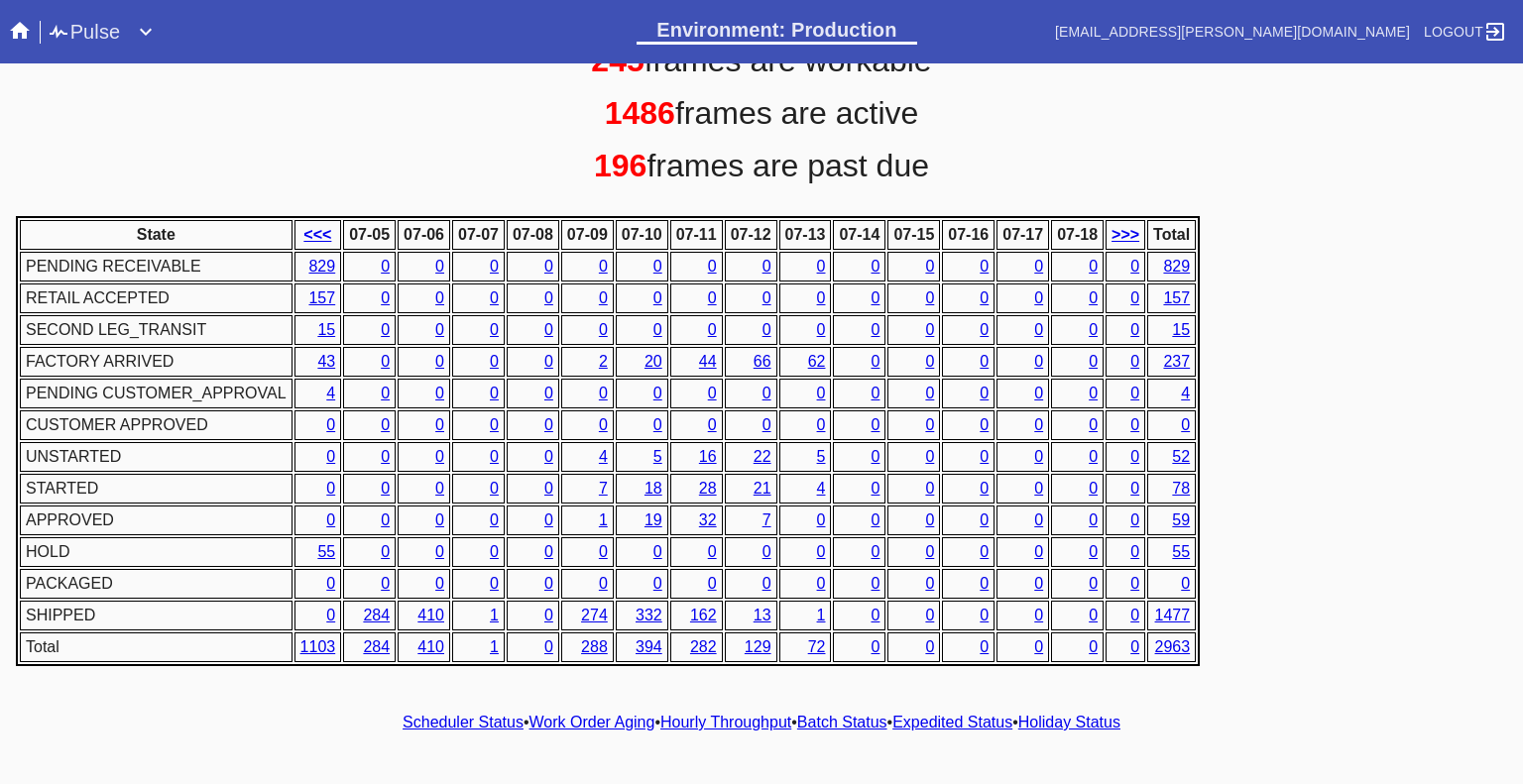 click on "Hourly Throughput" at bounding box center (726, 722) 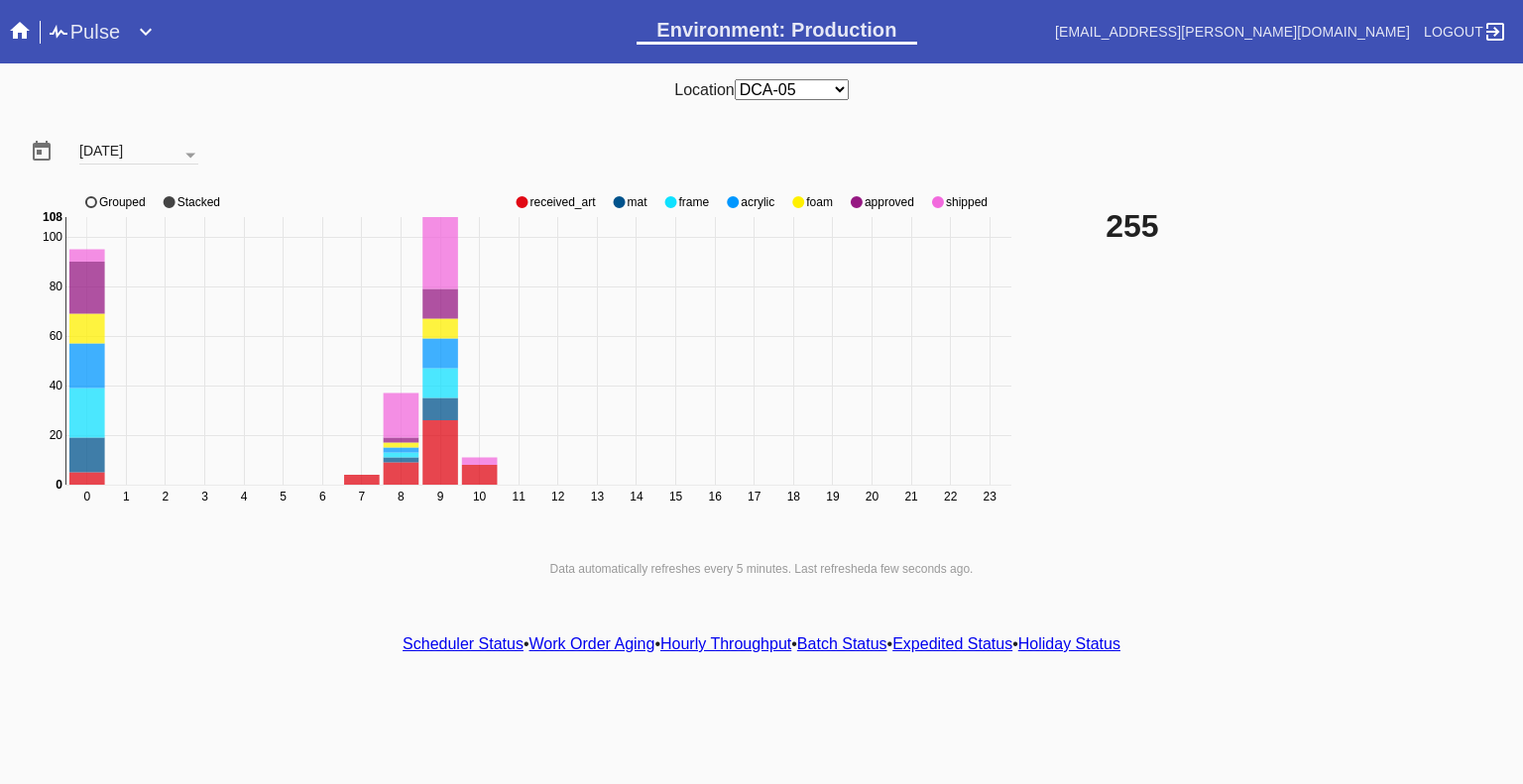 click 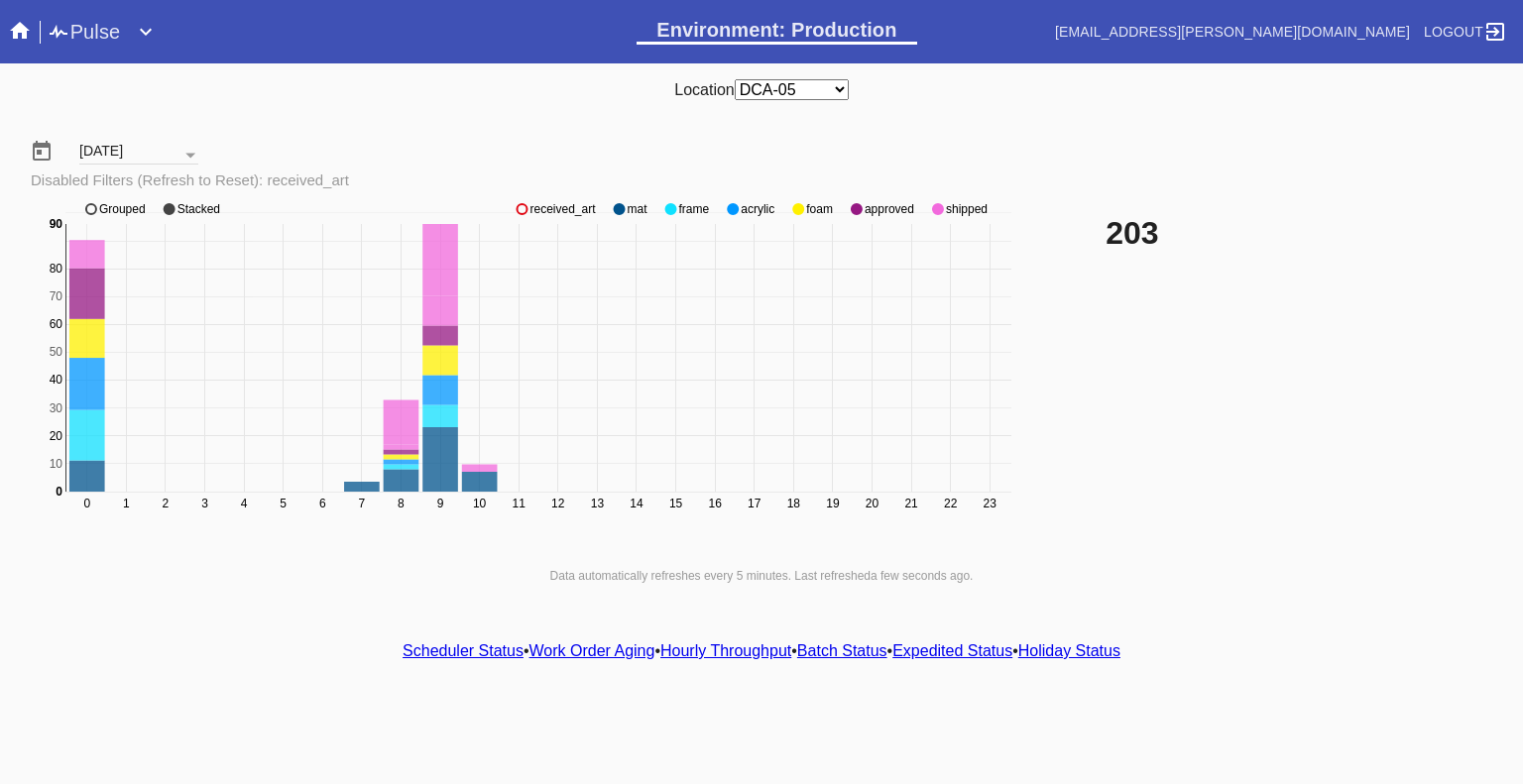 click on "0 1 2 3 4 5 6 7 8 9 10 11 12 13 14 15 16 17 18 19 20 21 22 23 100 0 10 20 30 40 50 60 70 80 90 0 90 received_art mat frame acrylic foam approved shipped Grouped Stacked" 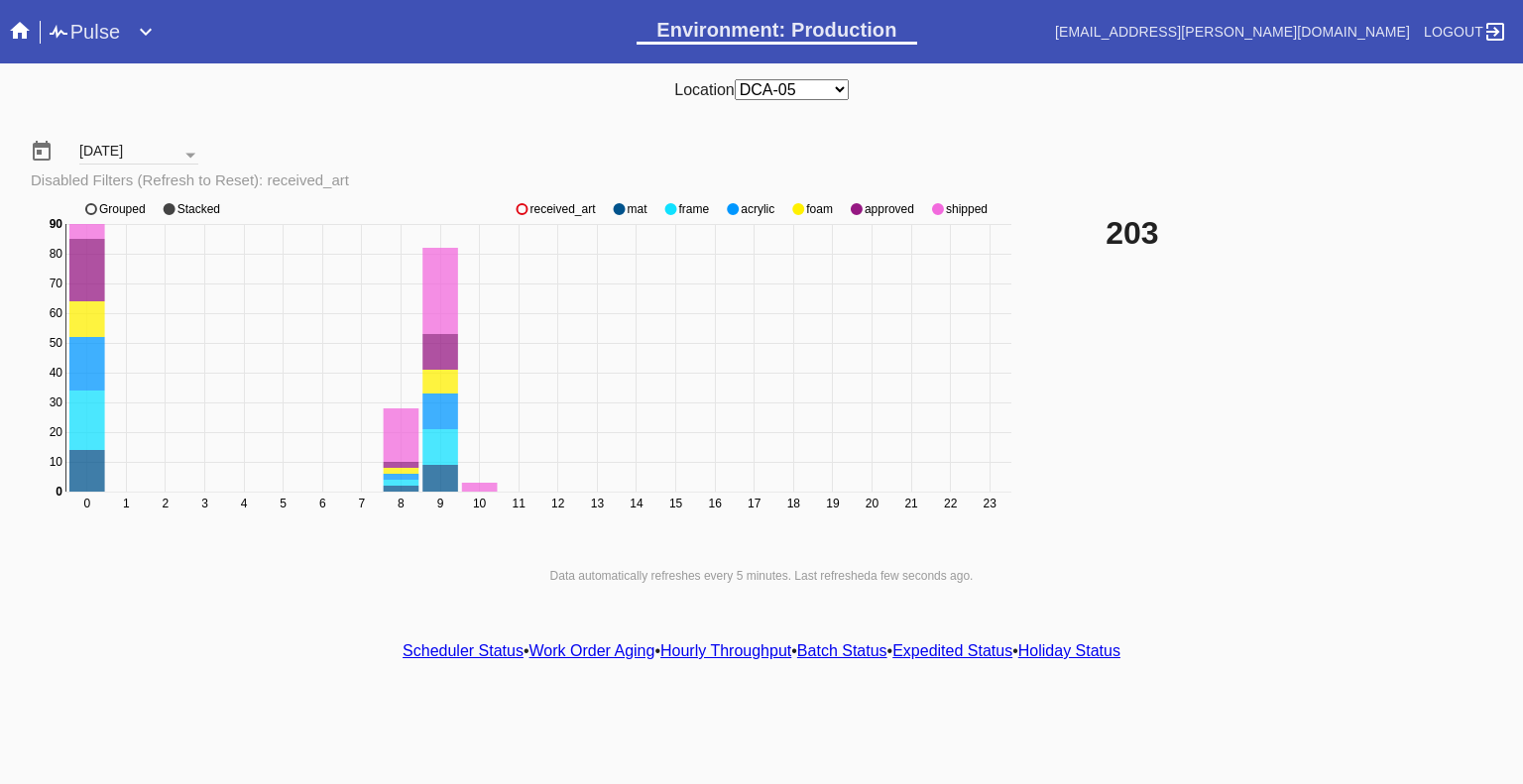 click 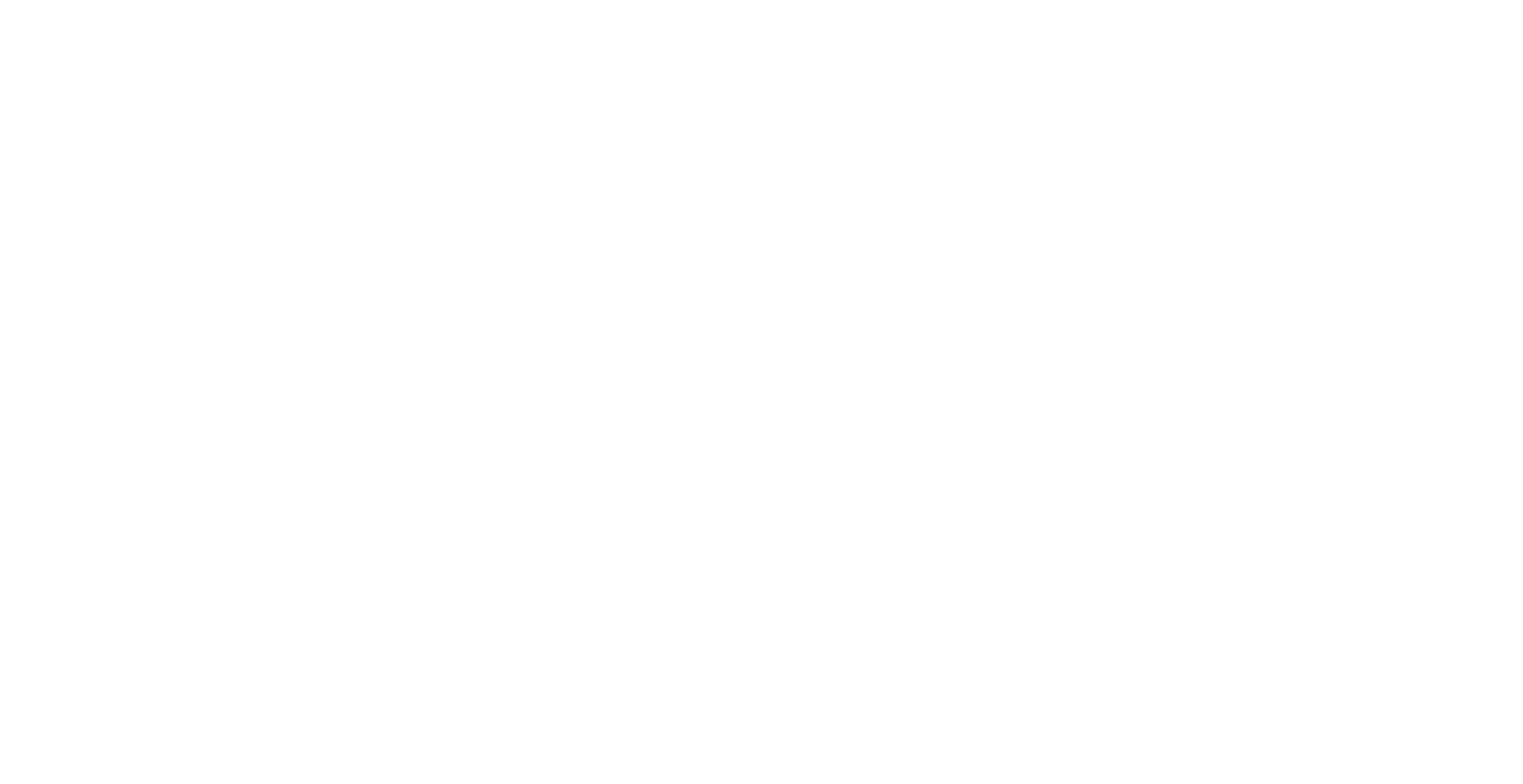 scroll, scrollTop: 0, scrollLeft: 0, axis: both 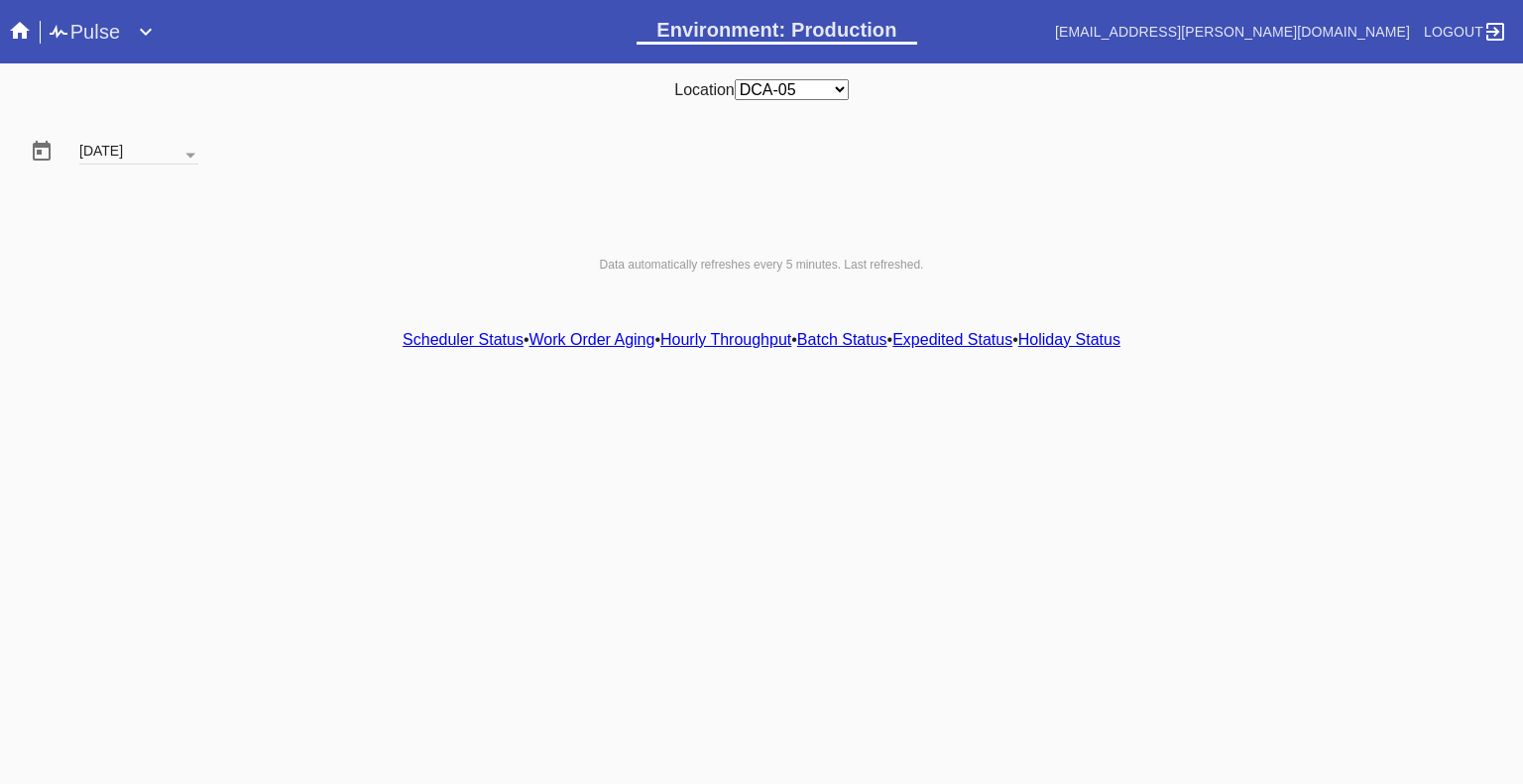 click on "[DATE]" at bounding box center (139, 153) 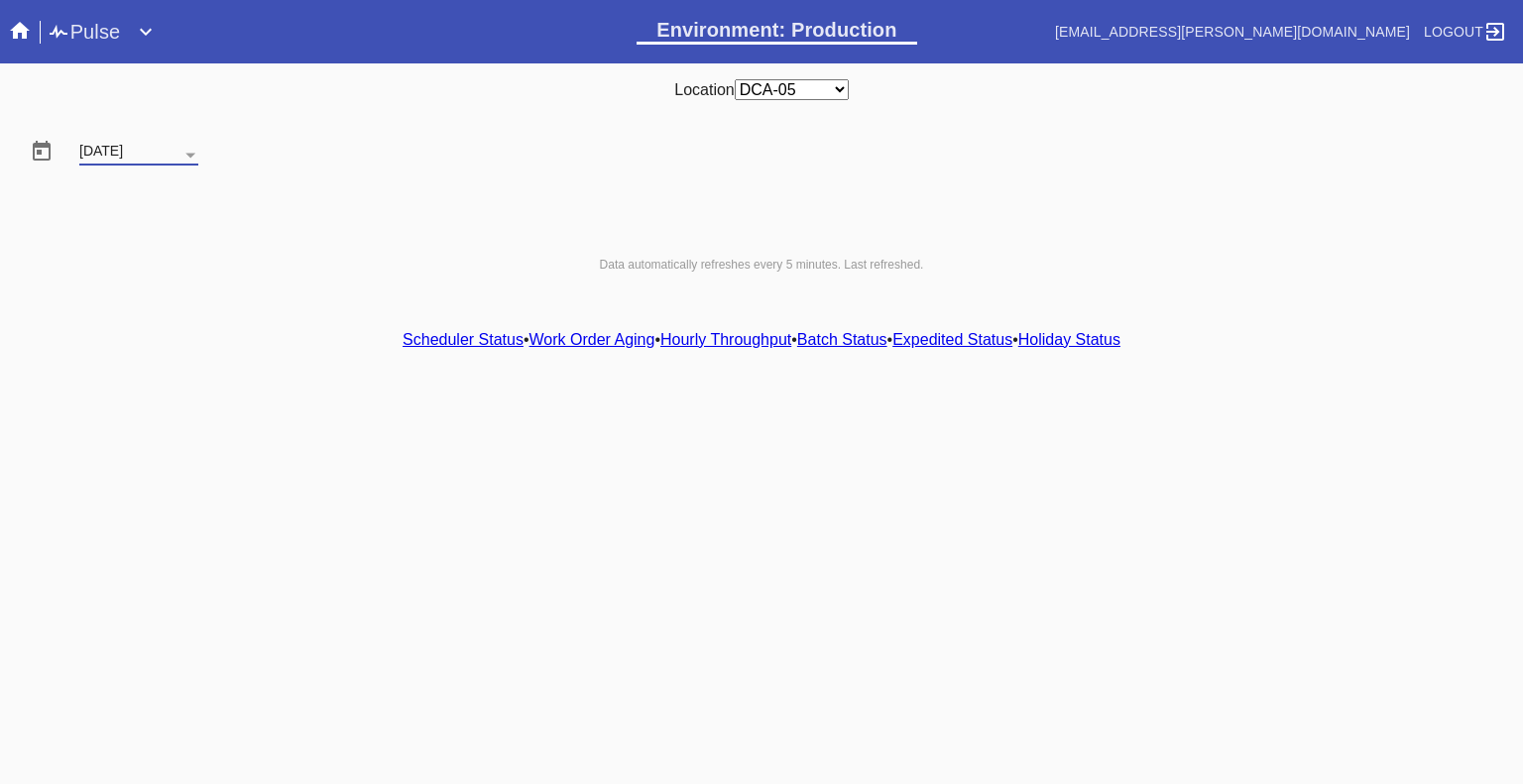 click on "[DATE]" at bounding box center (139, 153) 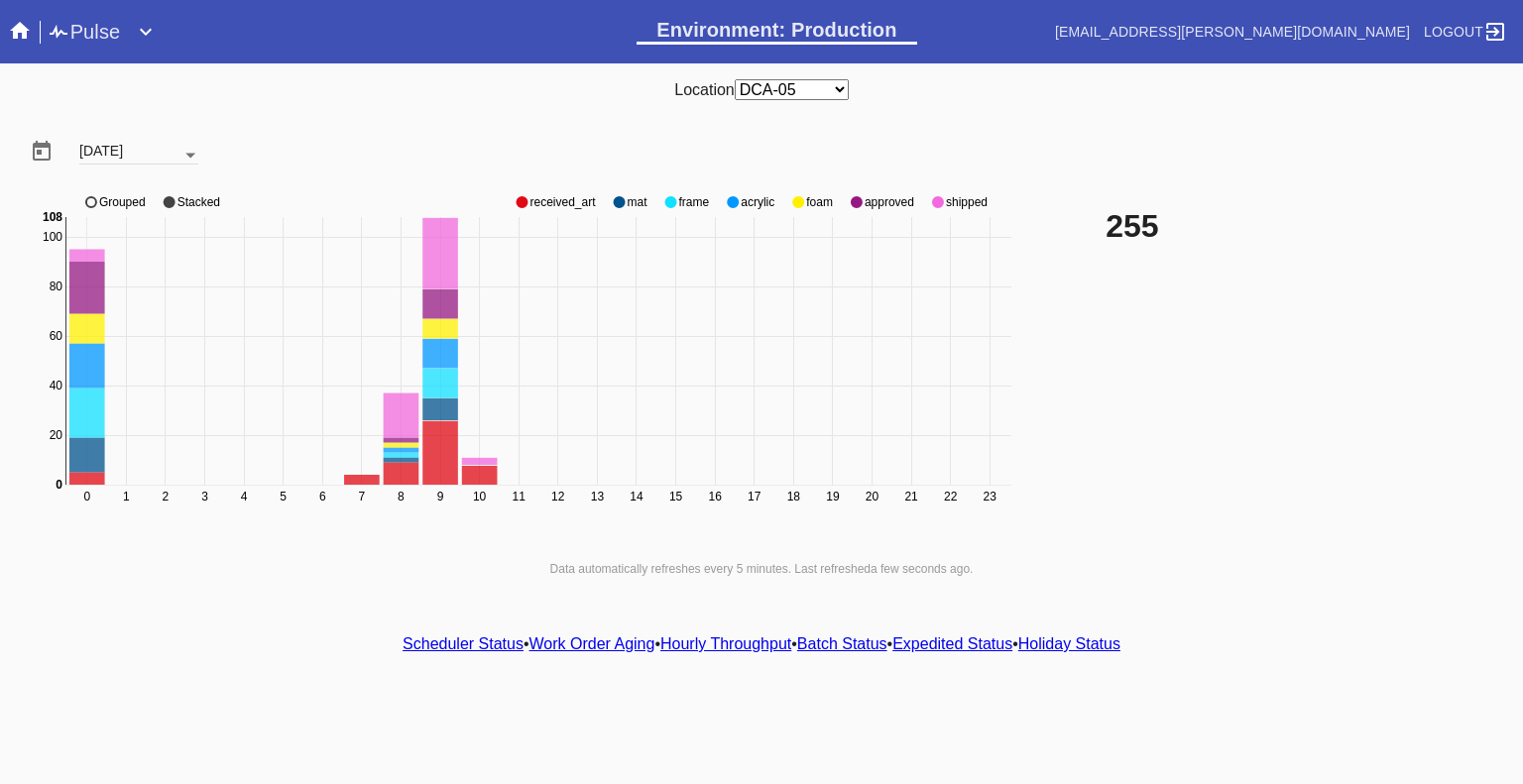 click at bounding box center (190, 156) 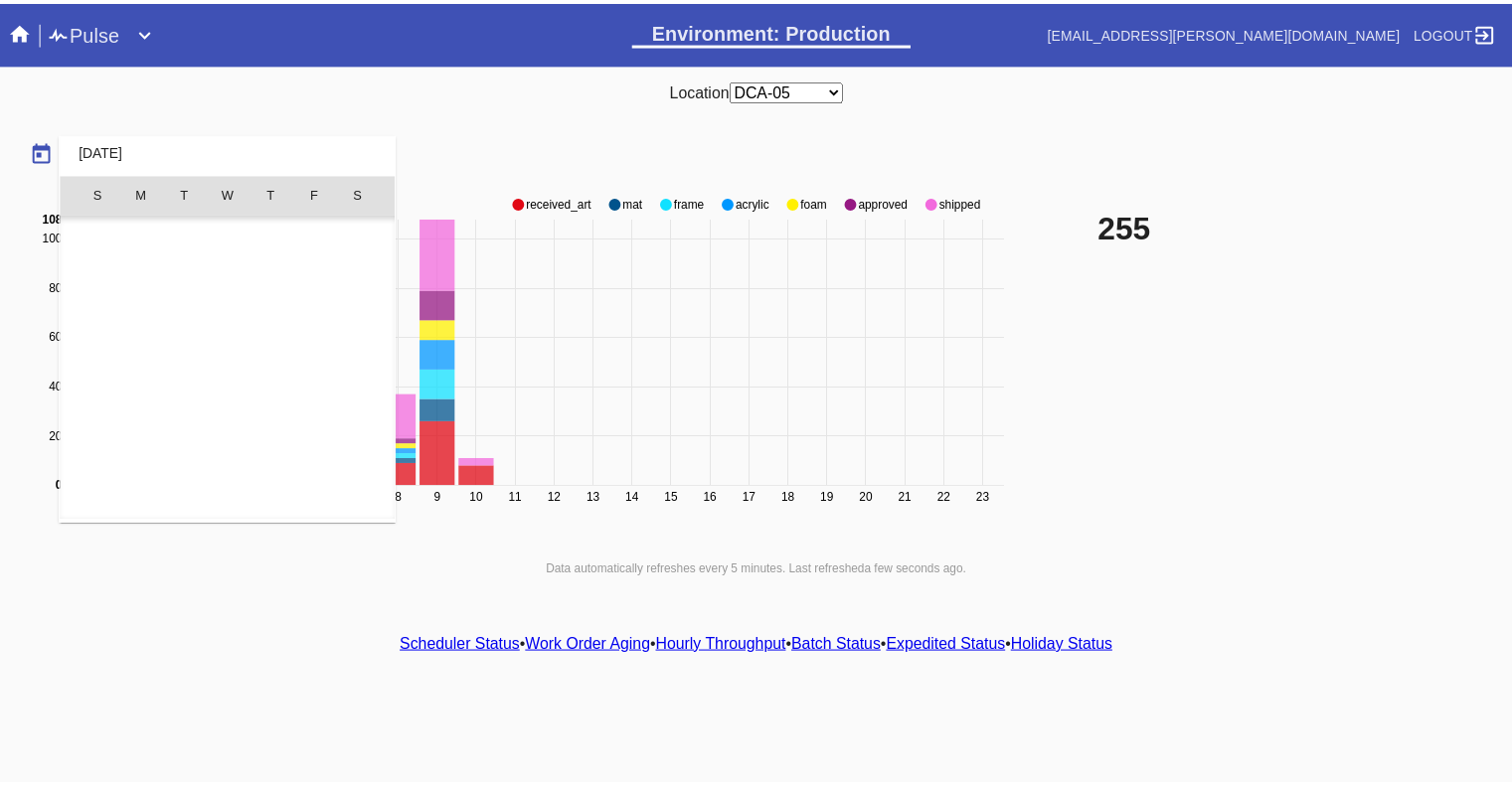 scroll, scrollTop: 459765, scrollLeft: 0, axis: vertical 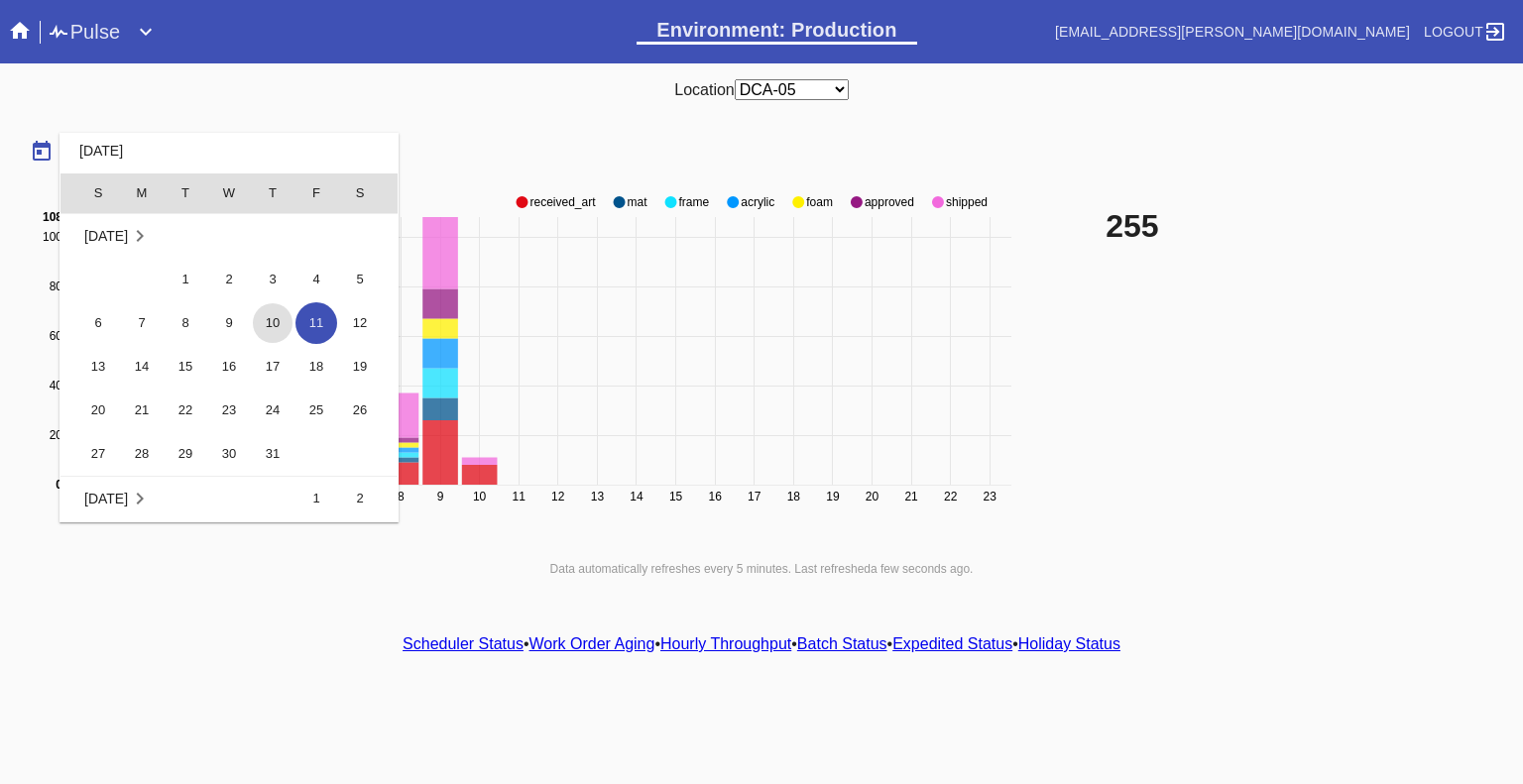 click on "10" at bounding box center (273, 323) 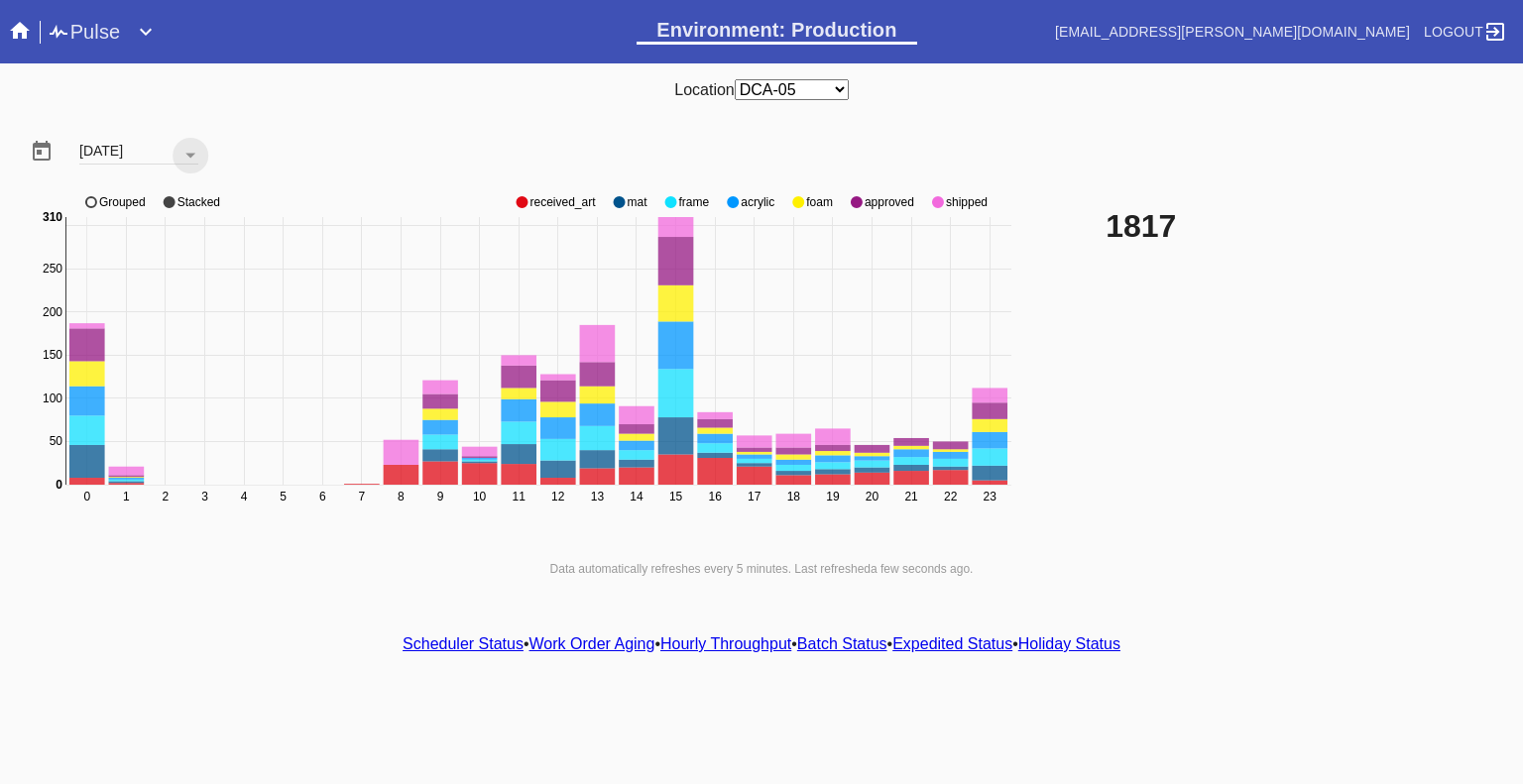 click on "received_art" 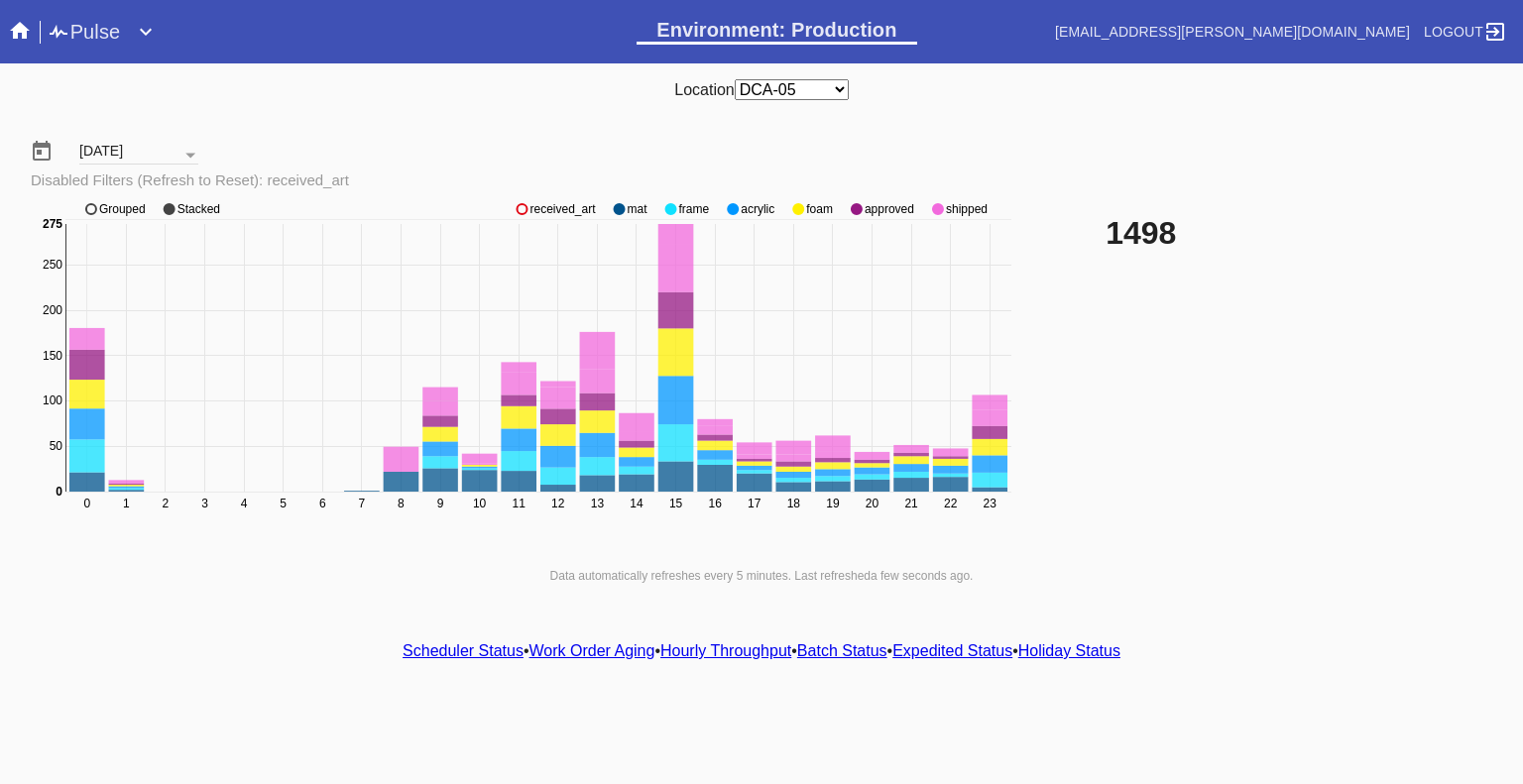 click on "0 1 2 3 4 5 6 7 8 9 10 11 12 13 14 15 16 17 18 19 20 21 22 23 0 50 100 150 200 250 300 0 275 received_art mat frame acrylic foam approved shipped Grouped Stacked" 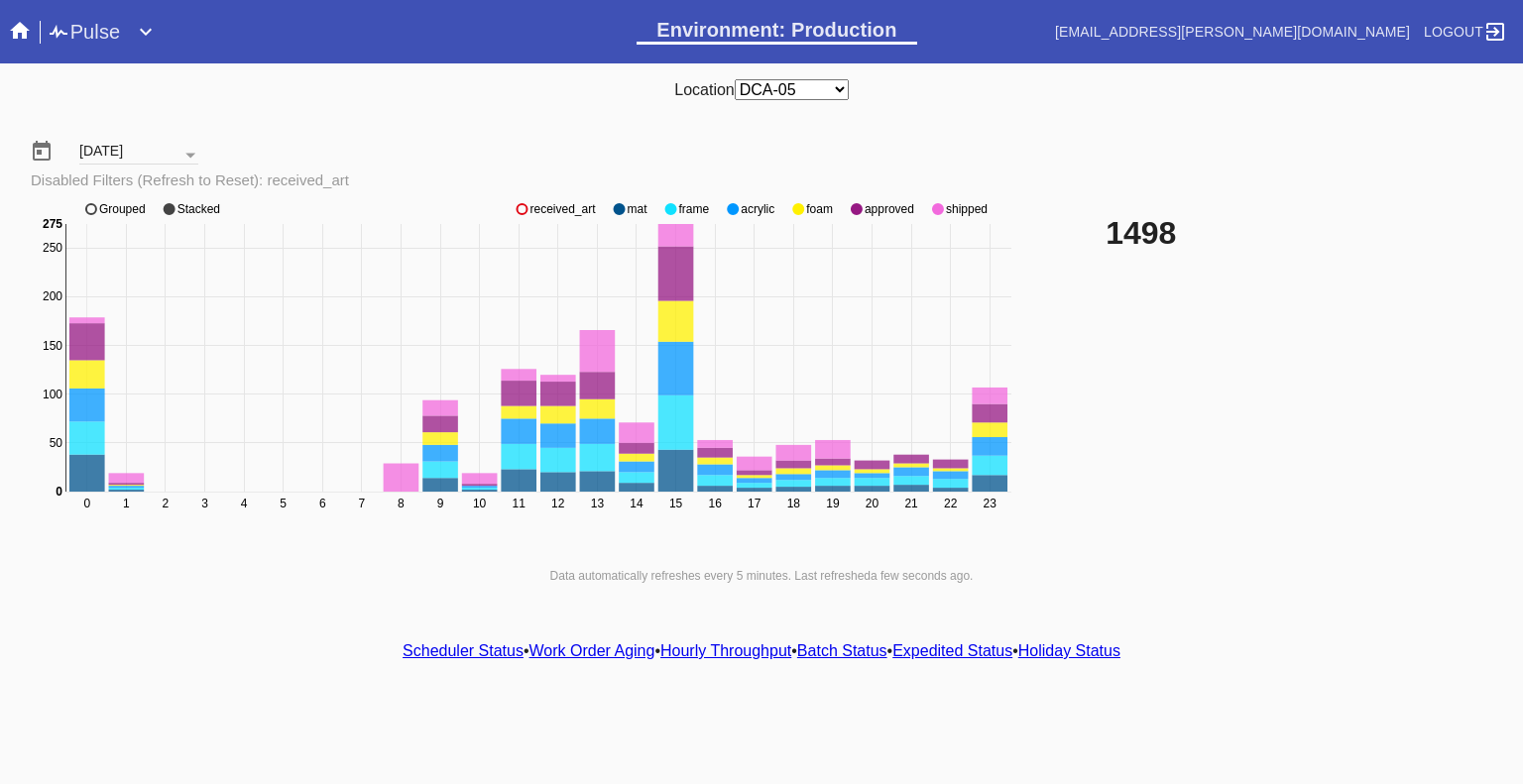 click on "0 1 2 3 4 5 6 7 8 9 10 11 12 13 14 15 16 17 18 19 20 21 22 23 0 50 100 150 200 250 0 275 received_art mat frame acrylic foam approved shipped Grouped Stacked" 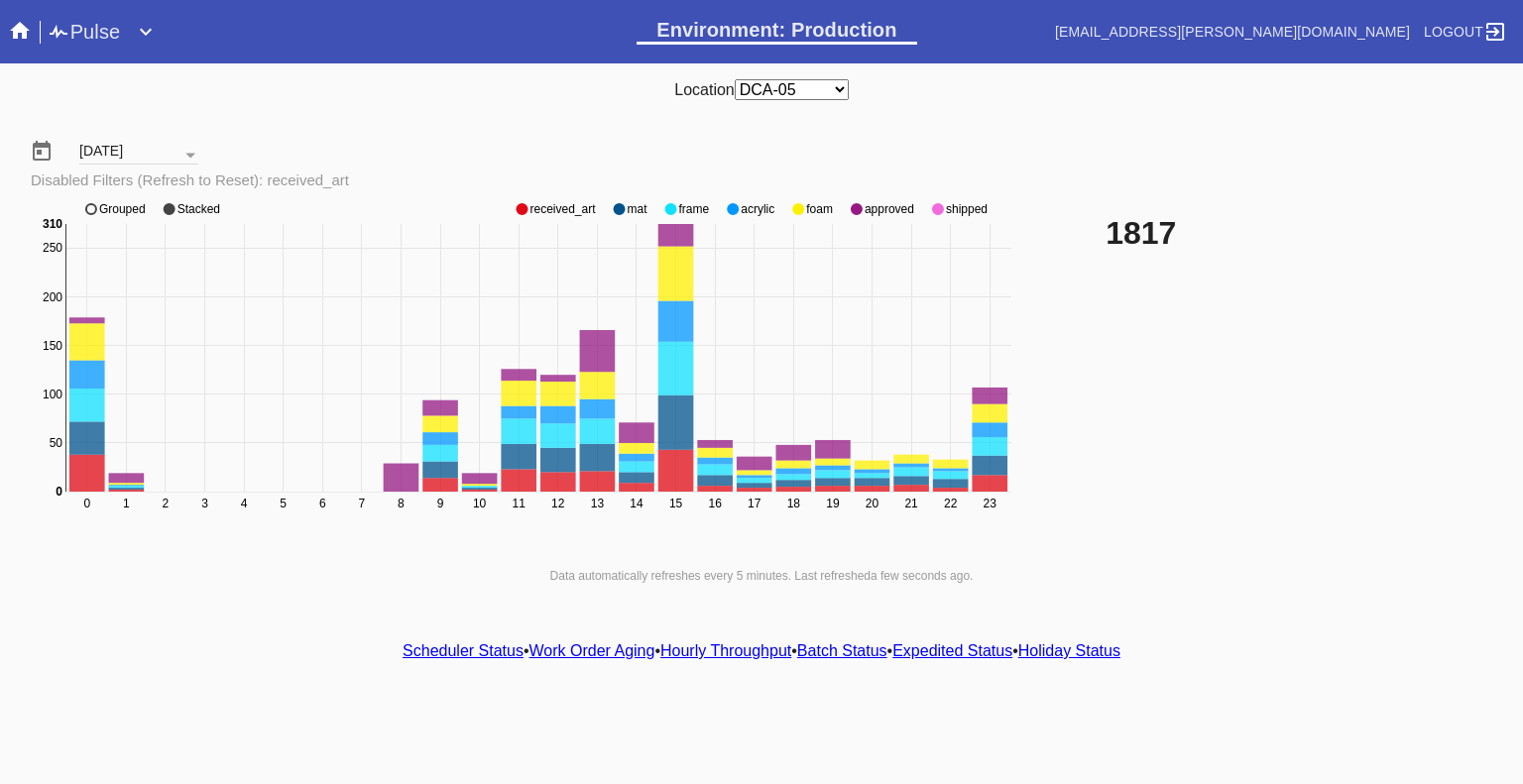 click 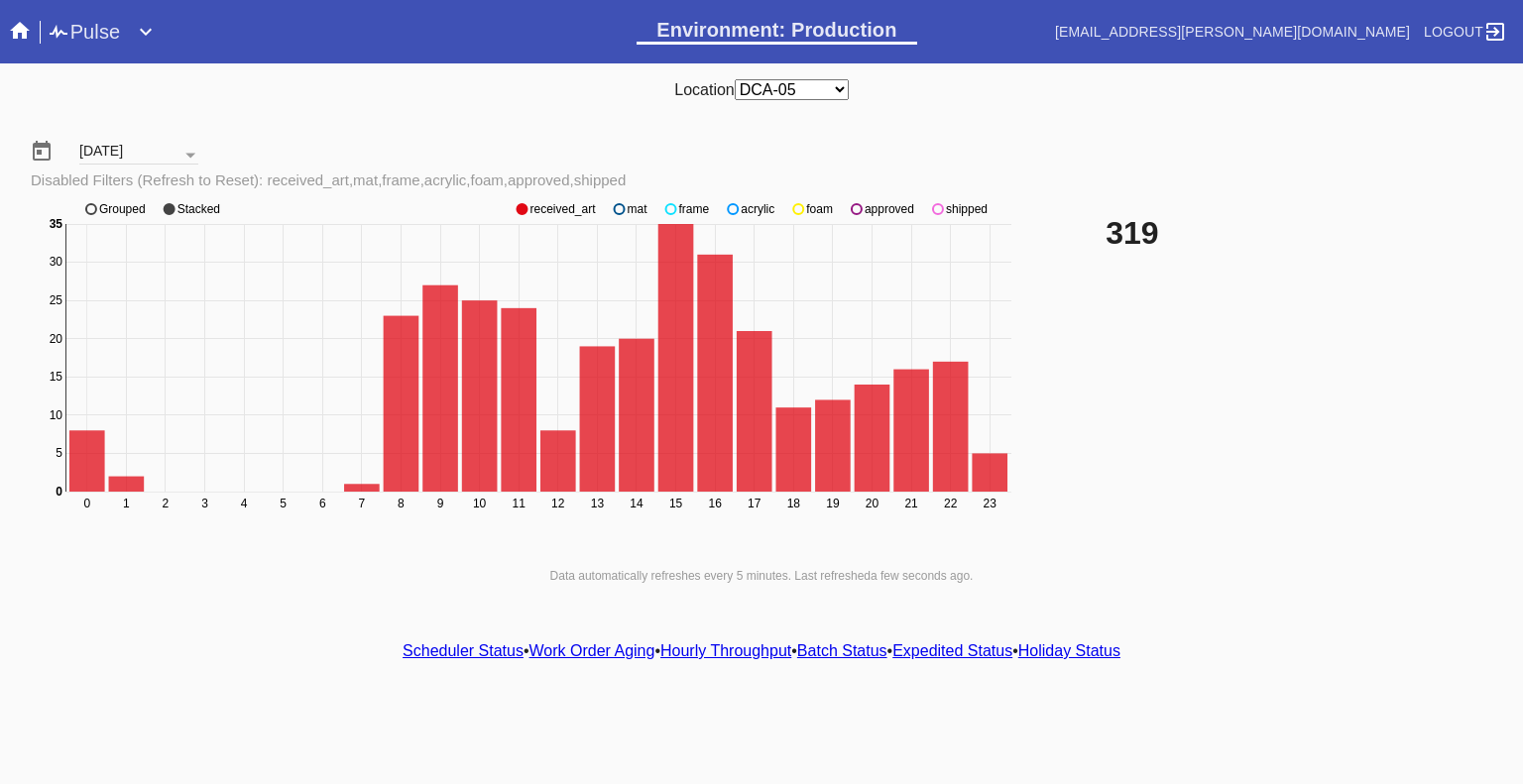click 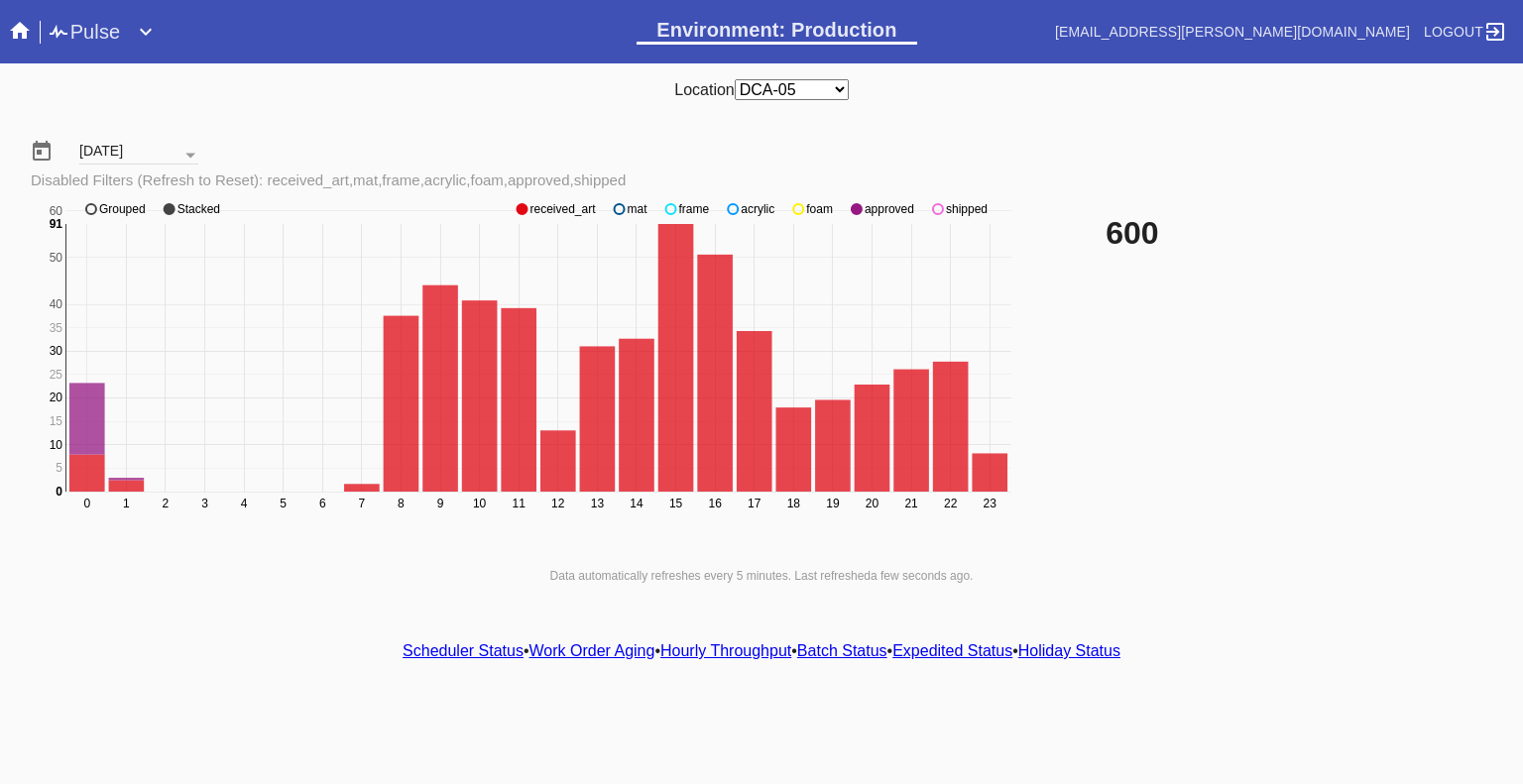 click 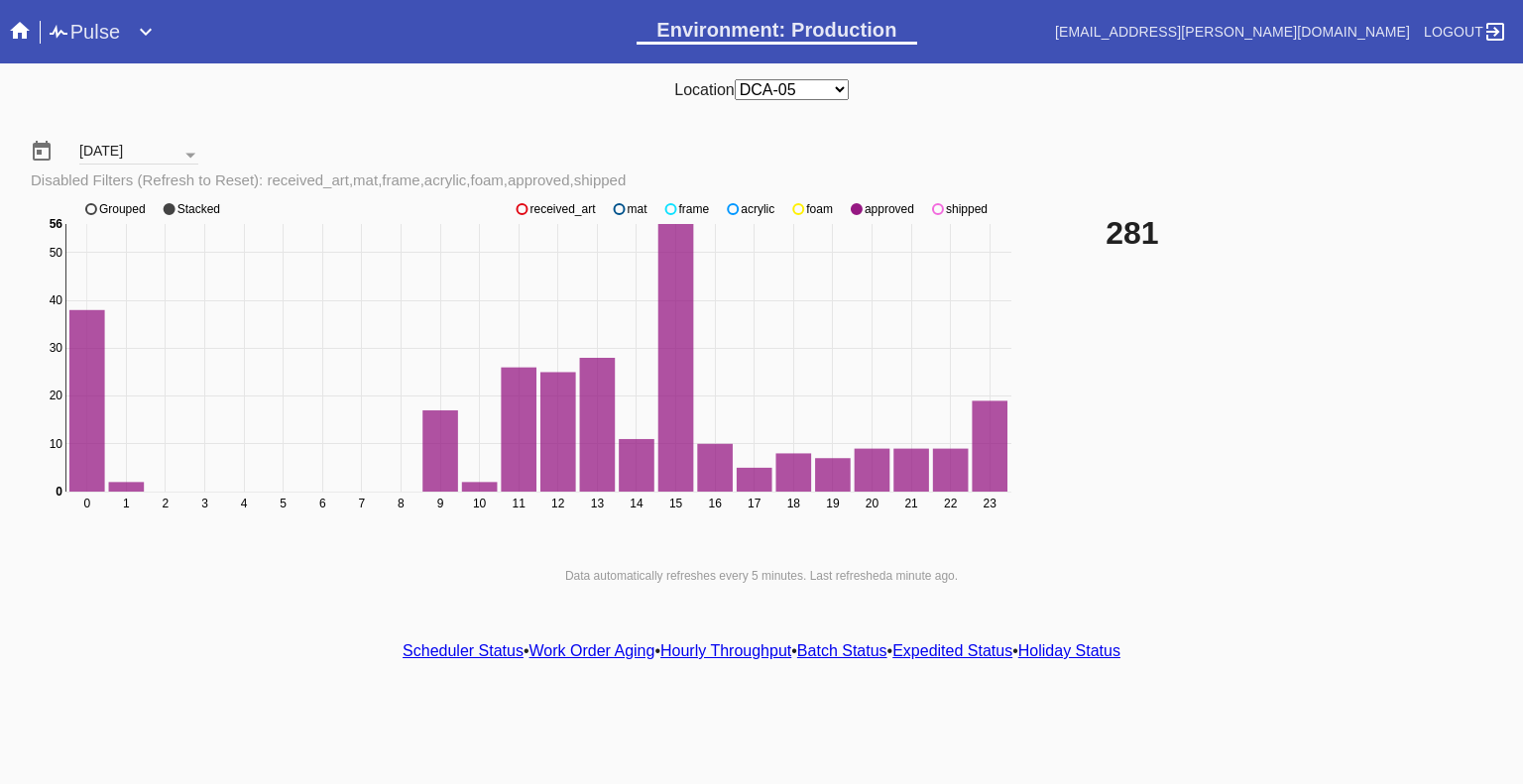 click 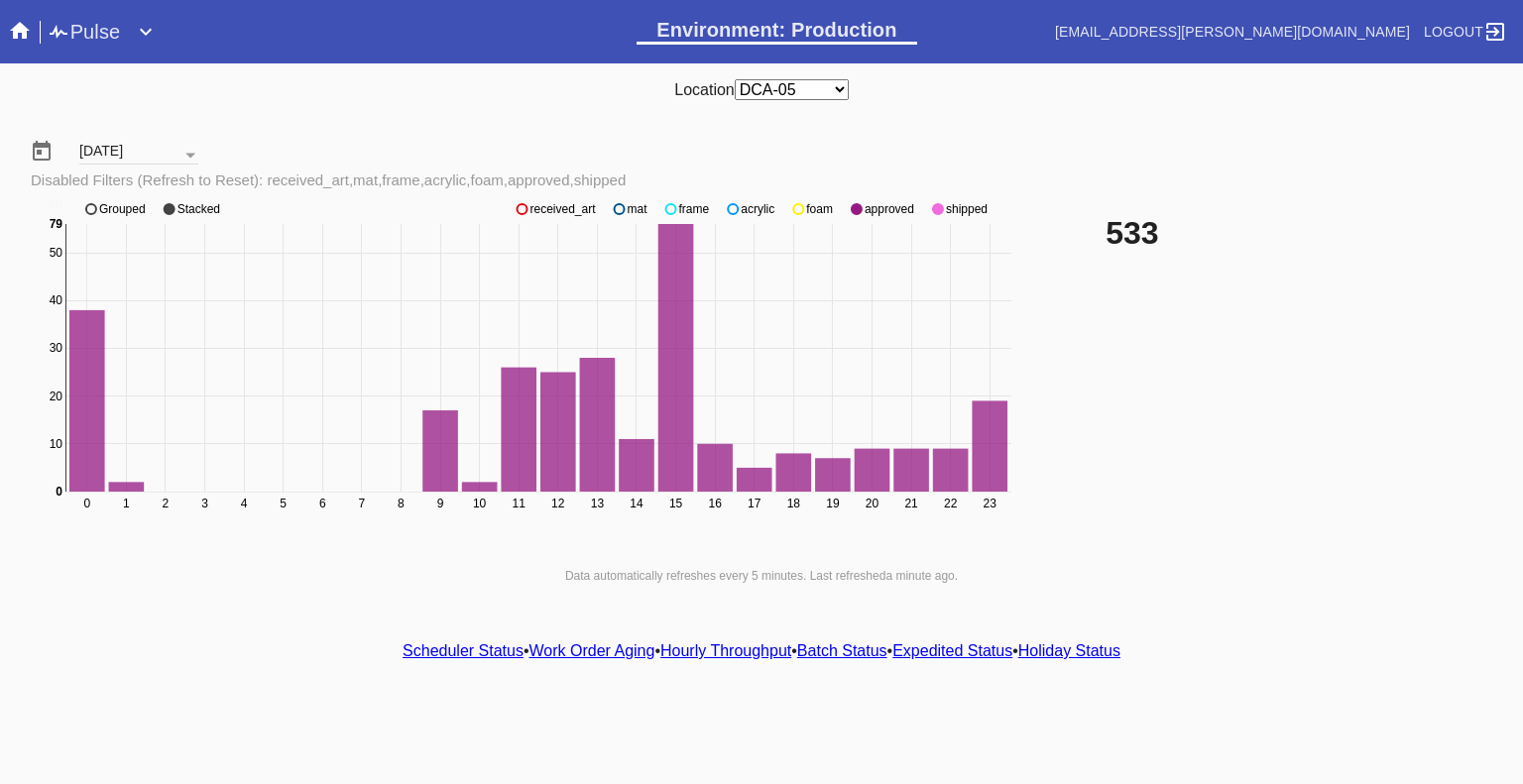 click 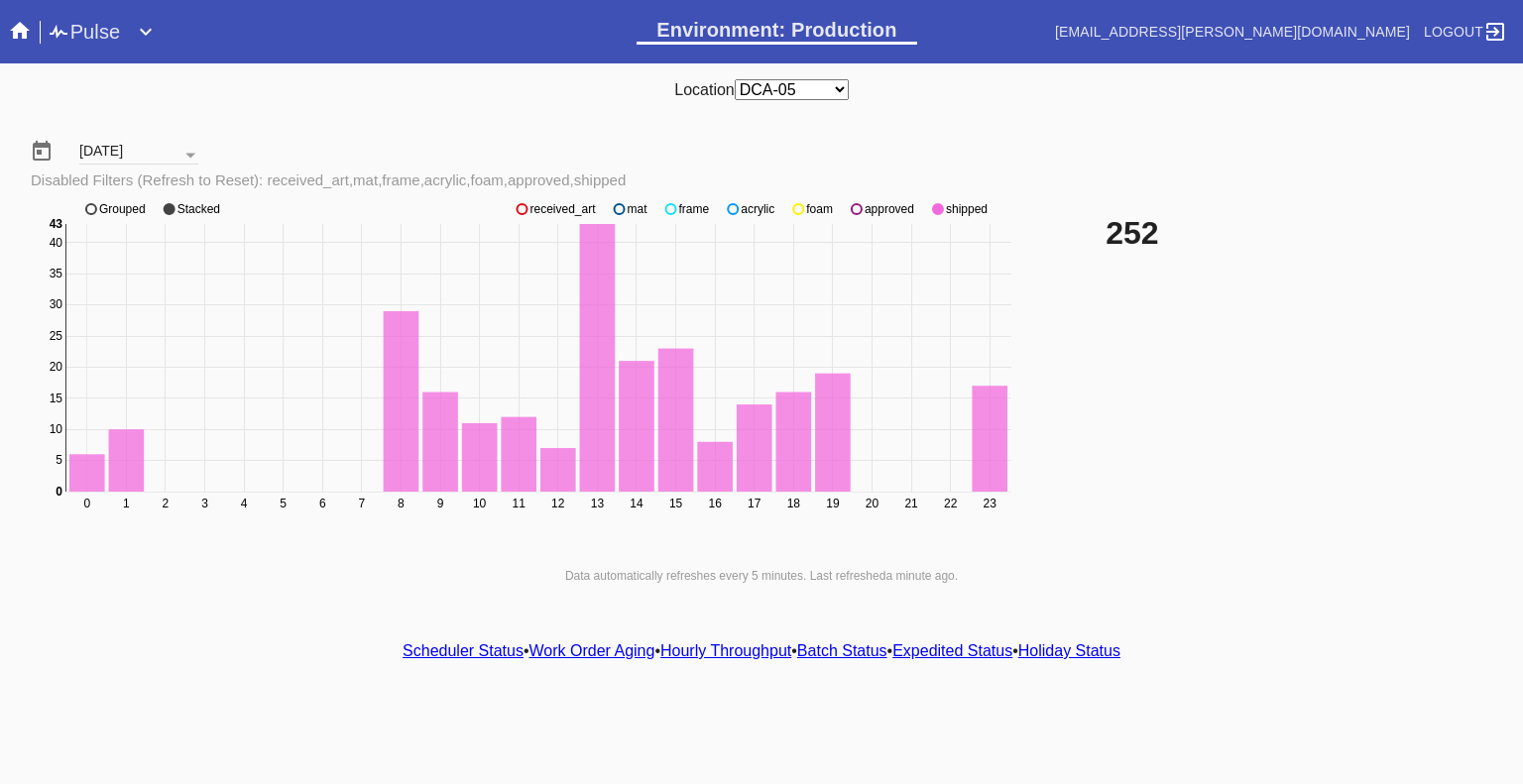 click on "Pulse" at bounding box center (83, 32) 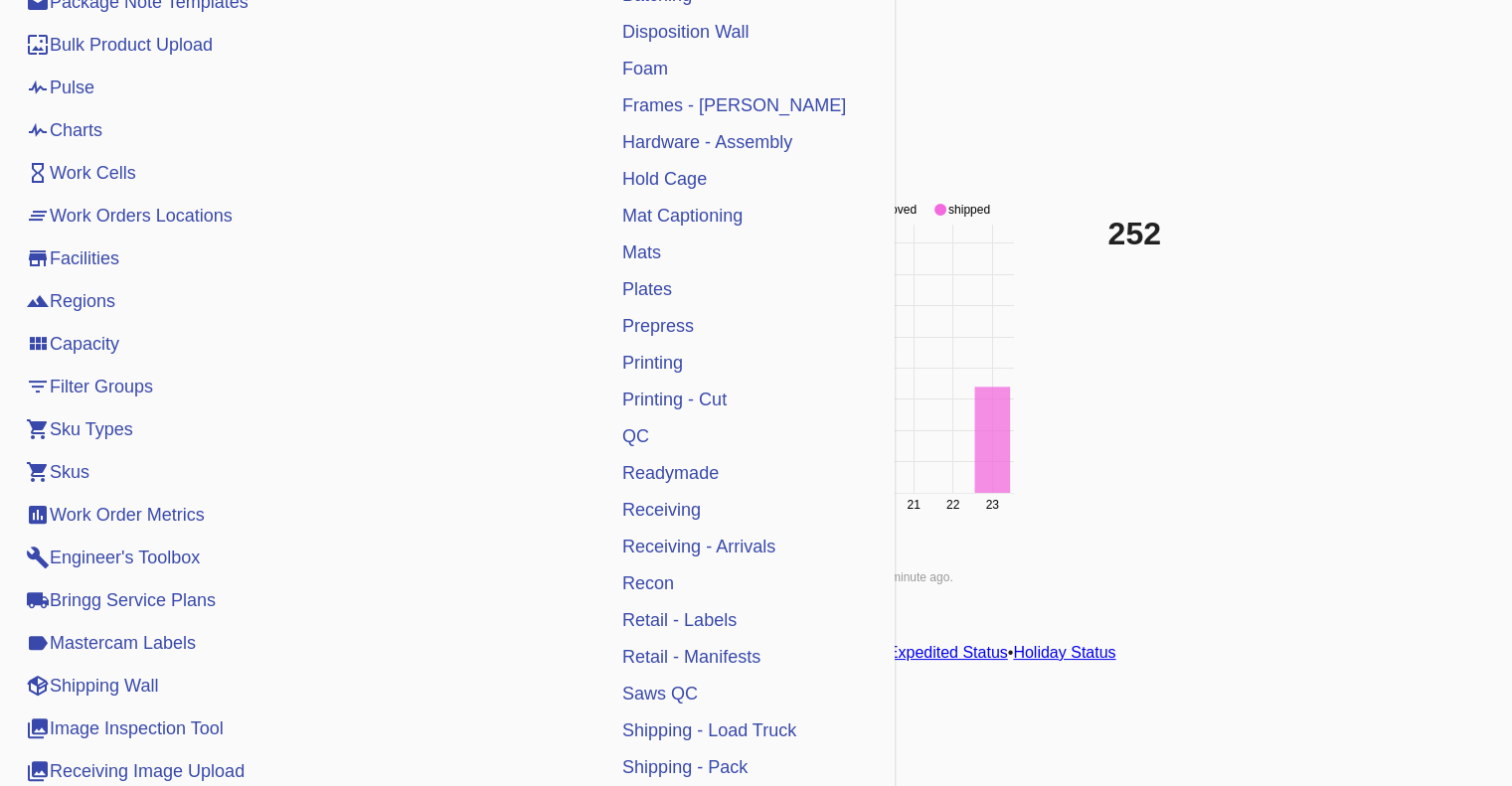 scroll, scrollTop: 497, scrollLeft: 0, axis: vertical 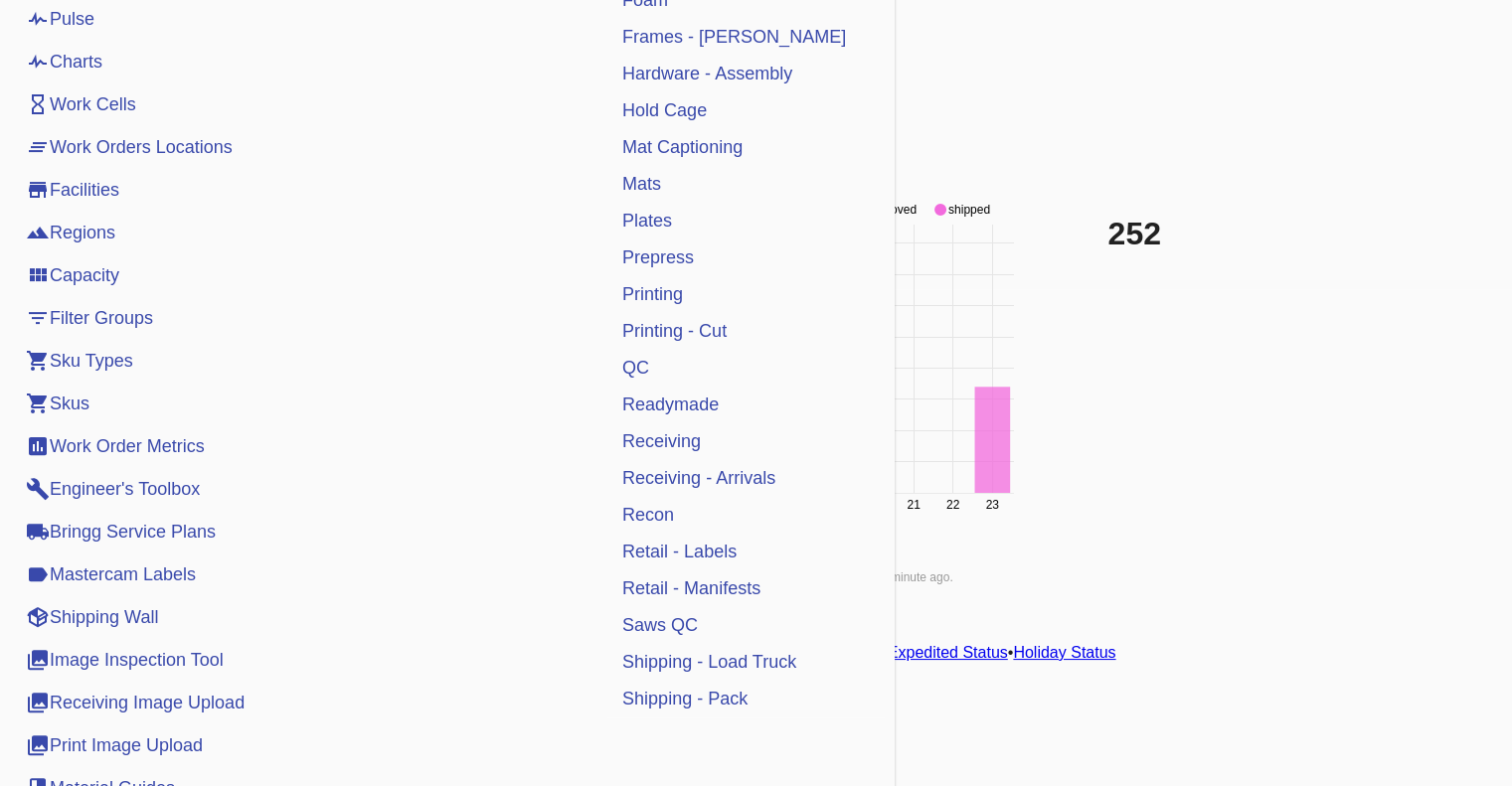 click on "Shipping Wall" at bounding box center (91, 617) 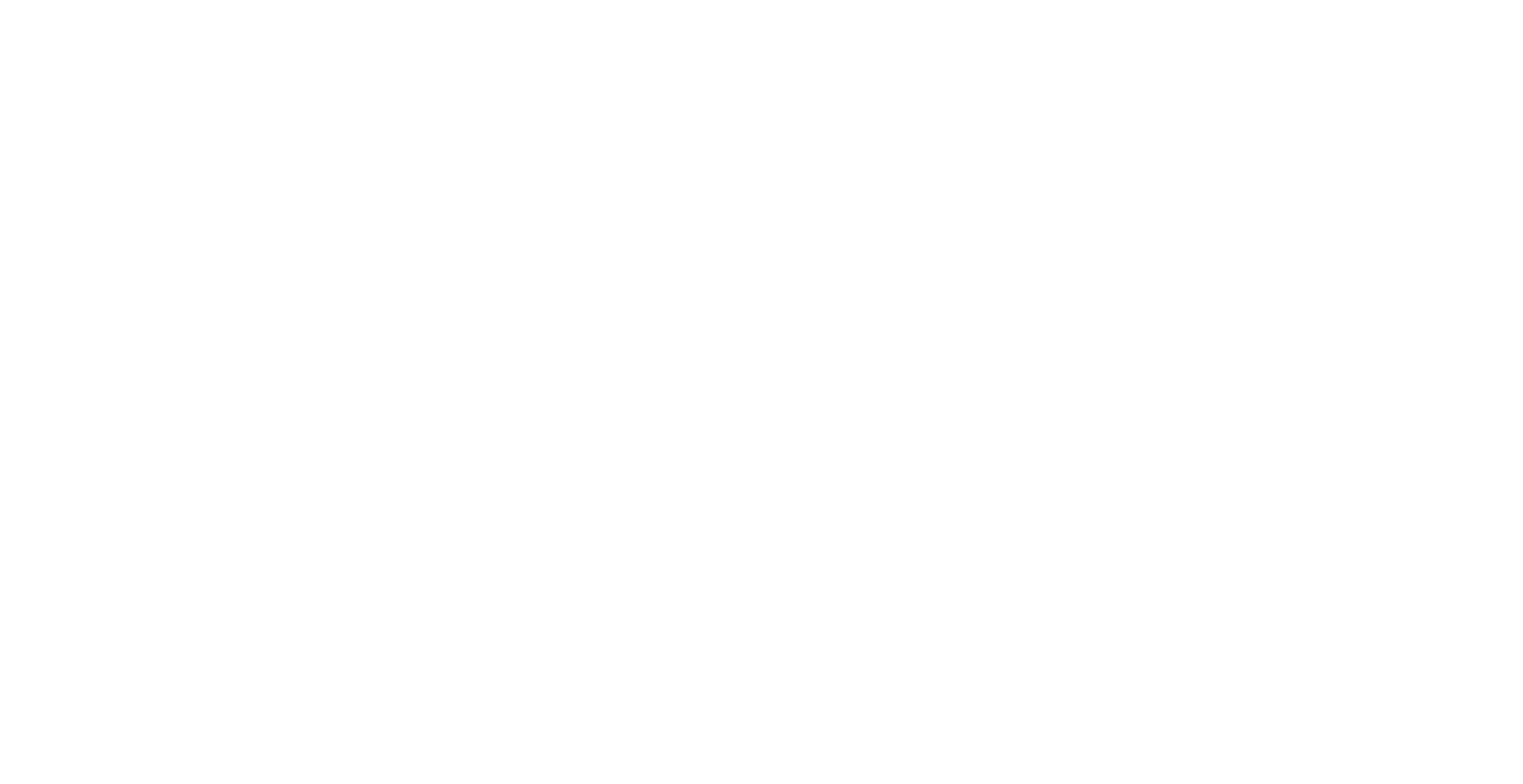 scroll, scrollTop: 0, scrollLeft: 0, axis: both 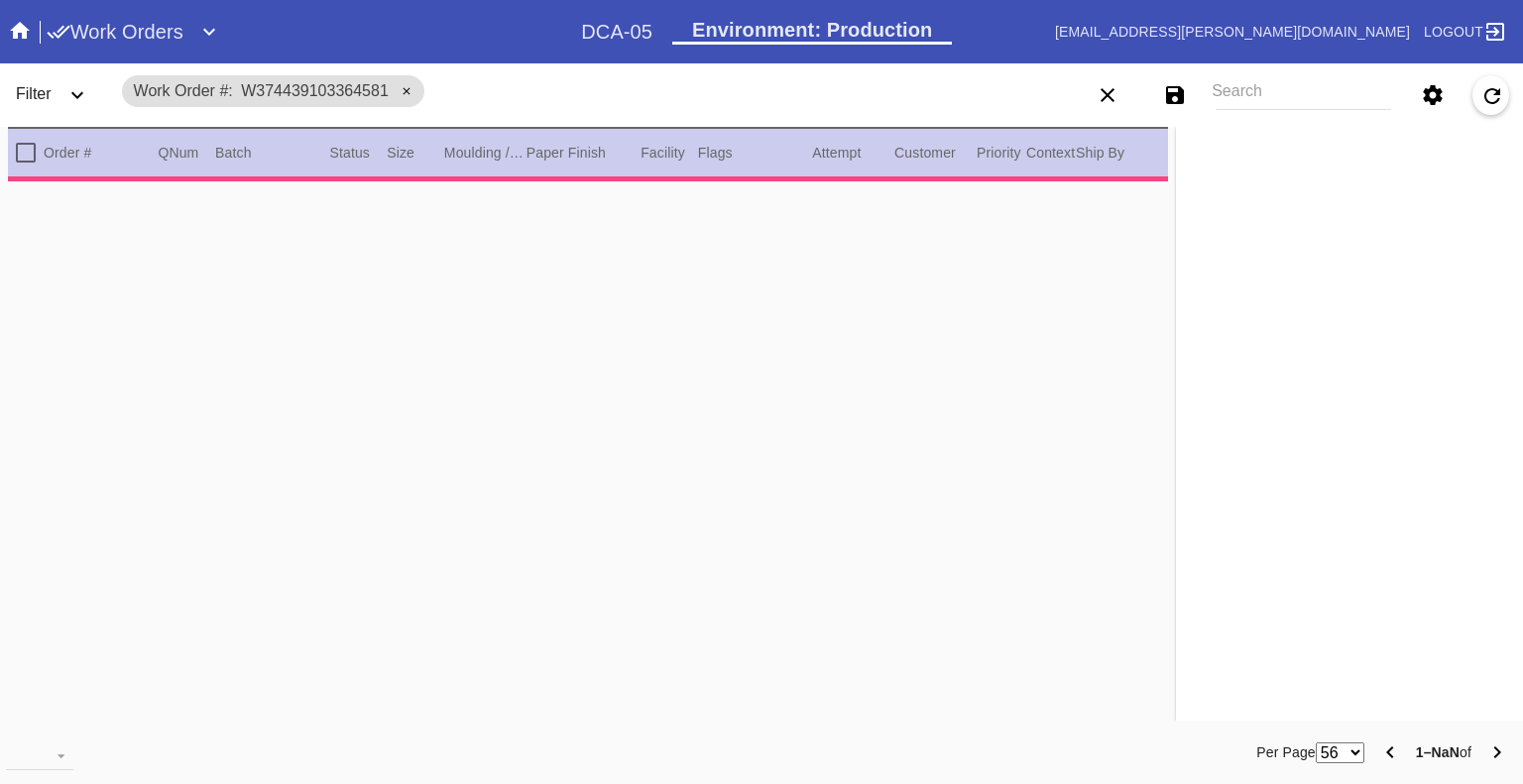 type on "0.0" 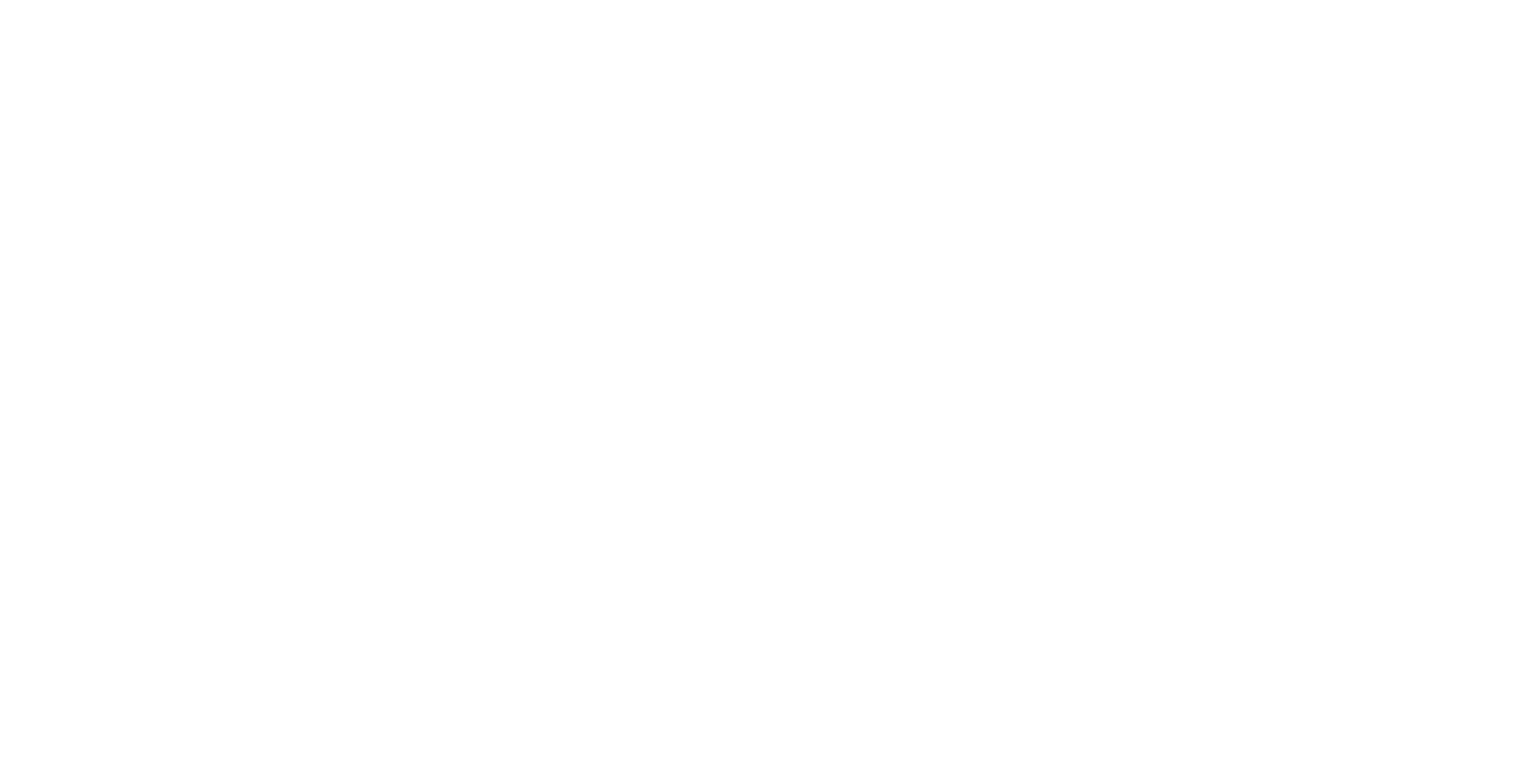 scroll, scrollTop: 0, scrollLeft: 0, axis: both 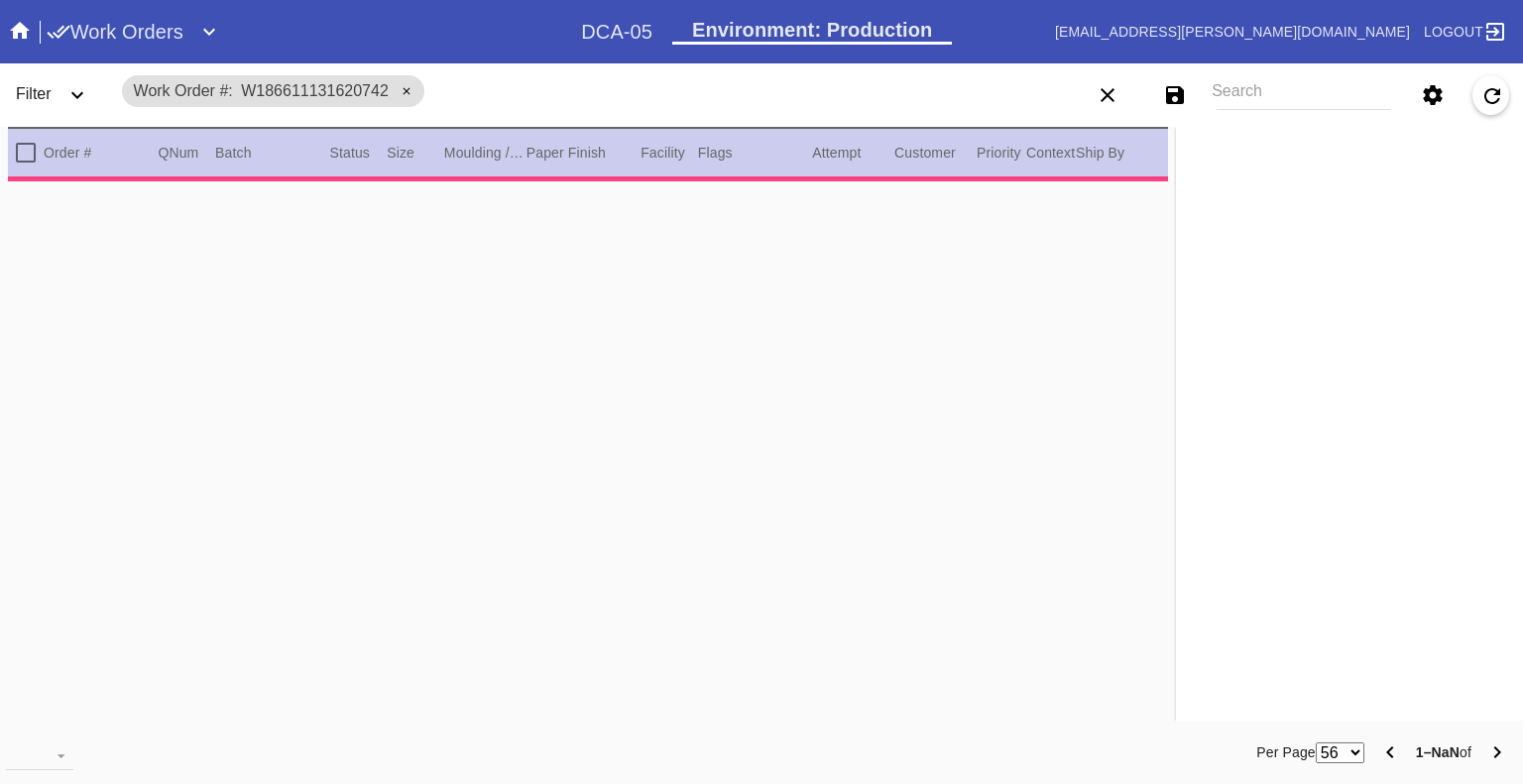 type on "3.0" 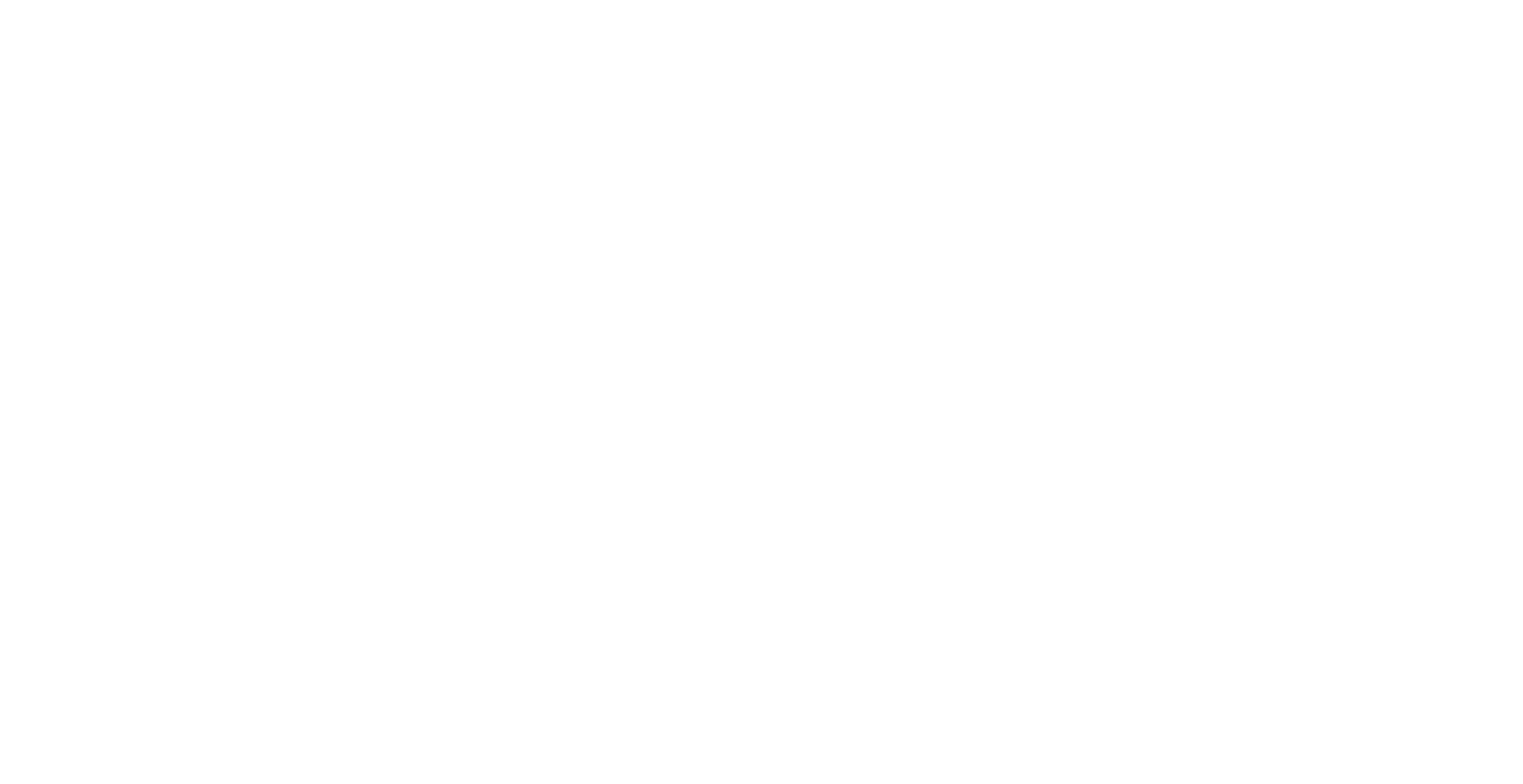 scroll, scrollTop: 0, scrollLeft: 0, axis: both 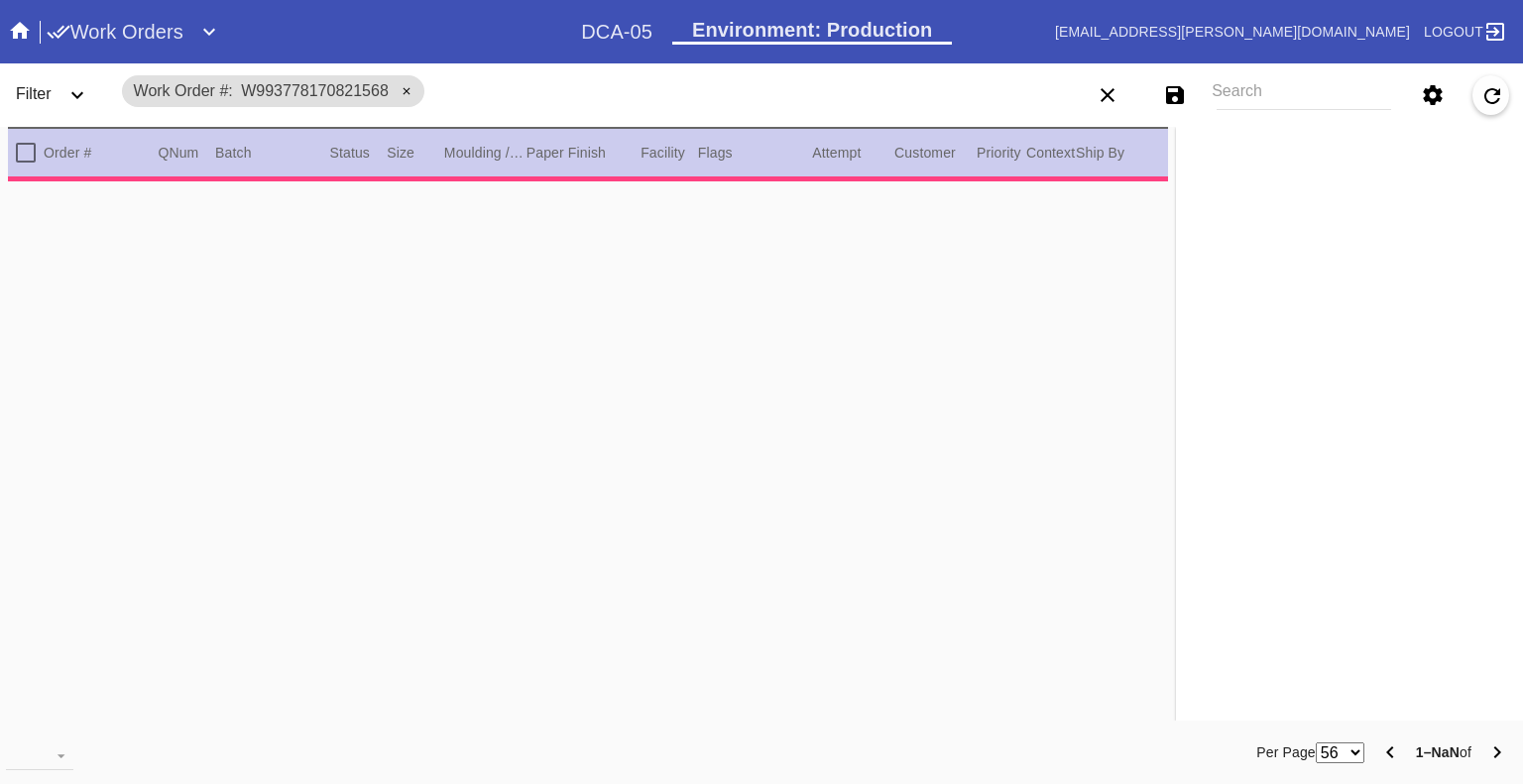 type on "1.5" 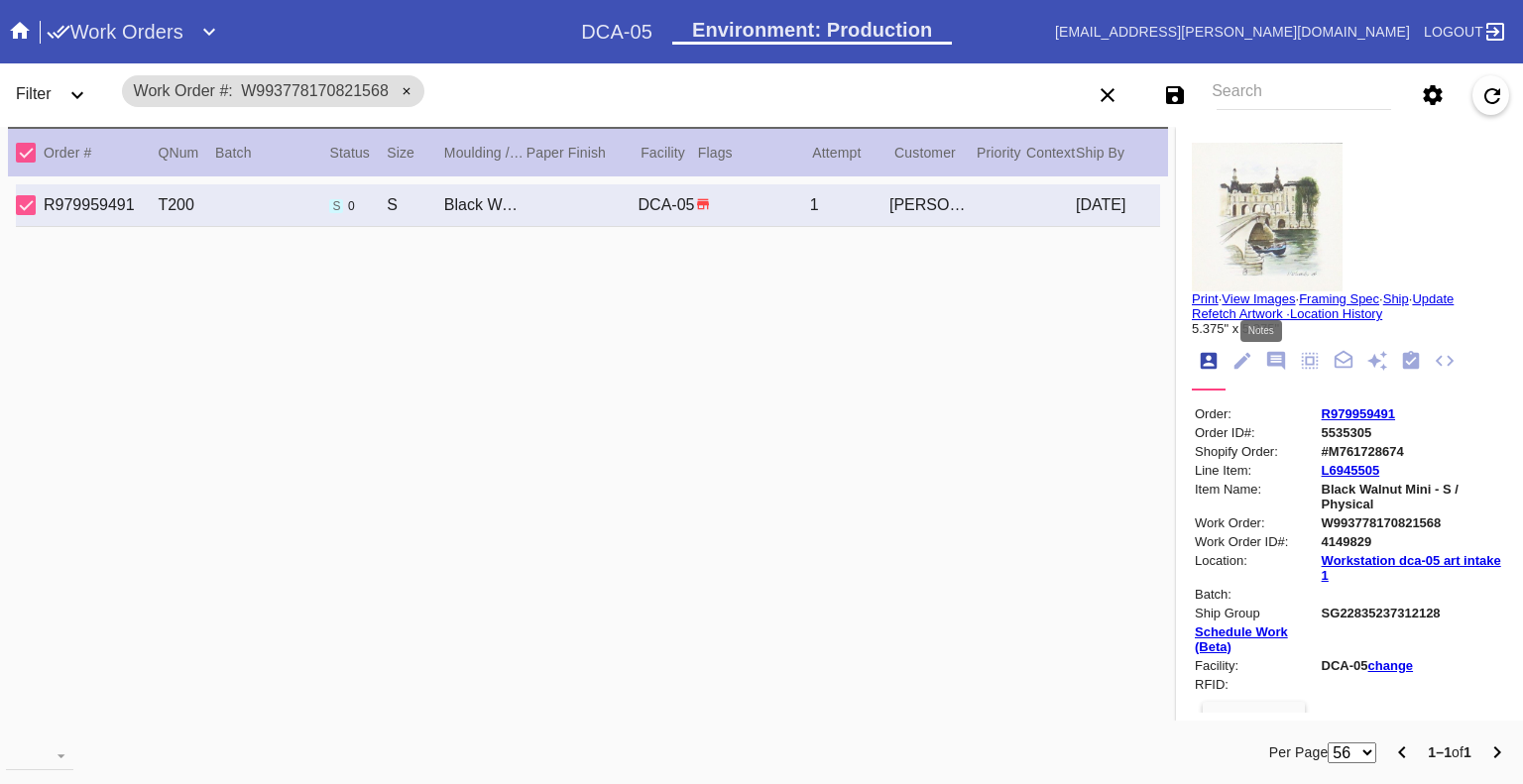 drag, startPoint x: 1269, startPoint y: 368, endPoint x: 1267, endPoint y: 400, distance: 32.06244 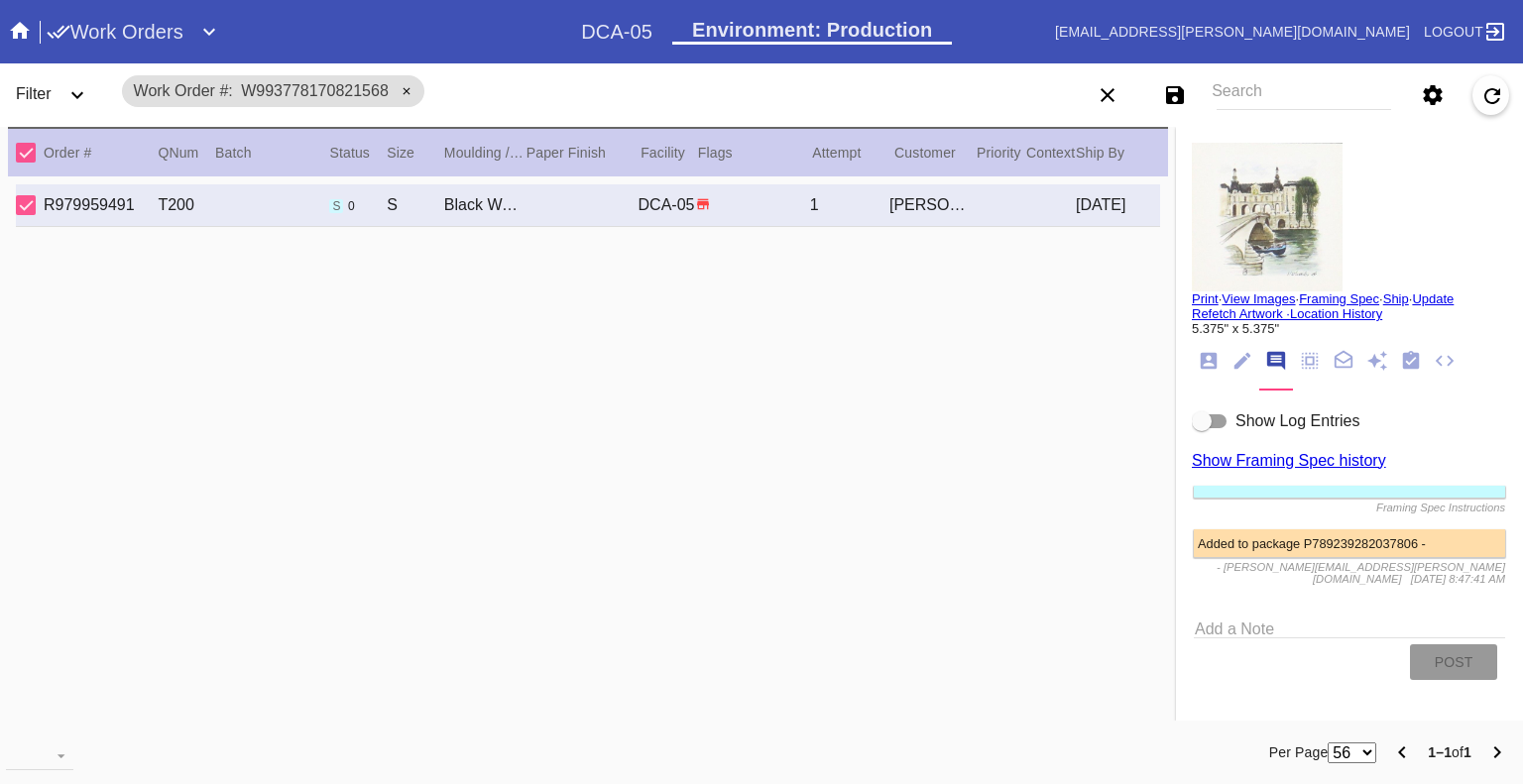 click on "Show Log Entries" at bounding box center [1349, 421] 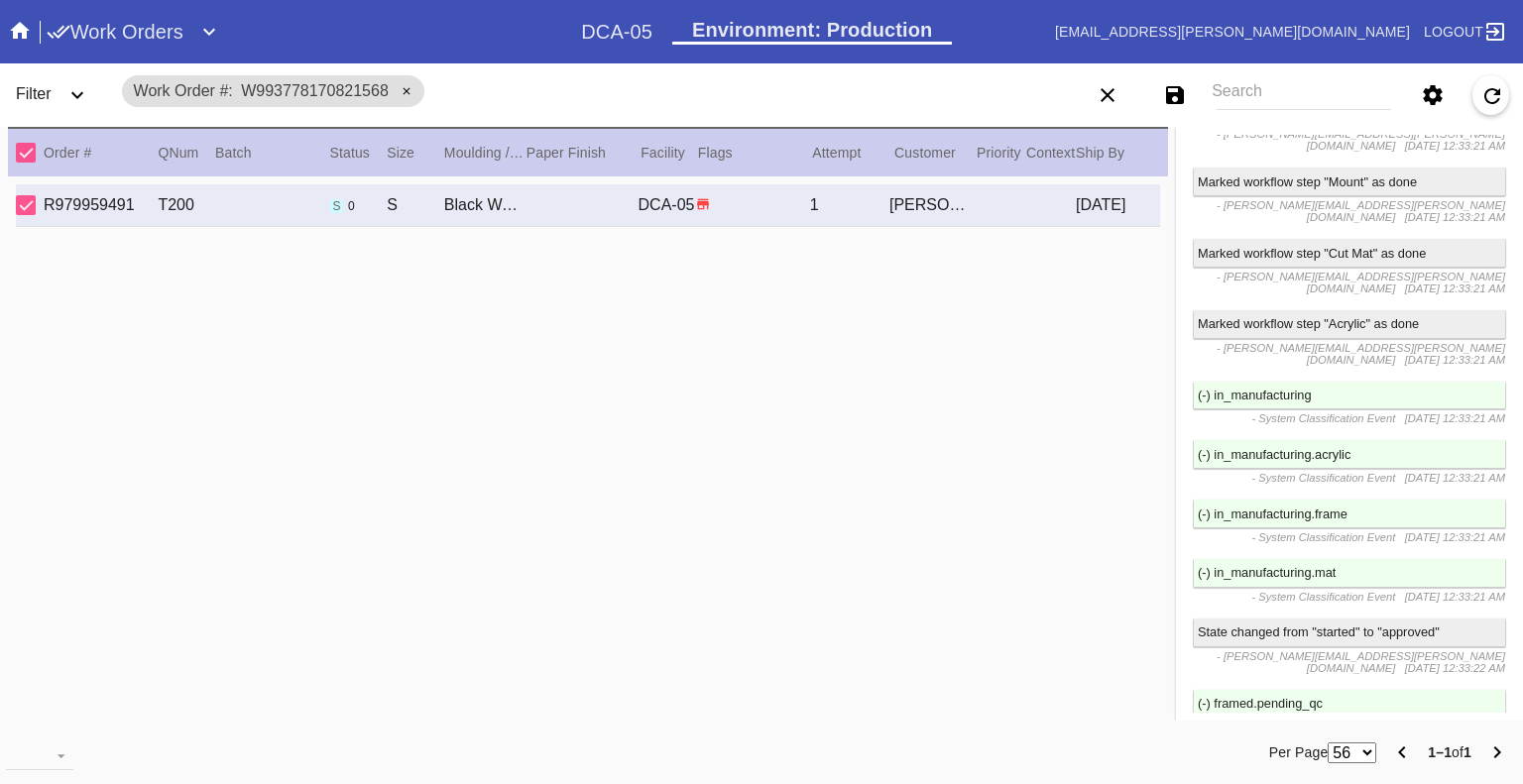 scroll, scrollTop: 3933, scrollLeft: 0, axis: vertical 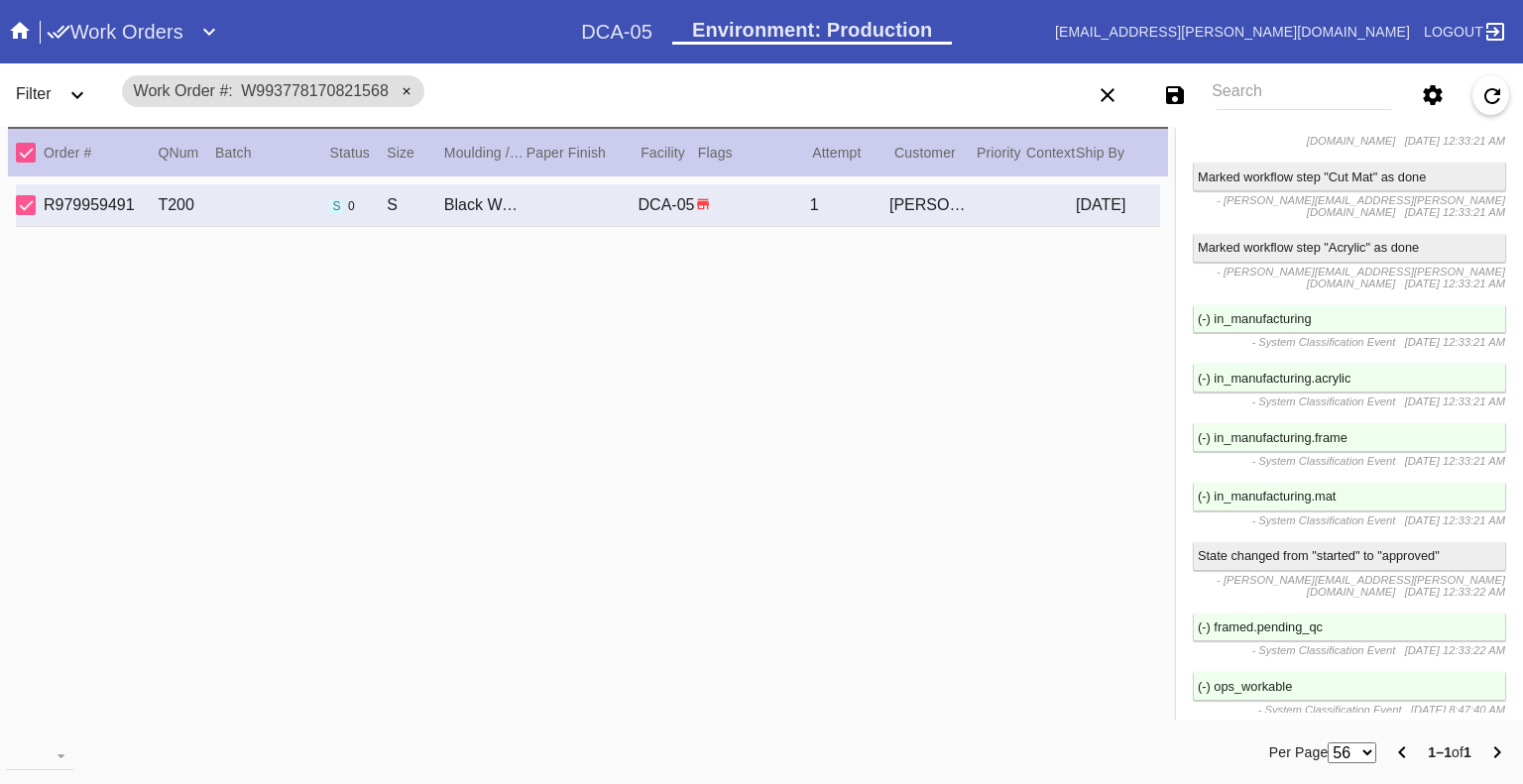 click 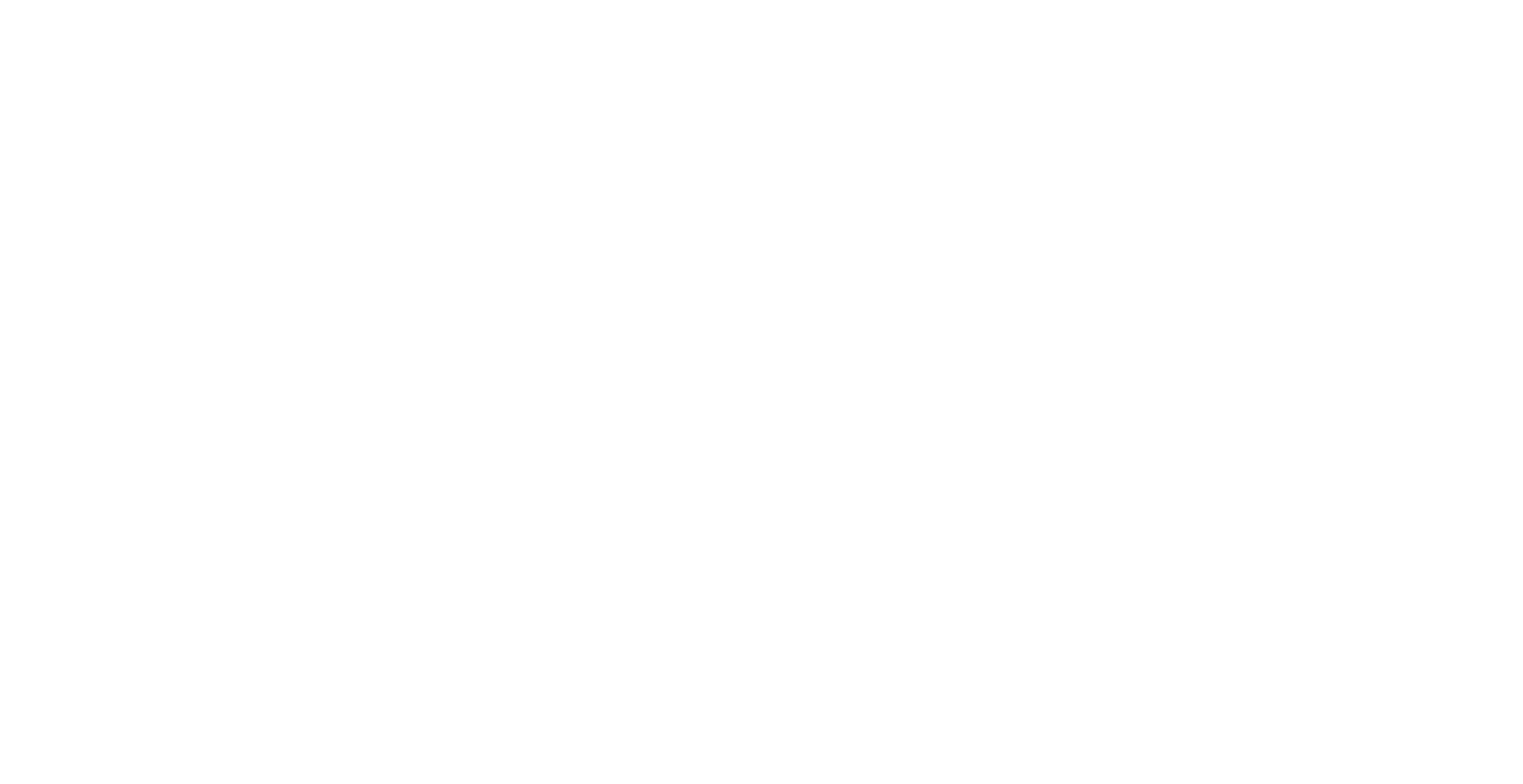 scroll, scrollTop: 0, scrollLeft: 0, axis: both 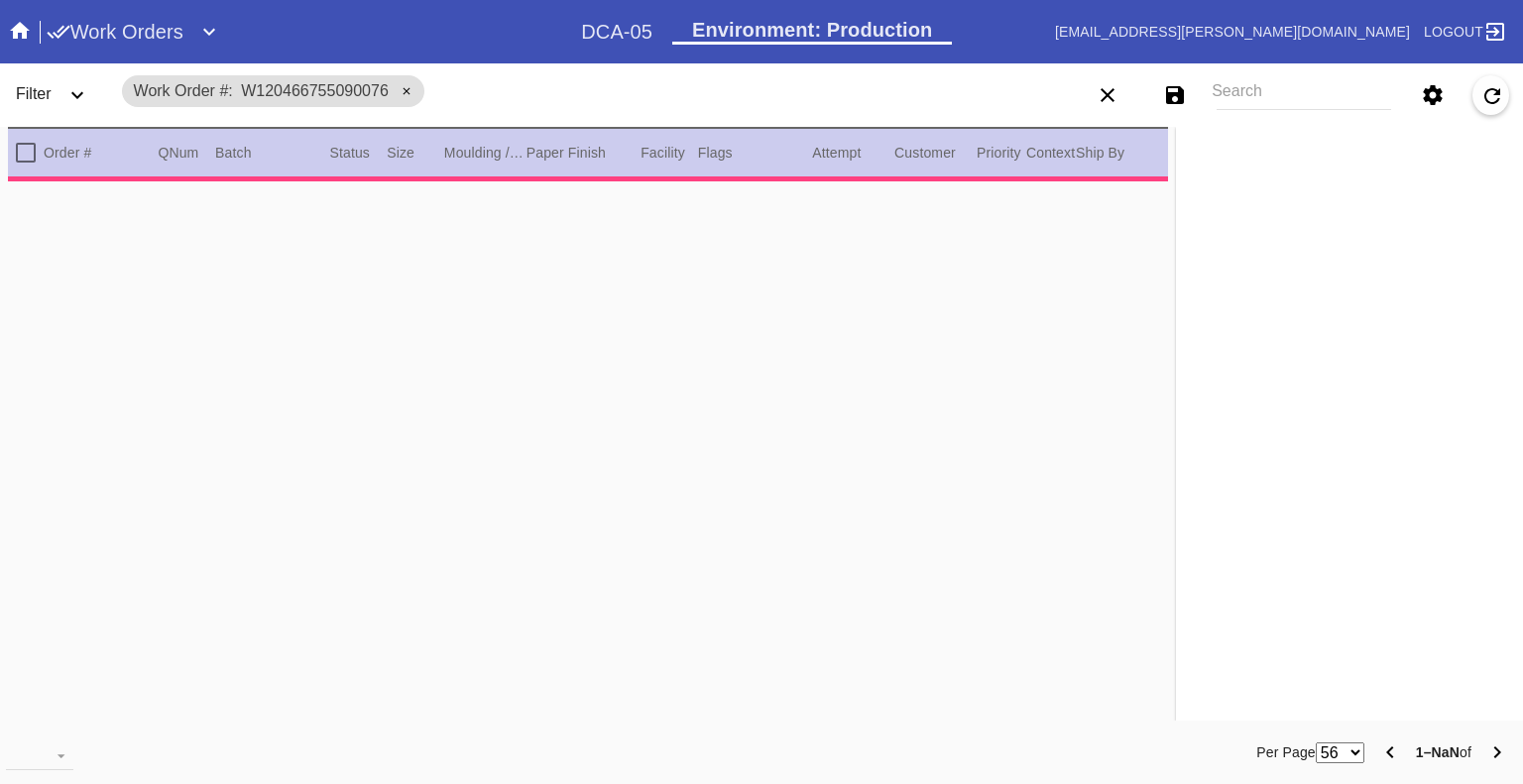 type on "1.5" 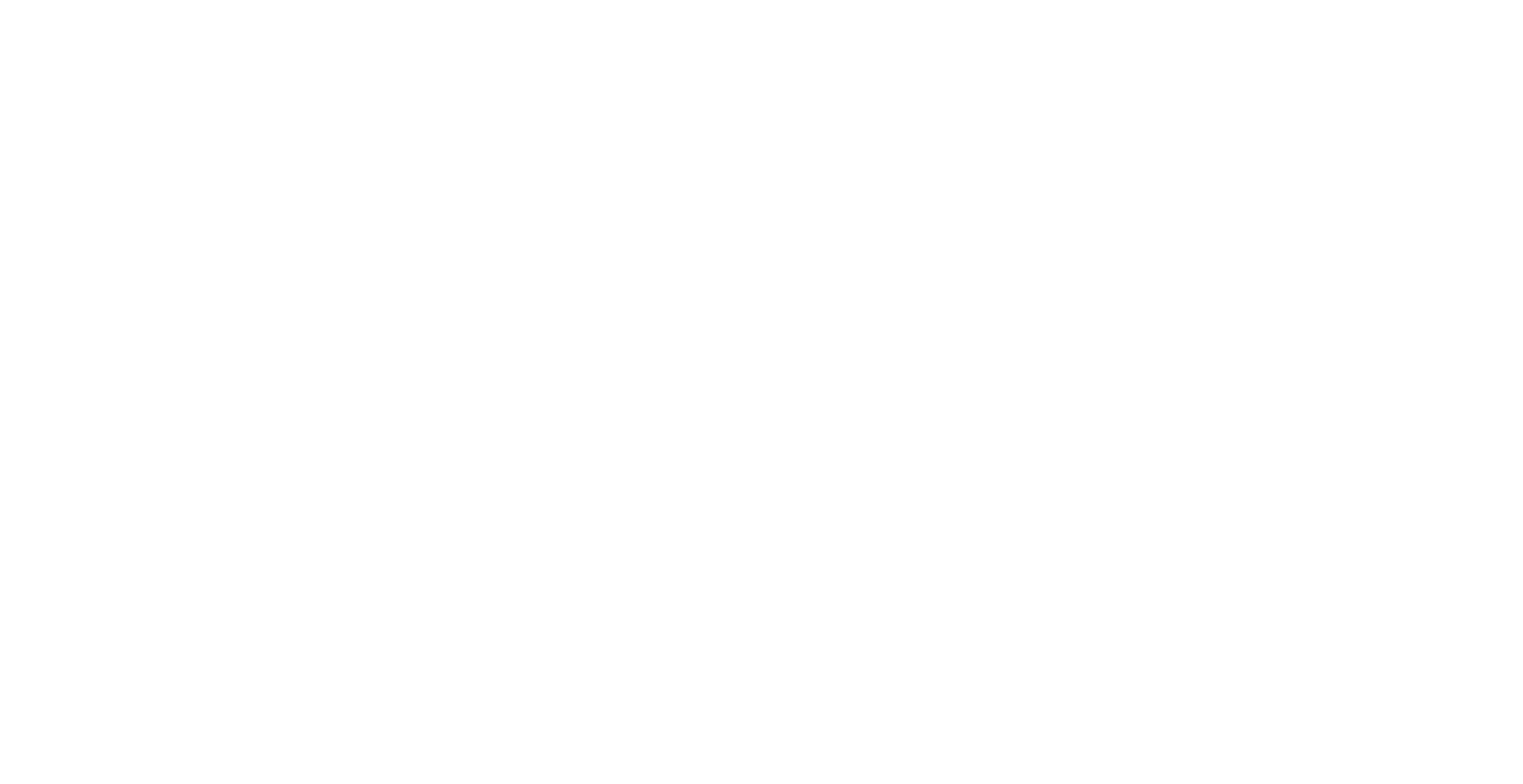 scroll, scrollTop: 0, scrollLeft: 0, axis: both 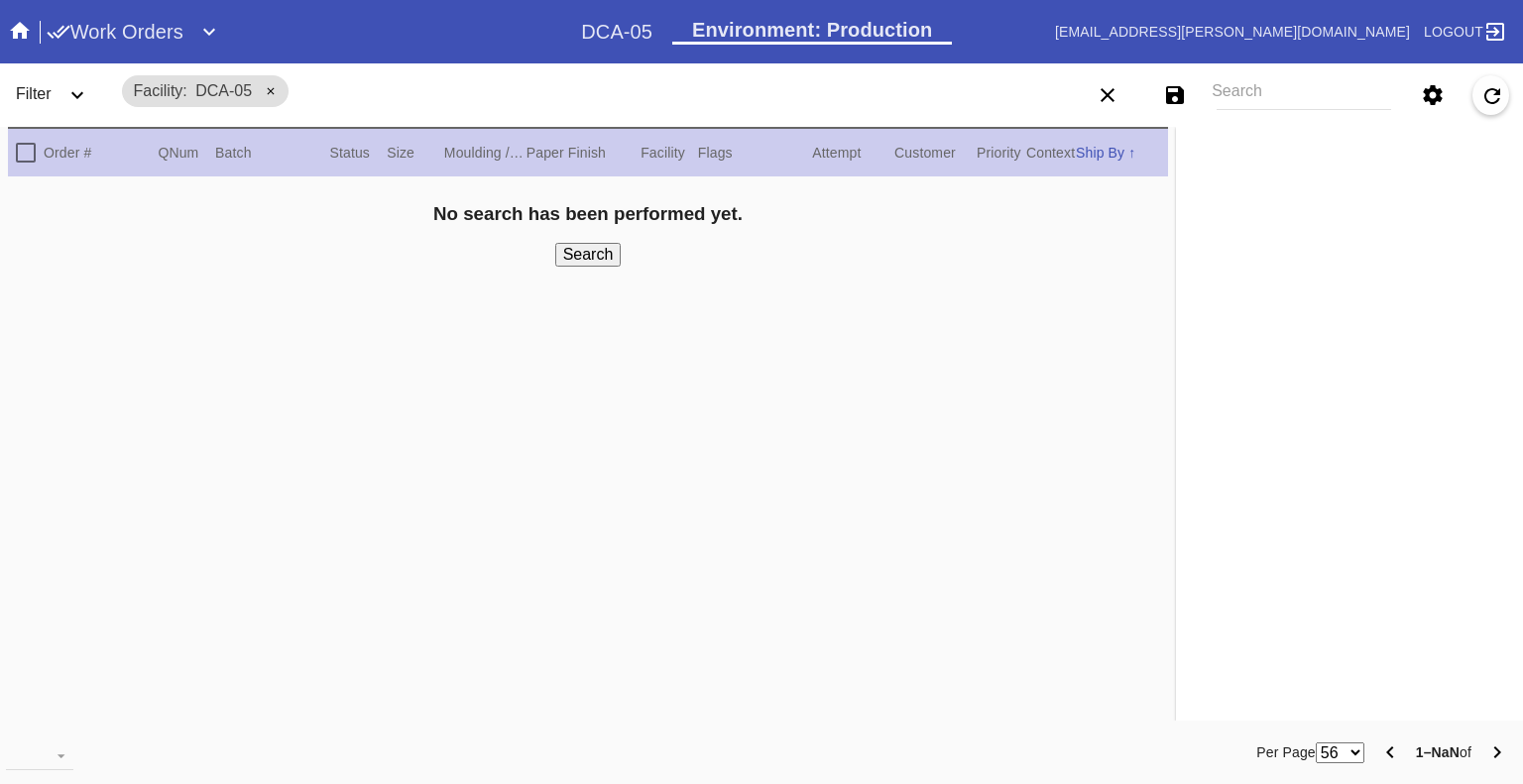 click on "Search" at bounding box center (1304, 95) 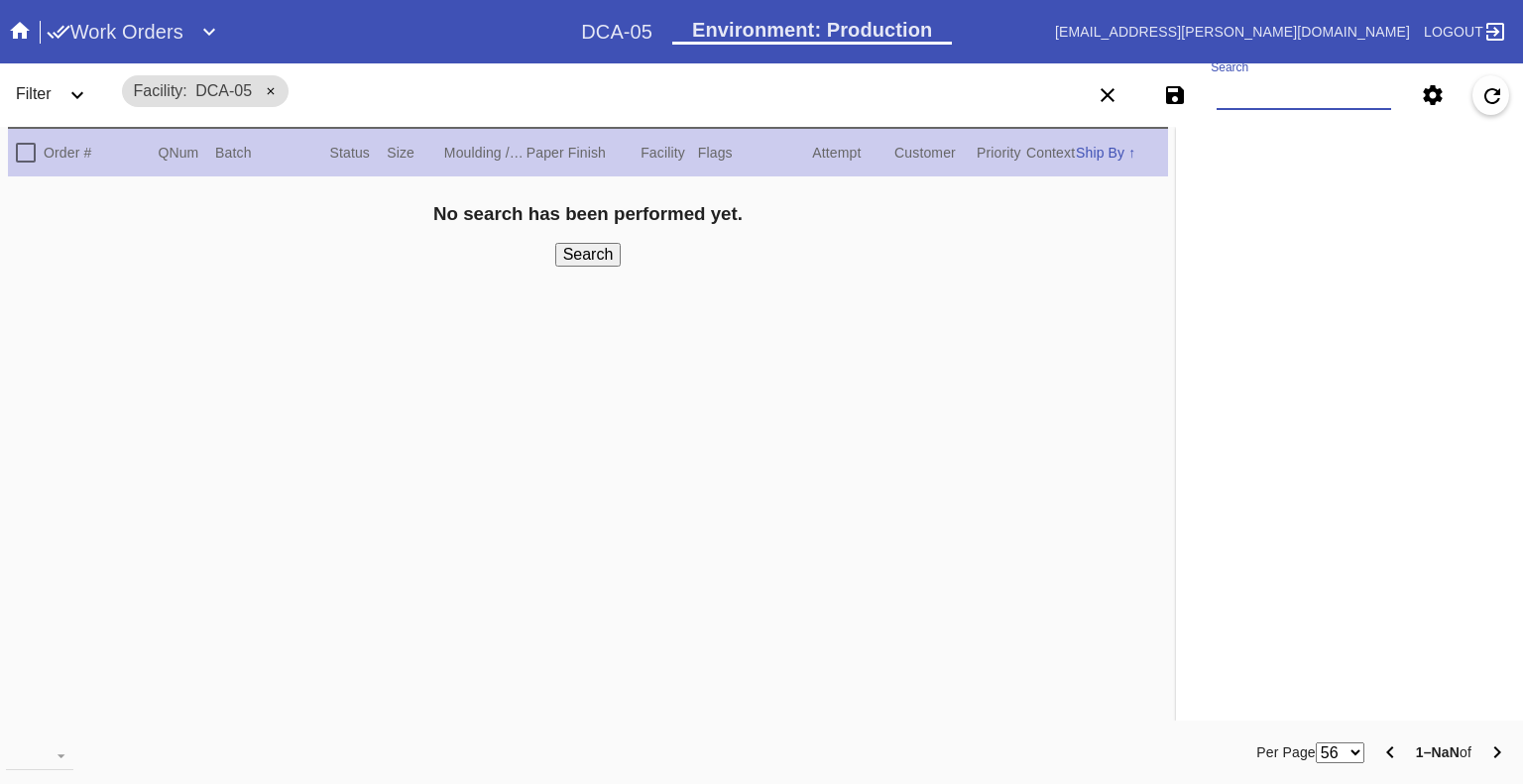 paste on "W891029463788973 W520256087064992 W143888711828795 W208973172083652 W265141978036293 W272829484110281 W343154698715107 W361987917069881 W420970864521909 W481084033987213 W683242729726185 W722982059639148 W781898270823516 W852353163918687 W937476294644434 W946824803792259 W775166925026500 W103967183178031 W126471564098977 W170995030978750 W178428025378727 W283116759827003 W291836632167638 W317613103972637 W352856196744457 W375570183704813 W424251512044894 W460135247761567 W624205328093343 W697202006575743 W709352407260044 W753497661318108 W804078147267557 W821669610153429 W861865428843313 W912750318861031 W976815859324928 W311723956464154 W318694995653894 W775006585804562 W861155931044826 W905217014688316 W120466755090076 W160824160203935 W176460212318383 W185269849207234 W186611131620742 W186919139620445 W228490849778380 W286168255247197 W327266580538309 W335055093308296 W345859192478246 W349306038519077 W407622094946682 W443178776727723 W464002021992172 W471221441684523 W478932524954312 W491752997804053 W..." 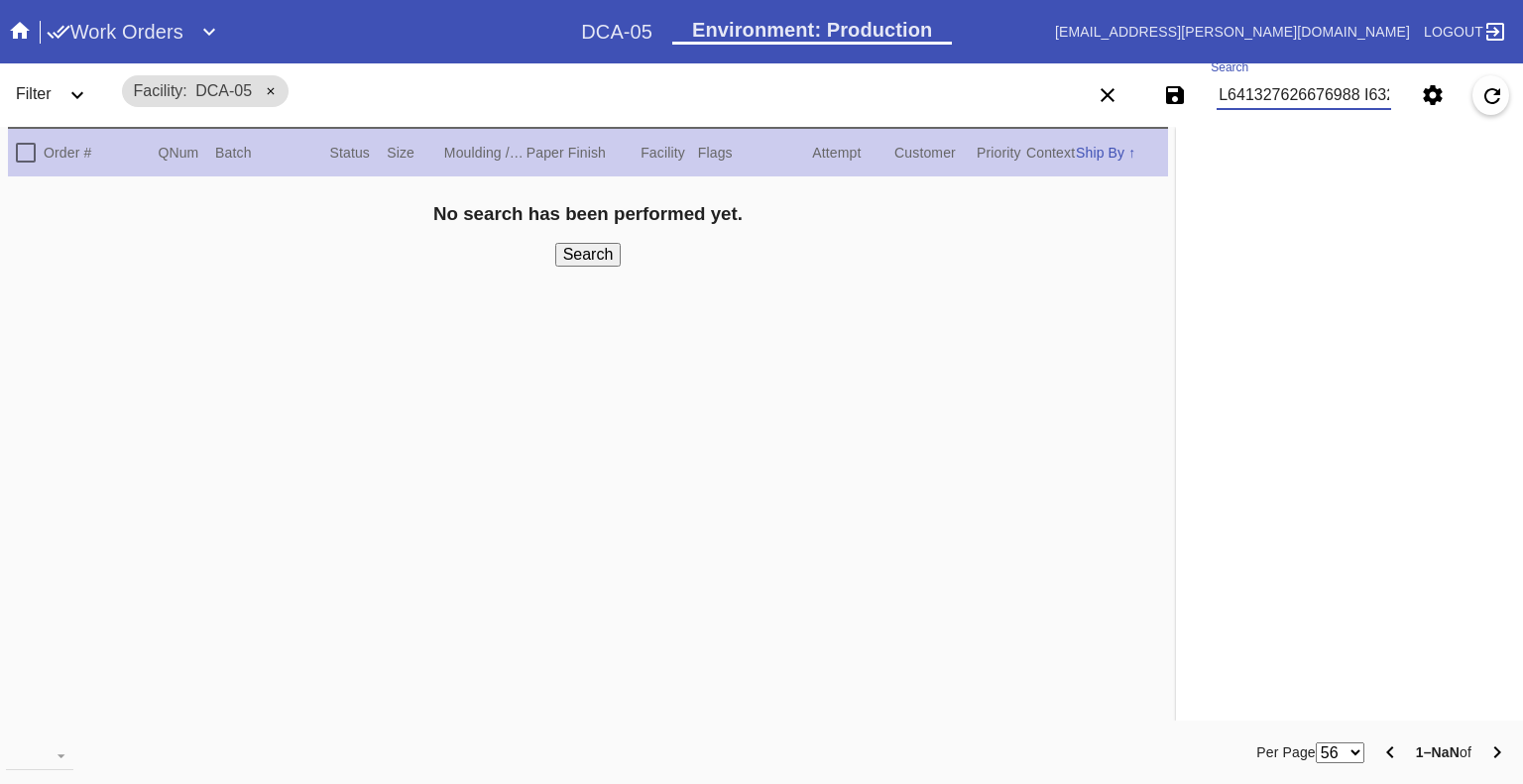 scroll, scrollTop: 0, scrollLeft: 12105, axis: horizontal 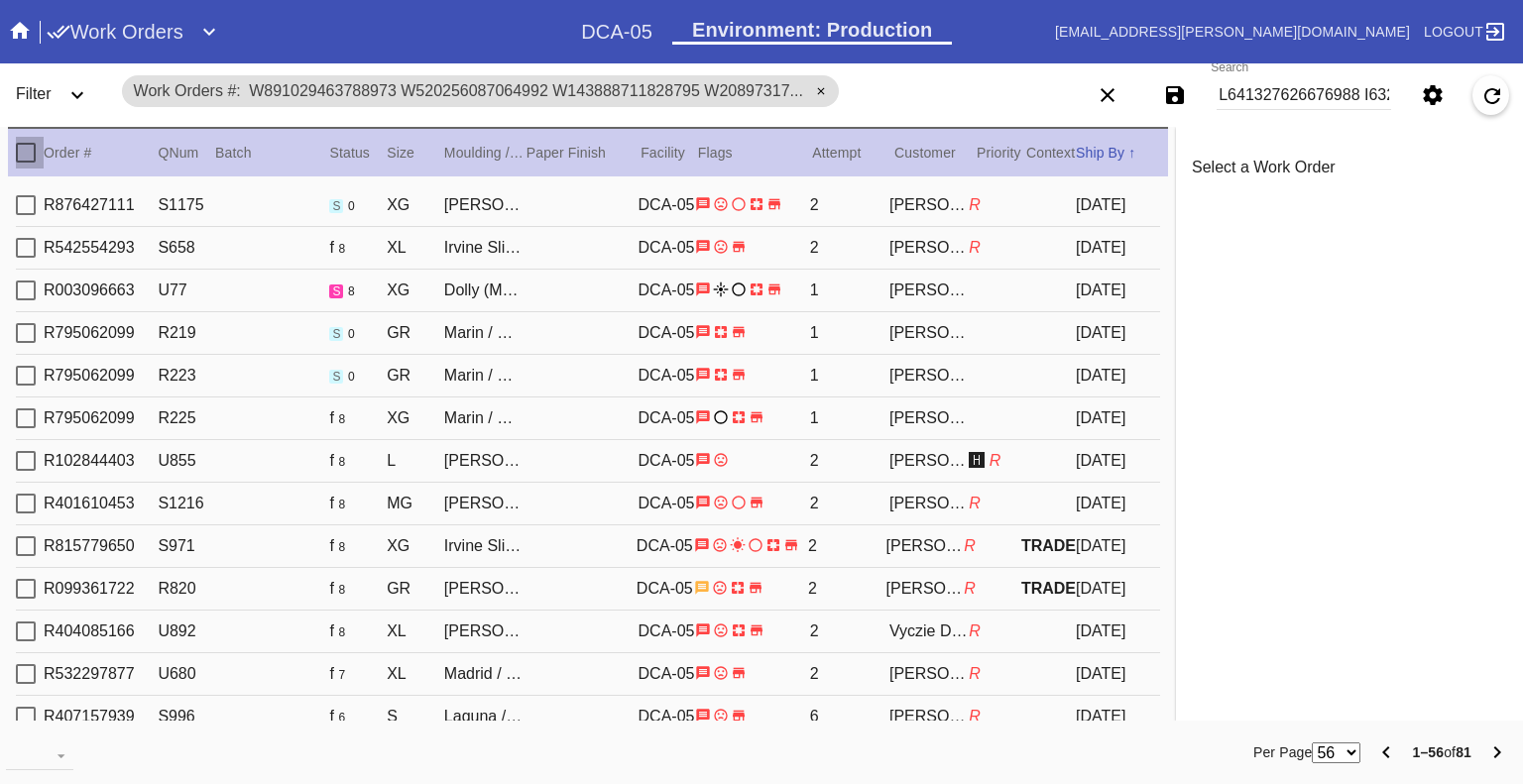 click at bounding box center [26, 153] 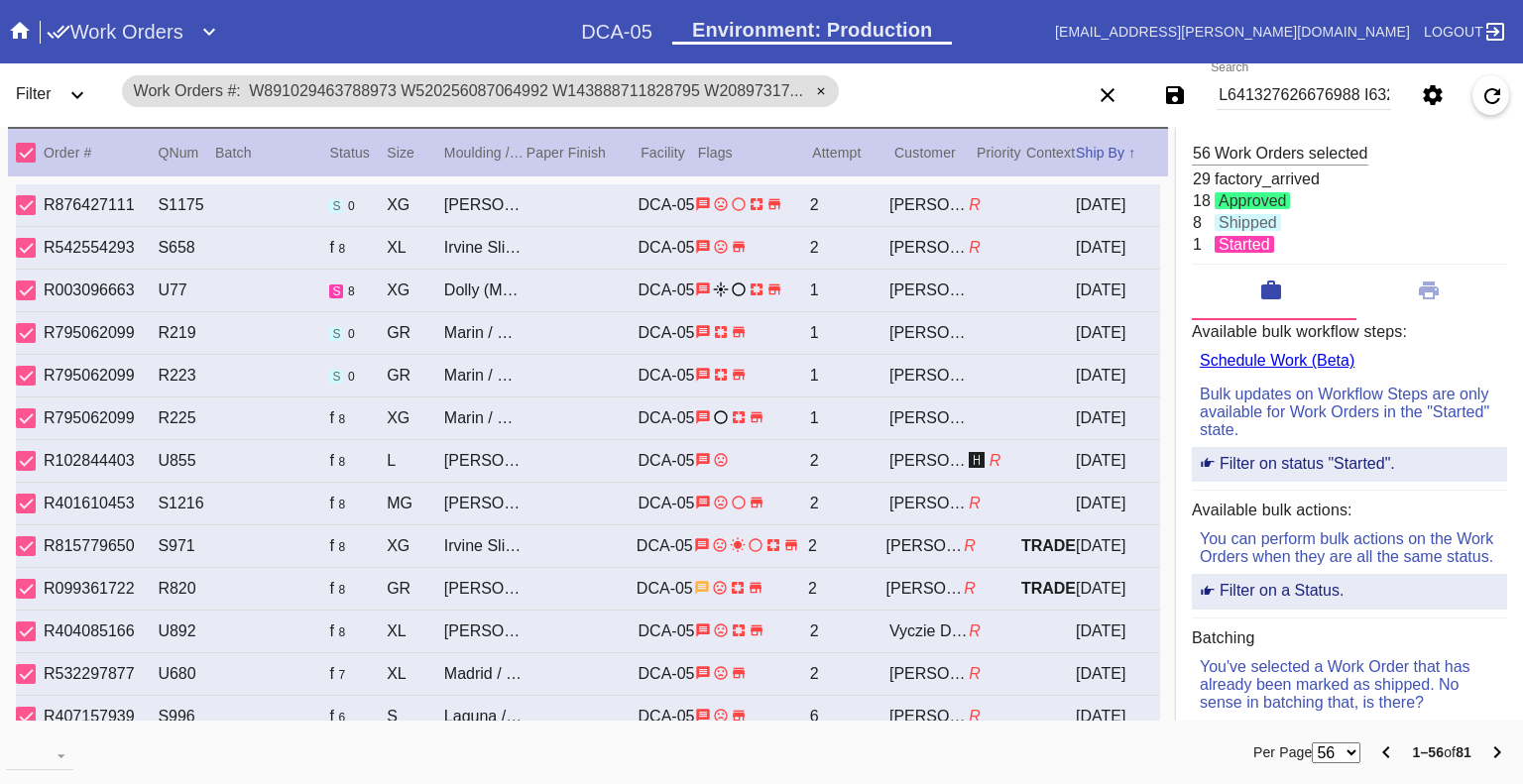 click on "Search" at bounding box center [1304, 95] 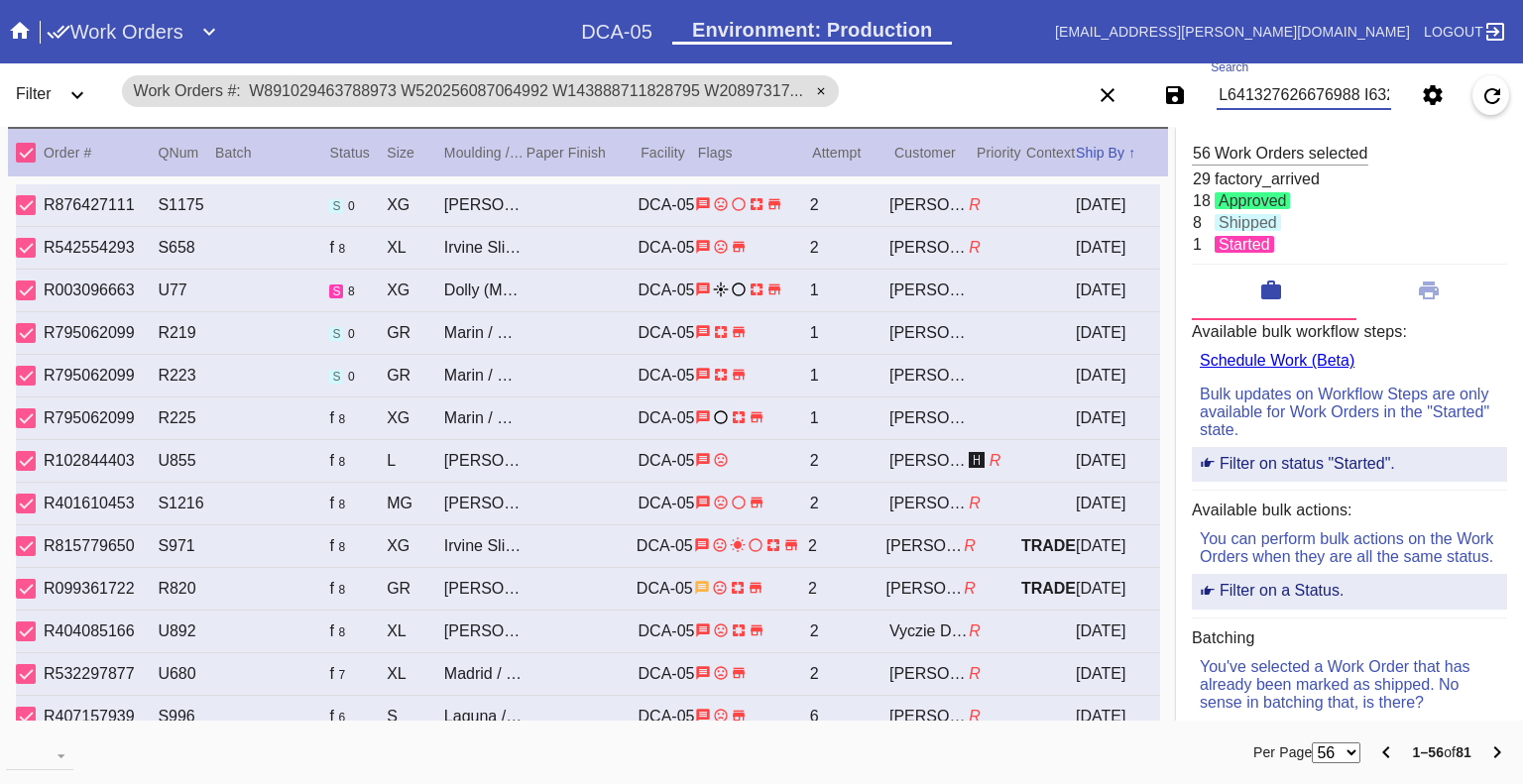 click on "Search" at bounding box center (1304, 95) 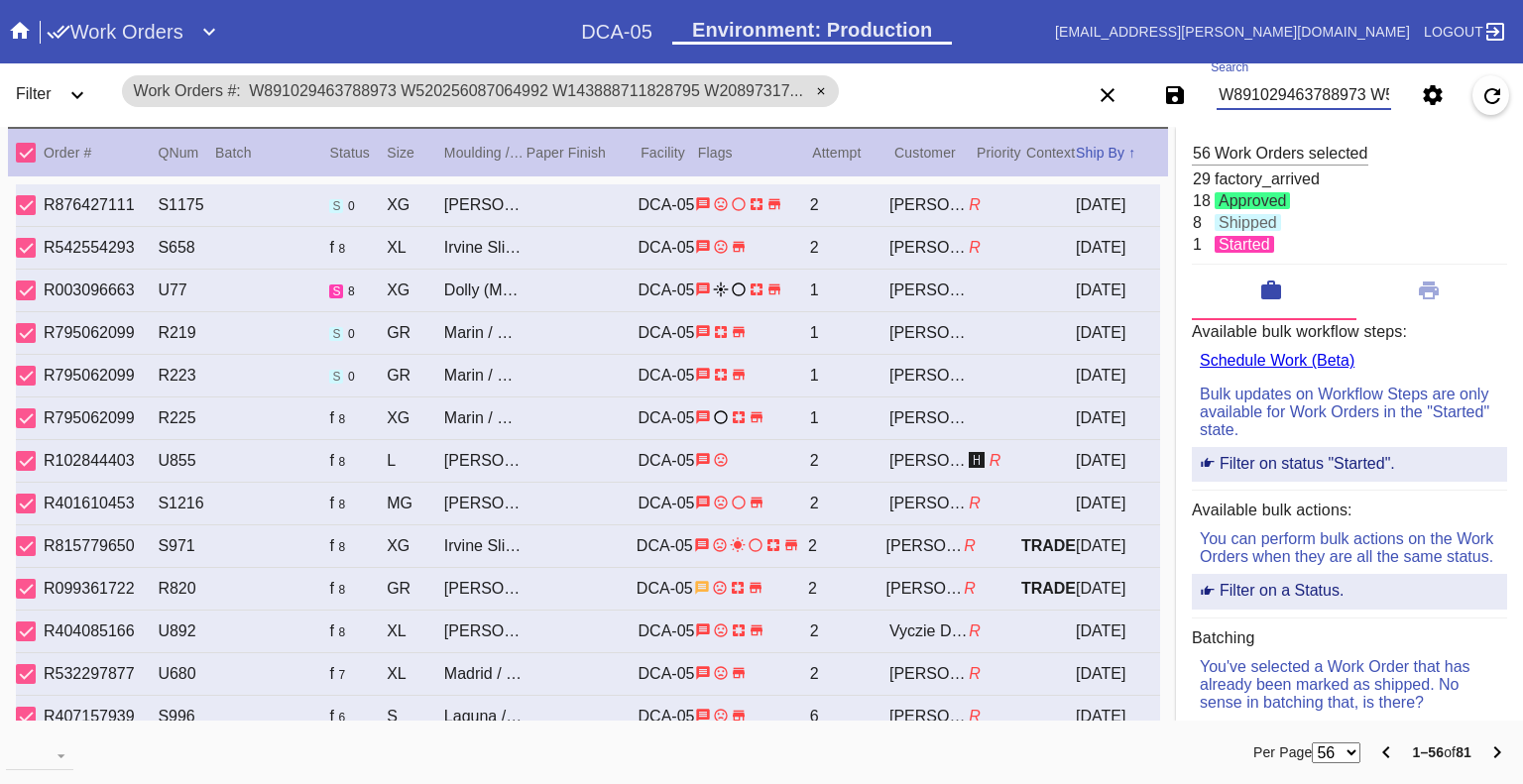 scroll, scrollTop: 0, scrollLeft: 128, axis: horizontal 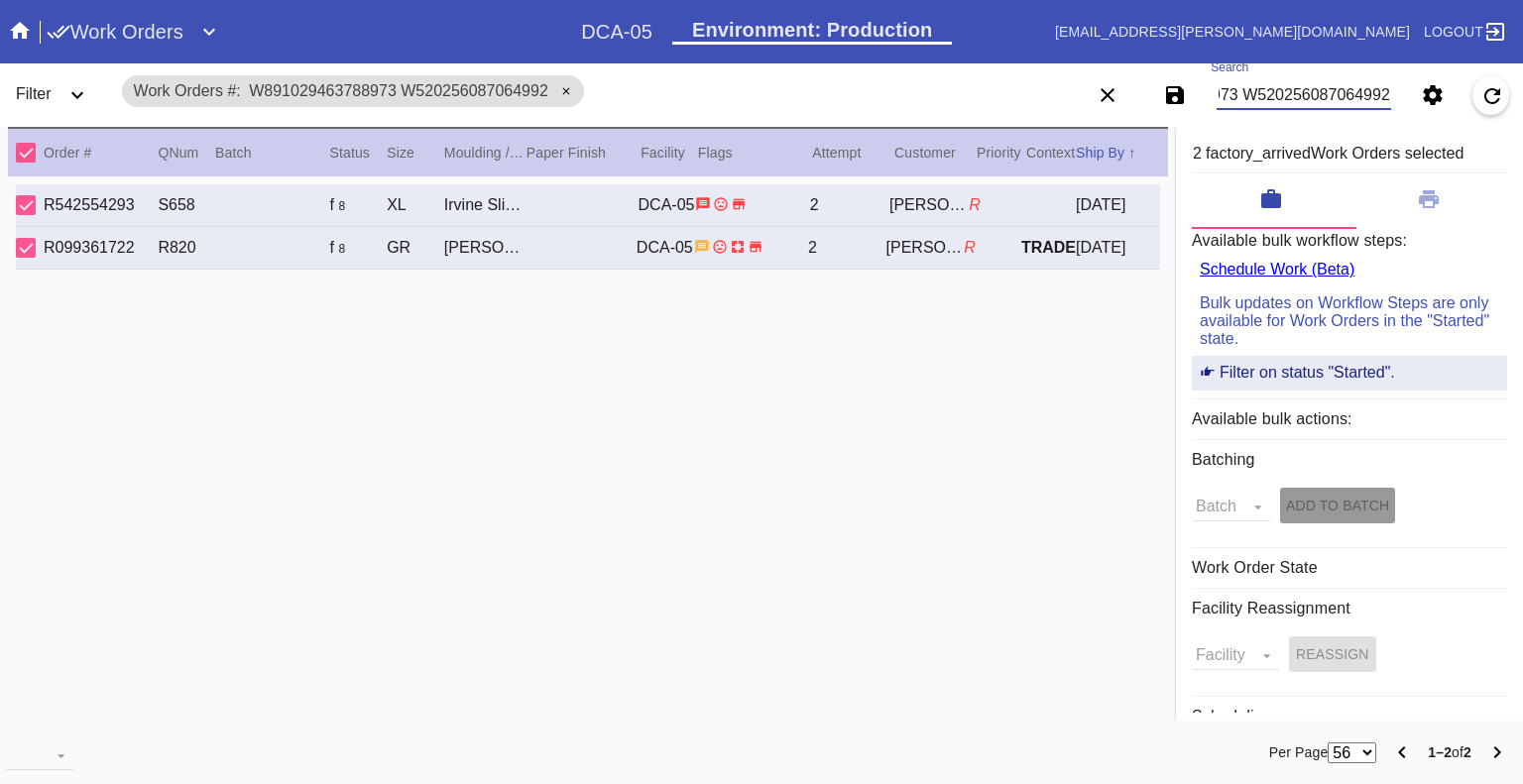 type on "W891029463788973 W520256087064992" 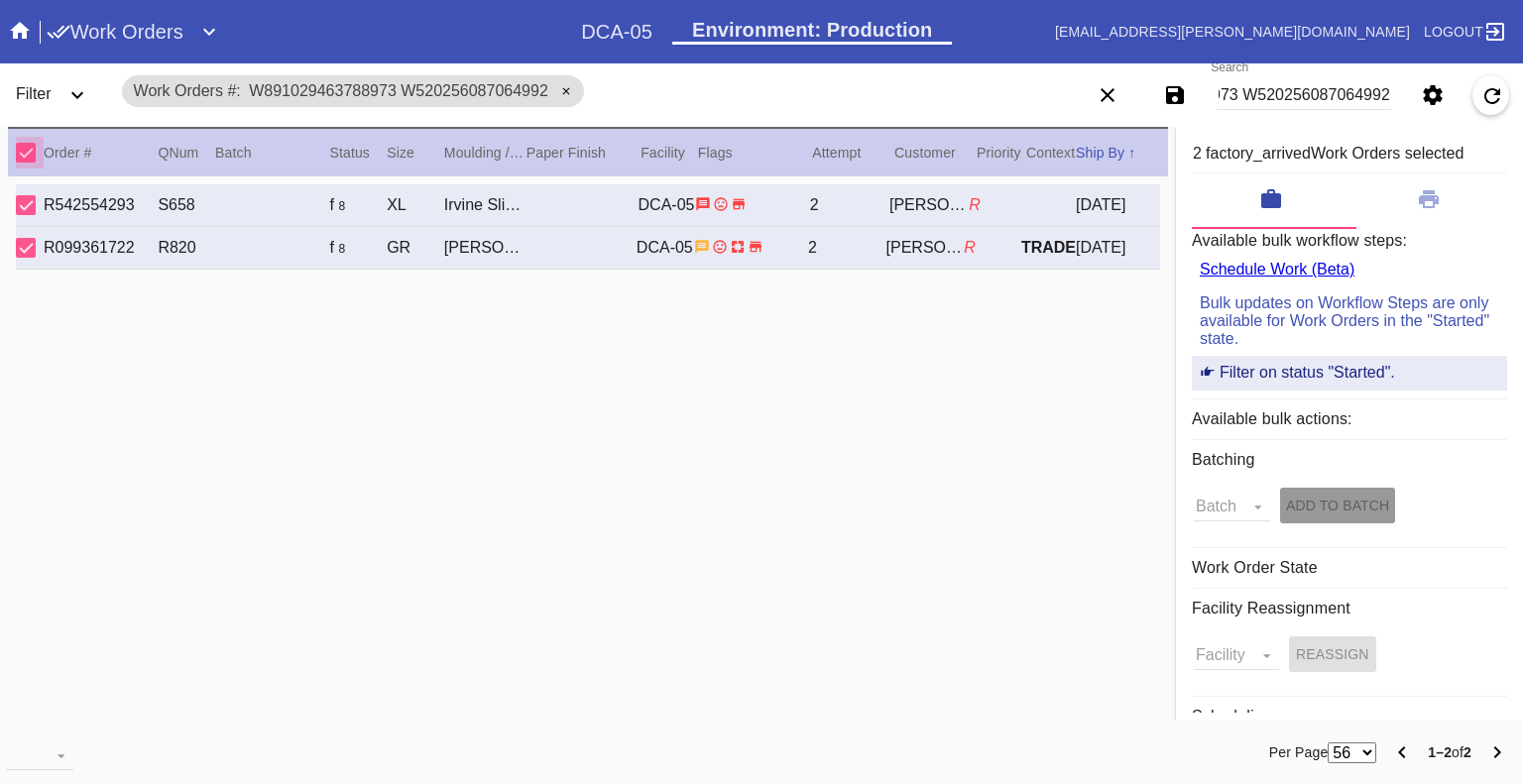 click at bounding box center [26, 153] 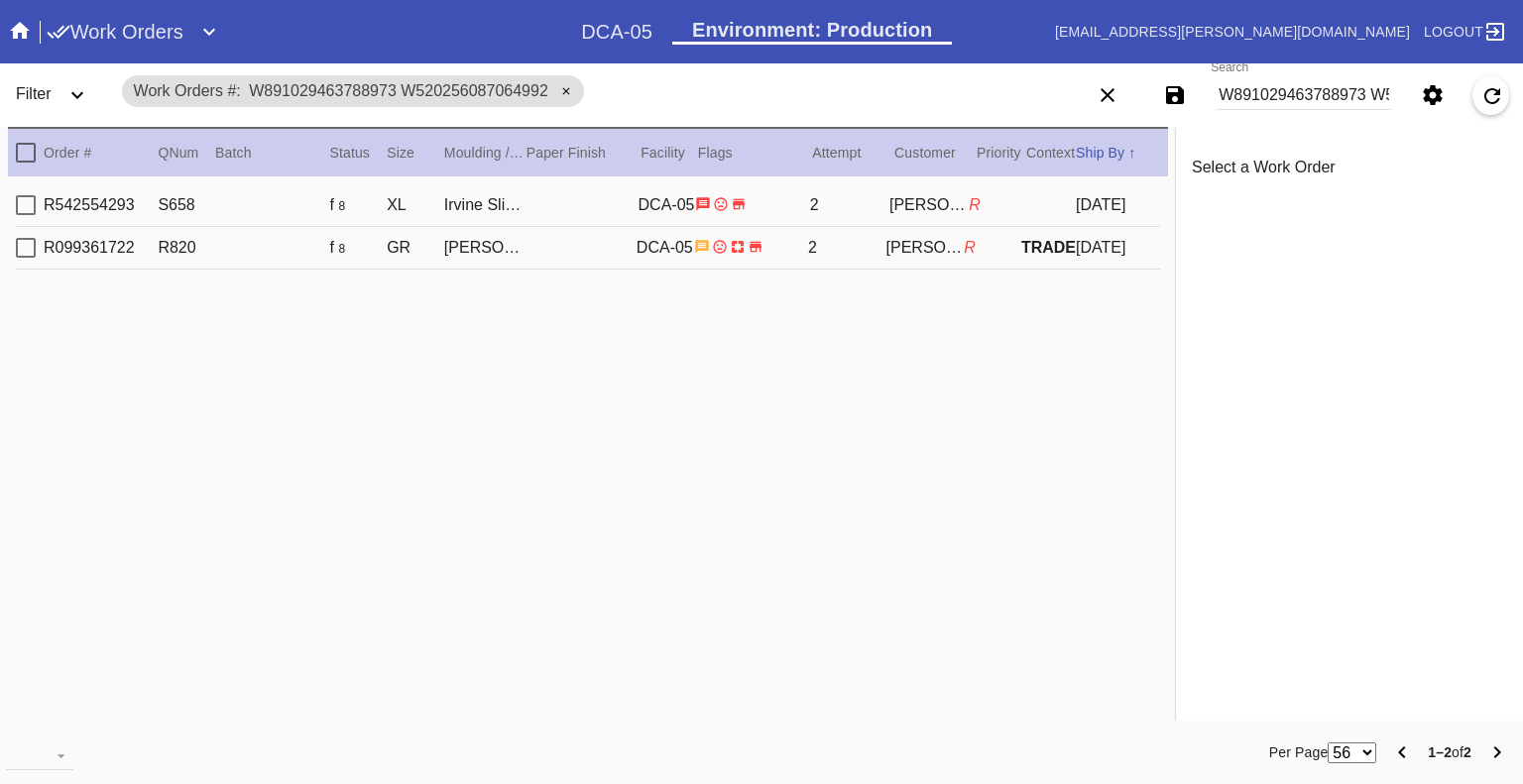click at bounding box center [26, 205] 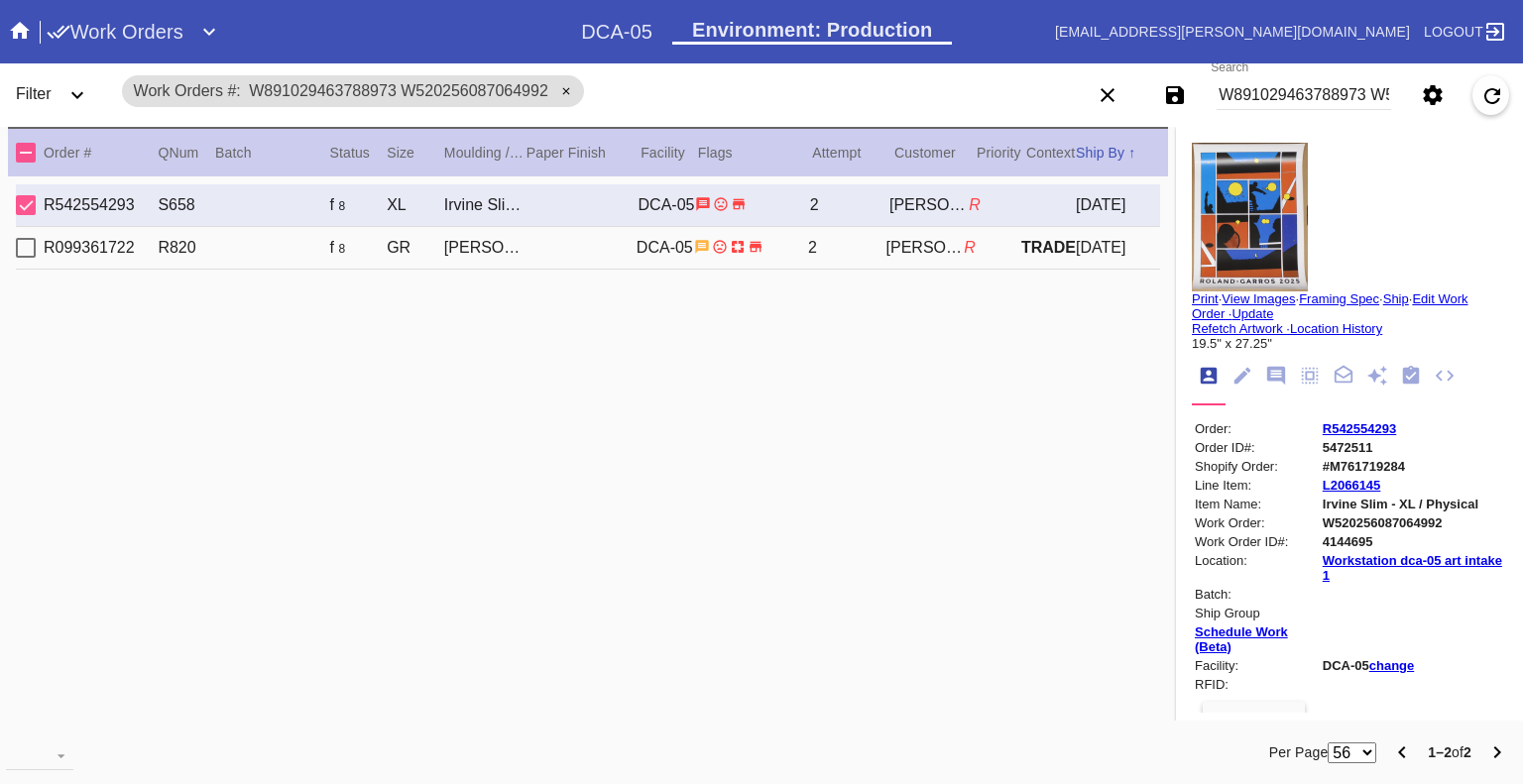 click at bounding box center (26, 205) 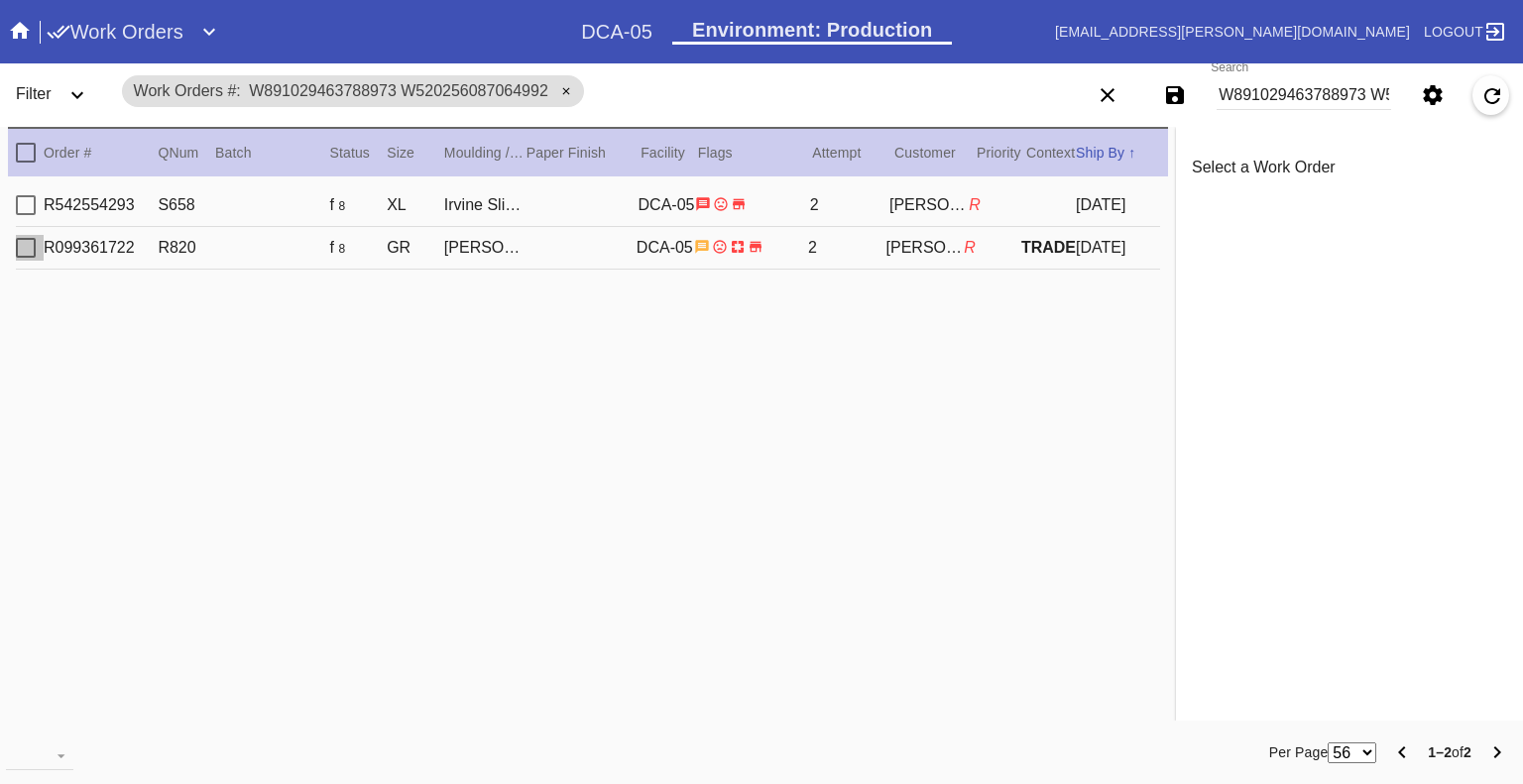 click at bounding box center [26, 248] 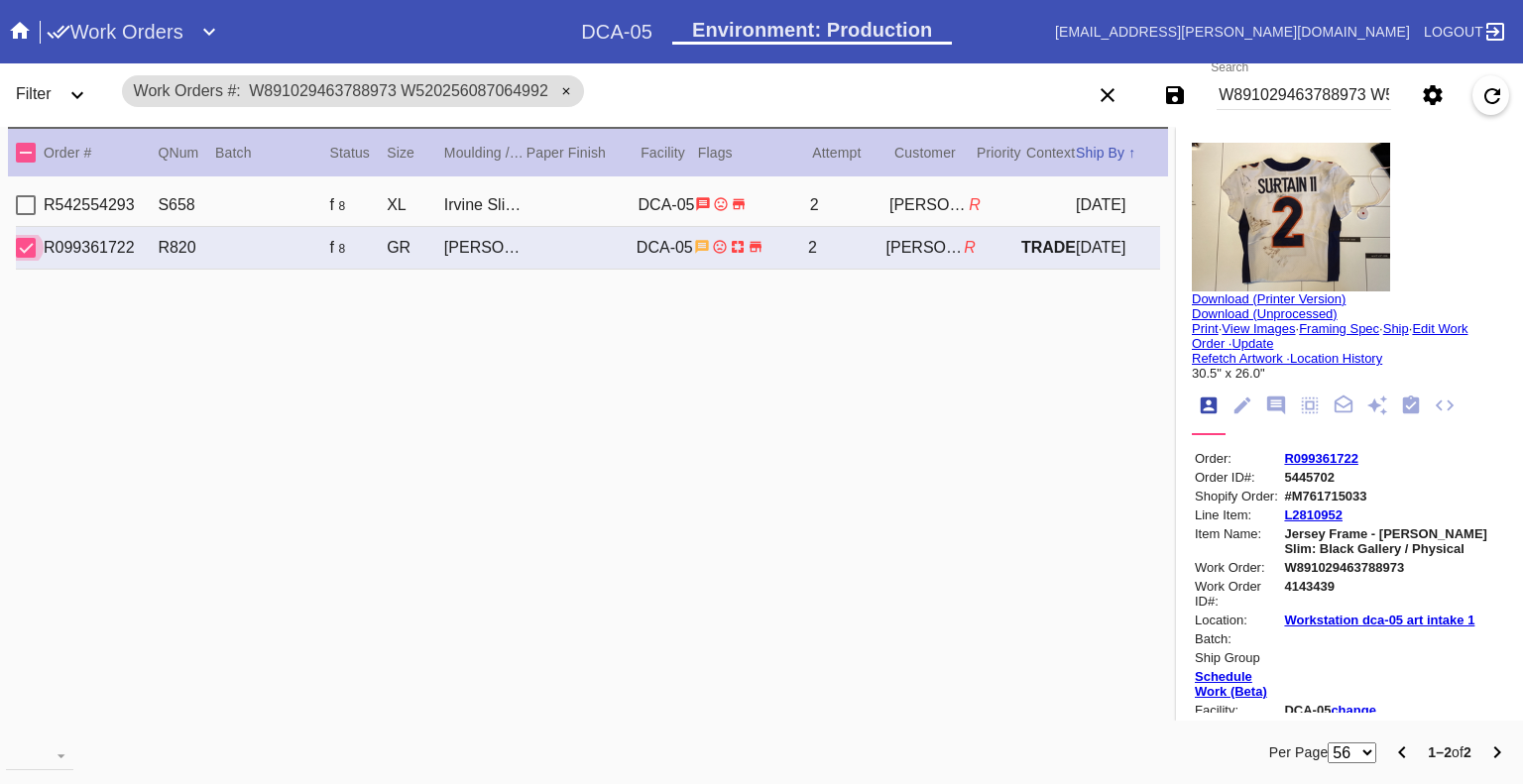 click on "W891029463788973 W520256087064992" at bounding box center [1304, 95] 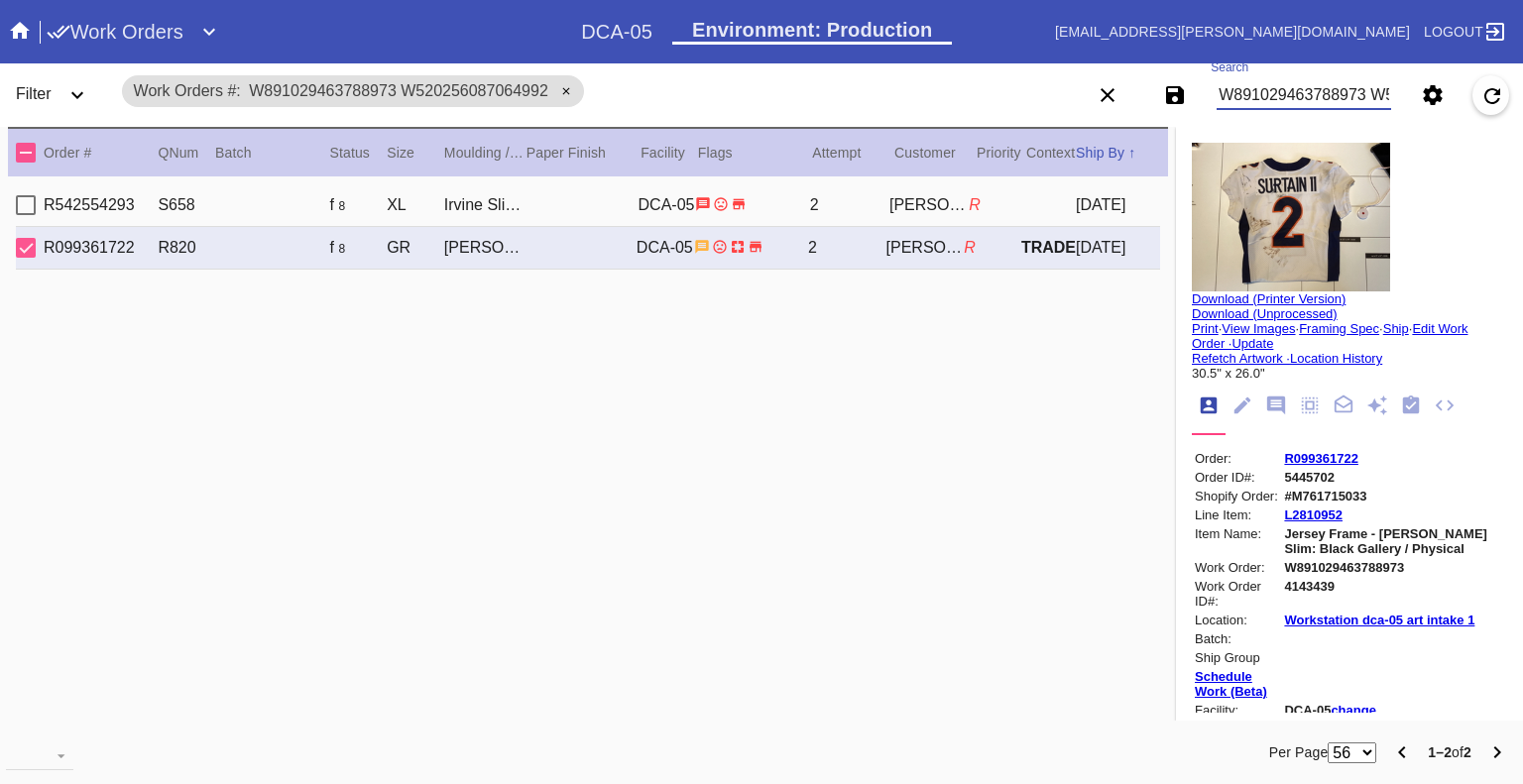click on "W891029463788973 W520256087064992" at bounding box center [1304, 95] 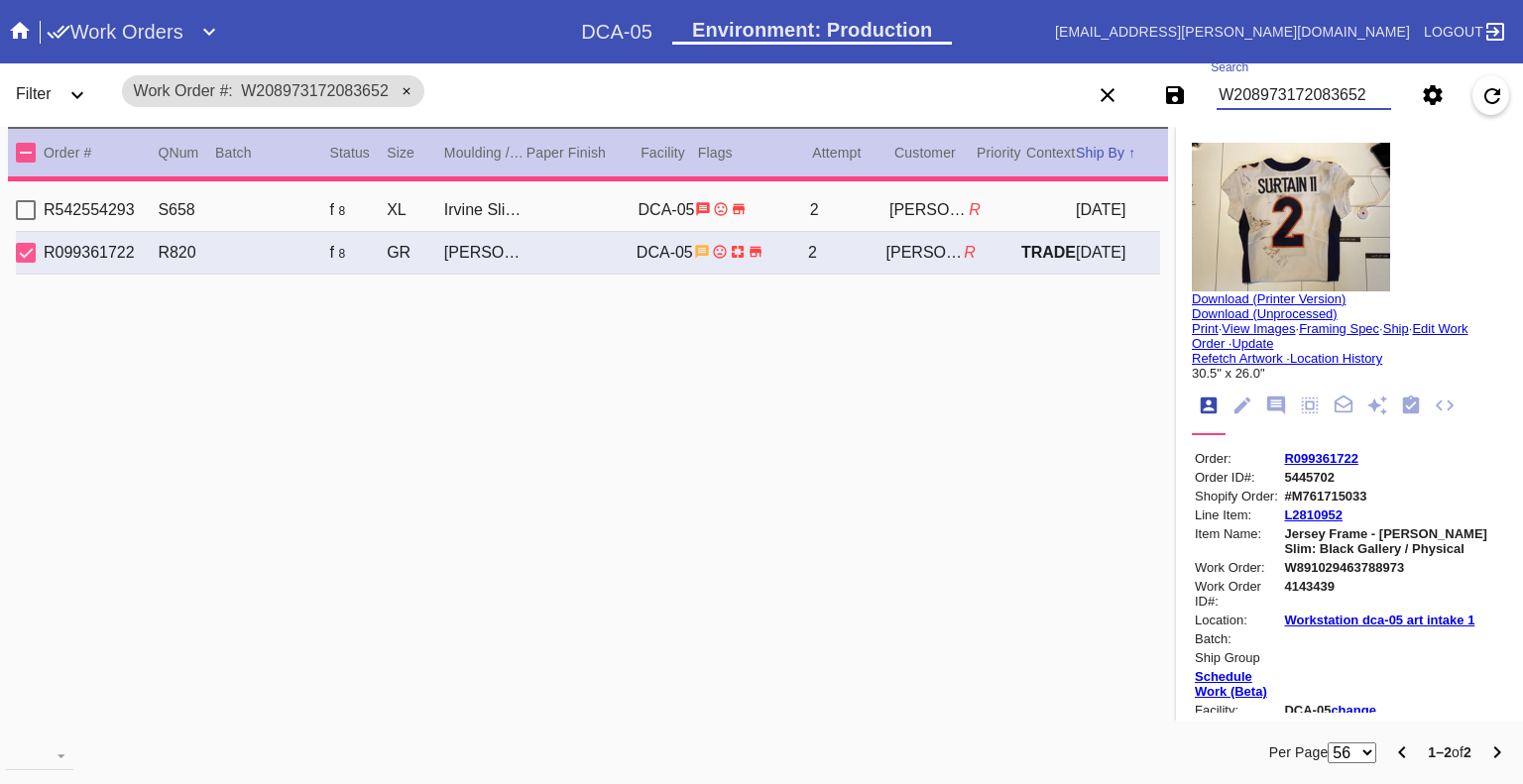 type 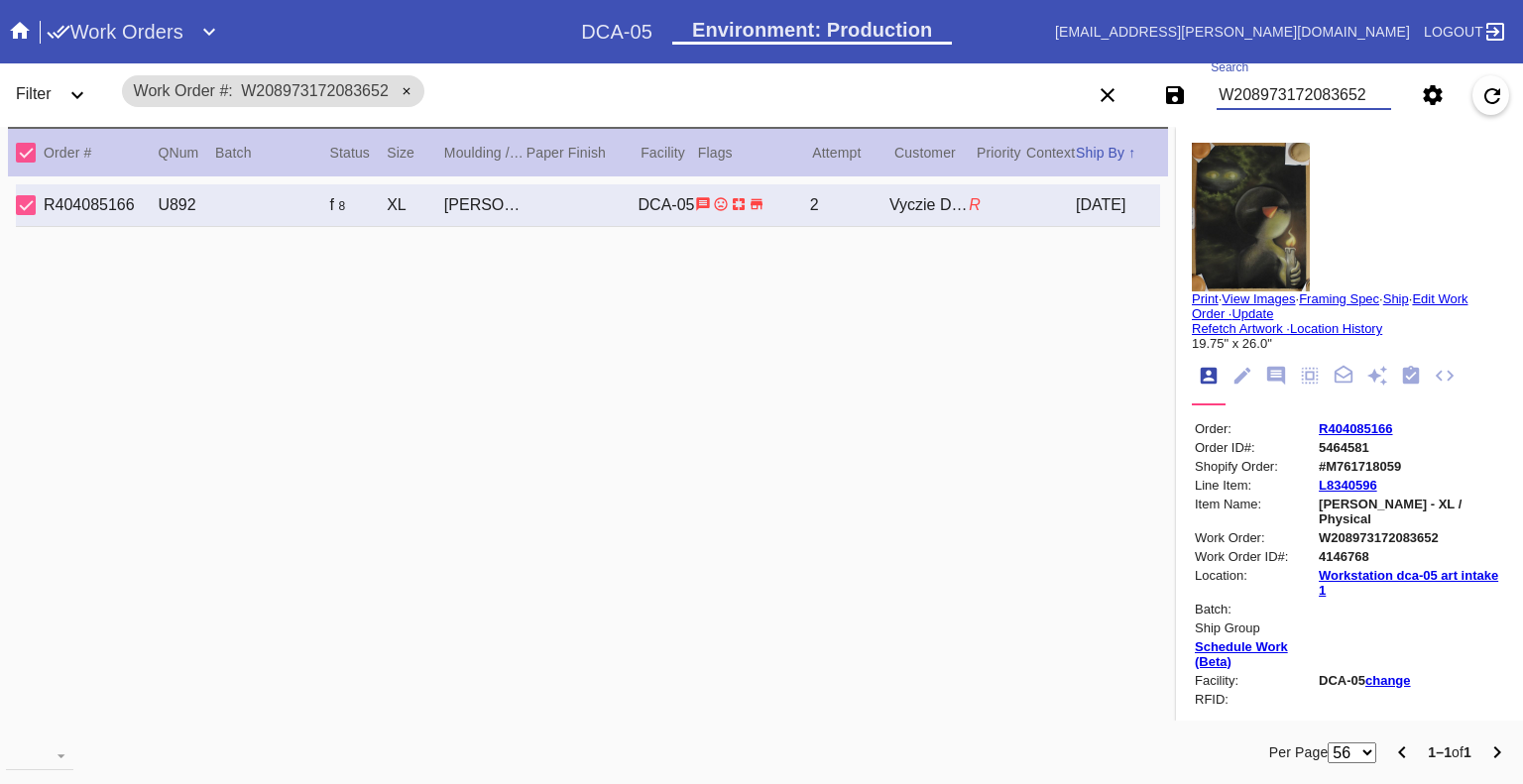 click on "W208973172083652" at bounding box center (1304, 95) 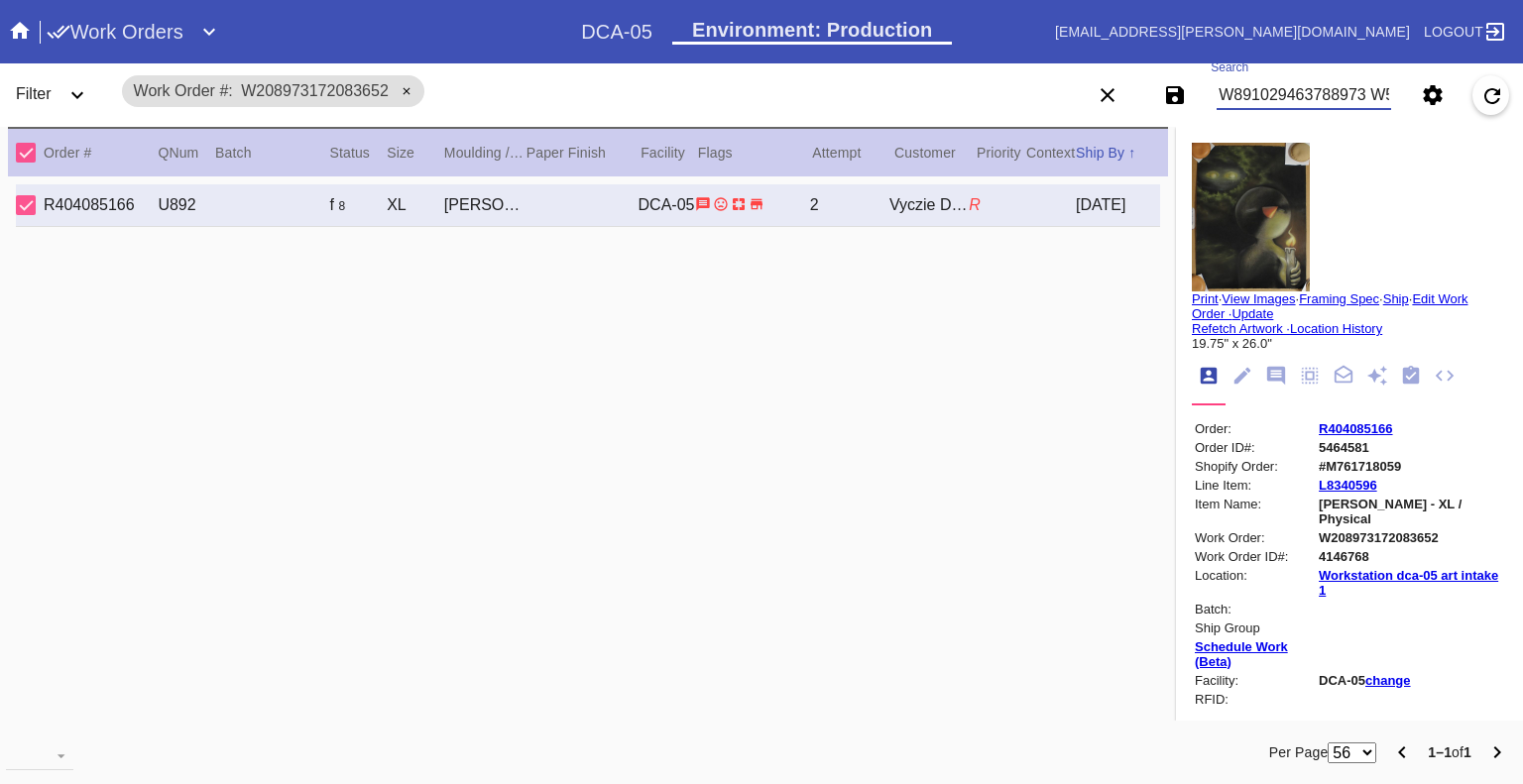 scroll, scrollTop: 0, scrollLeft: 2402, axis: horizontal 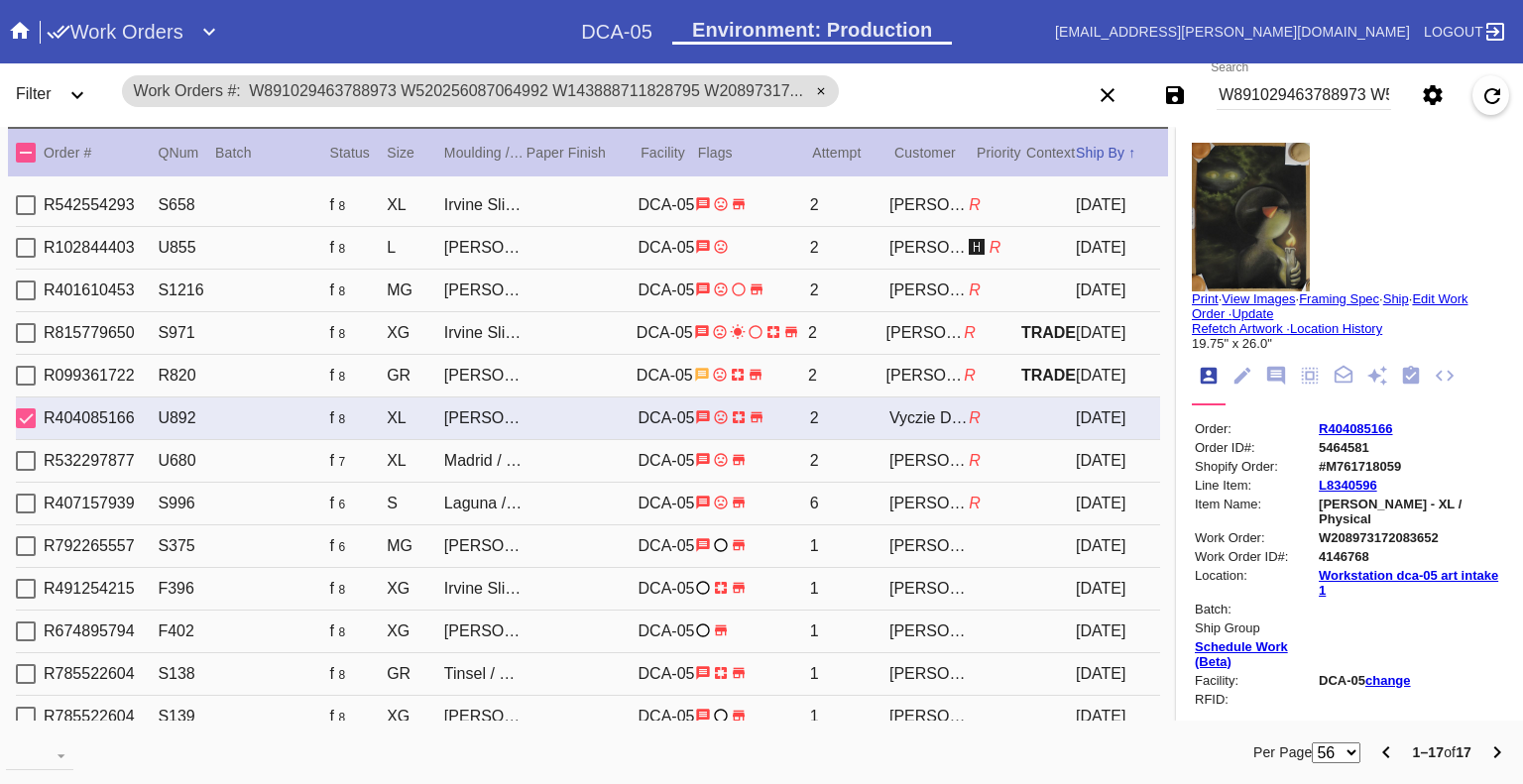 click on "W891029463788973 W520256087064992 W143888711828795 W208973172083652 W265141978036293 W272829484110281 W343154698715107 W361987917069881 W420970864521909 W481084033987213 W683242729726185 W722982059639148 W781898270823516 W852353163918687 W937476294644434 W946824803792259 W775166925026500" at bounding box center [1304, 95] 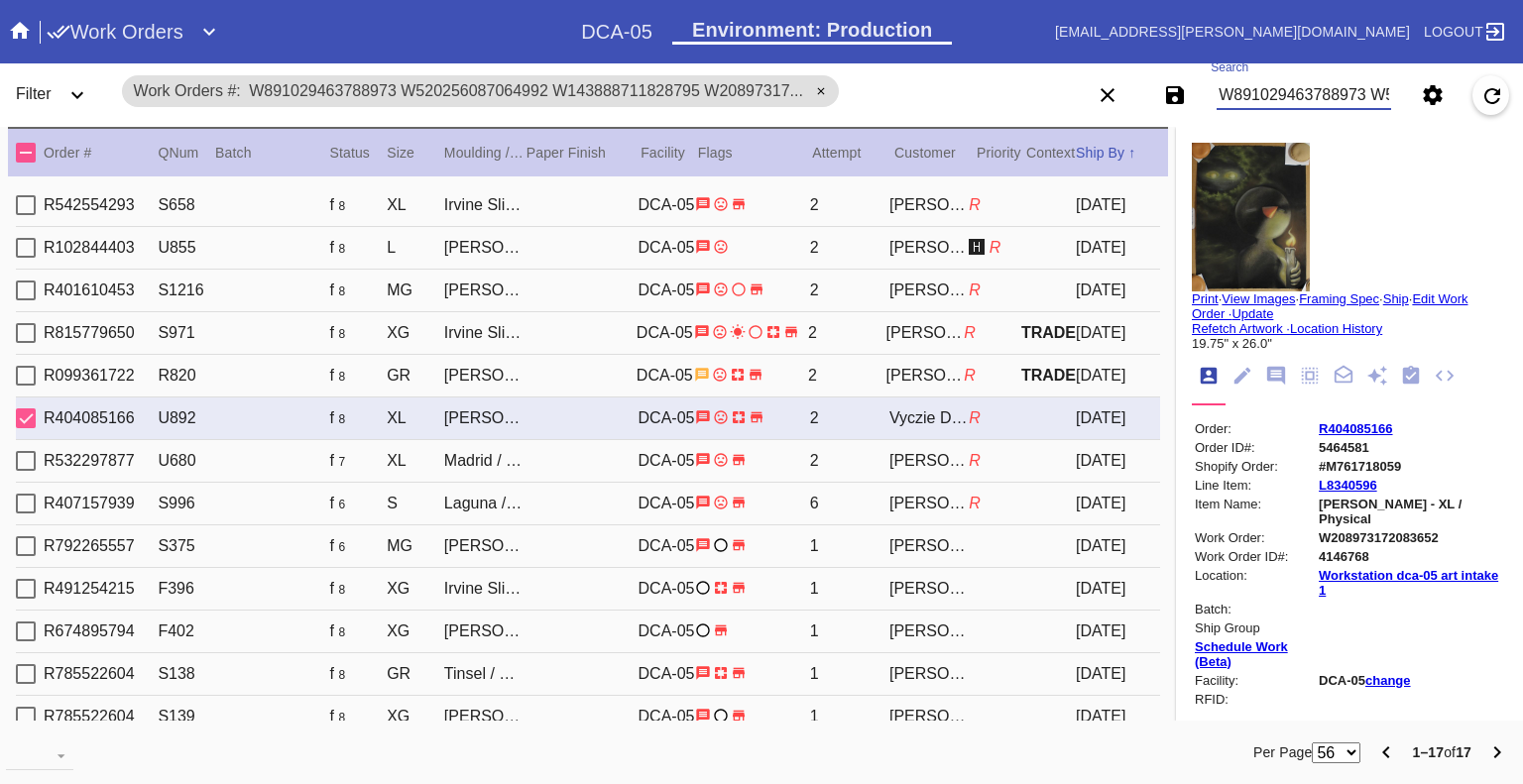 click on "W891029463788973 W520256087064992 W143888711828795 W208973172083652 W265141978036293 W272829484110281 W343154698715107 W361987917069881 W420970864521909 W481084033987213 W683242729726185 W722982059639148 W781898270823516 W852353163918687 W937476294644434 W946824803792259 W775166925026500" at bounding box center [1304, 95] 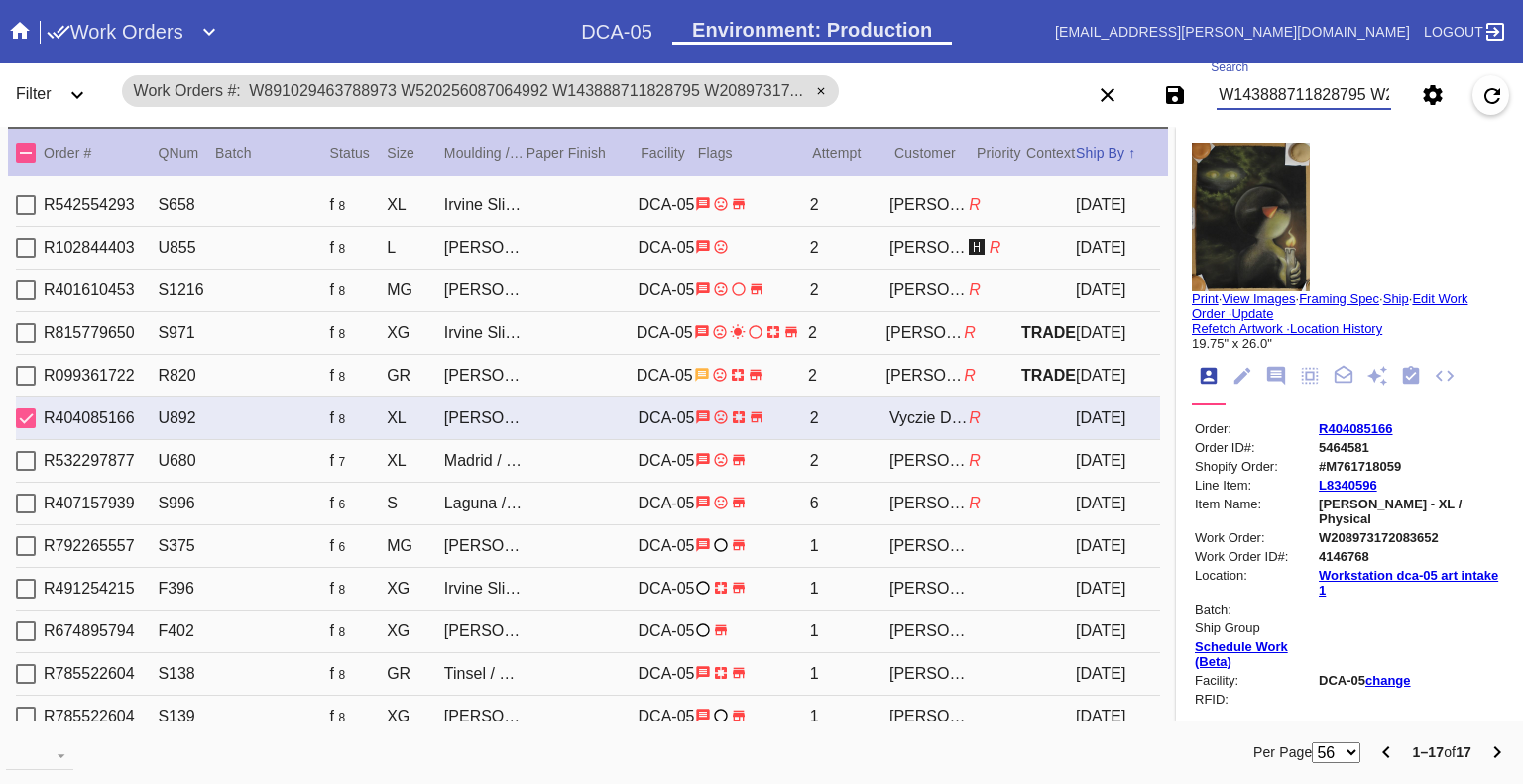 scroll, scrollTop: 0, scrollLeft: 2098, axis: horizontal 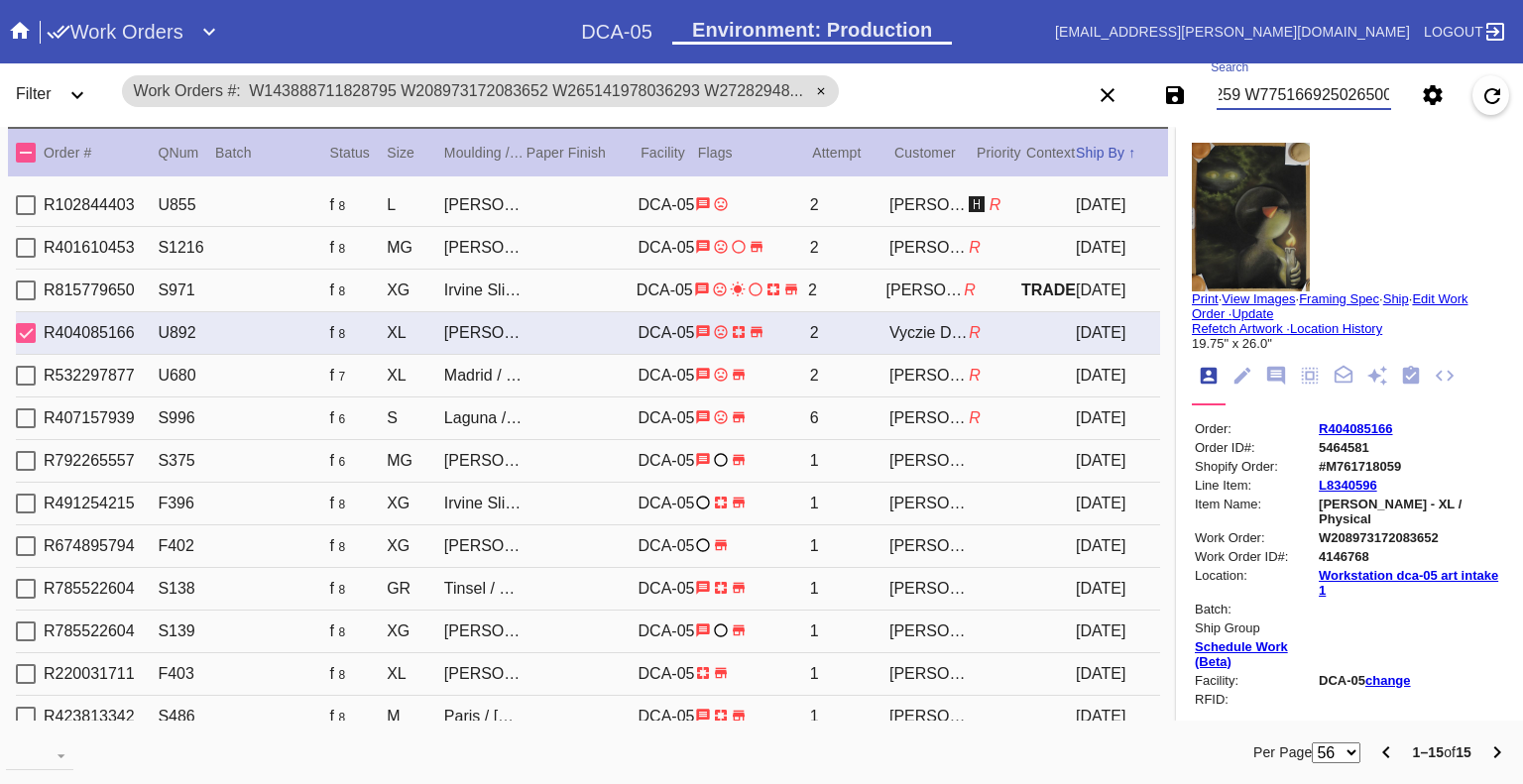 type on "W143888711828795 W208973172083652 W265141978036293 W272829484110281 W343154698715107 W361987917069881 W420970864521909 W481084033987213 W683242729726185 W722982059639148 W781898270823516 W852353163918687 W937476294644434 W946824803792259 W775166925026500" 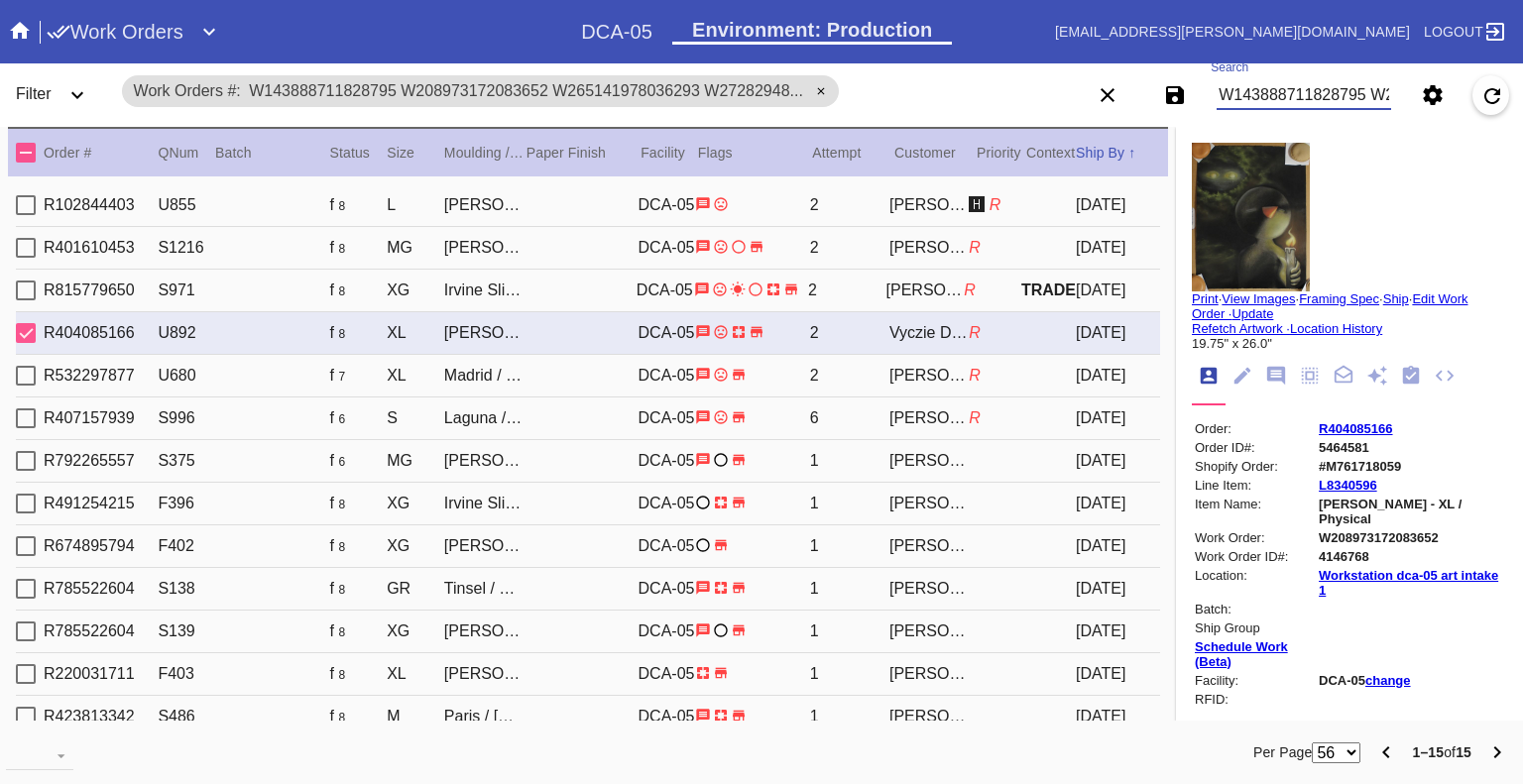 click at bounding box center [26, 333] 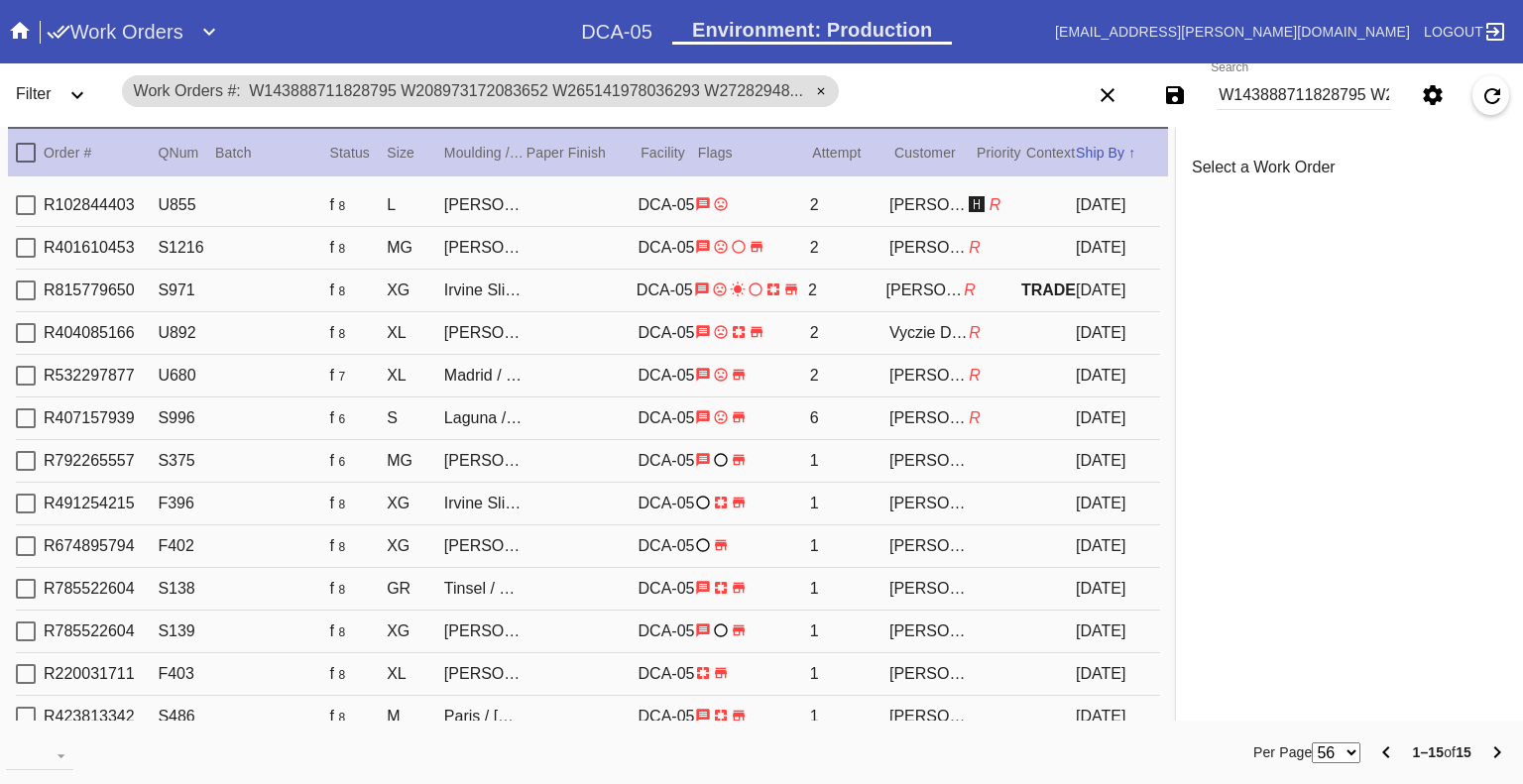 click at bounding box center (26, 205) 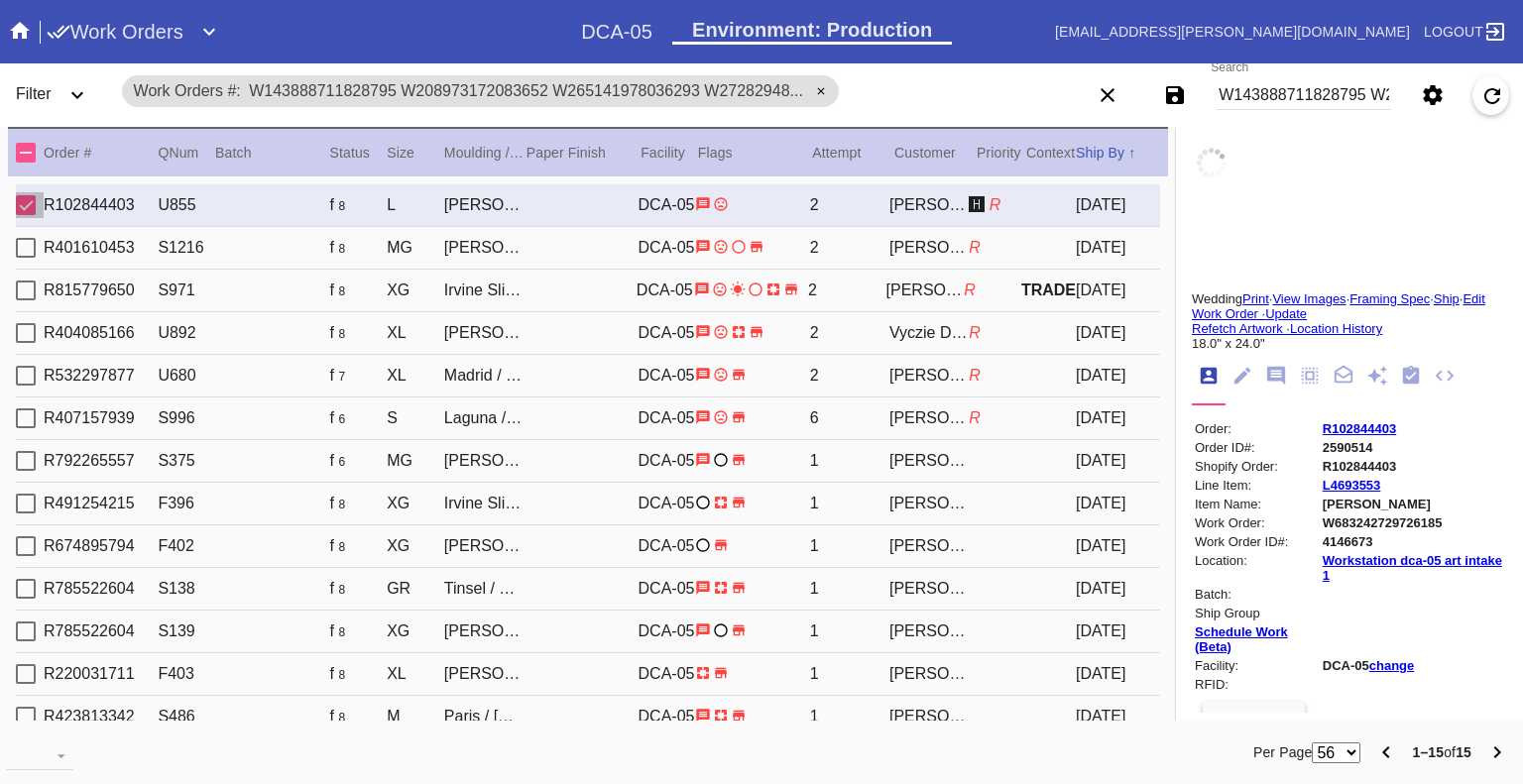 type on "2.0" 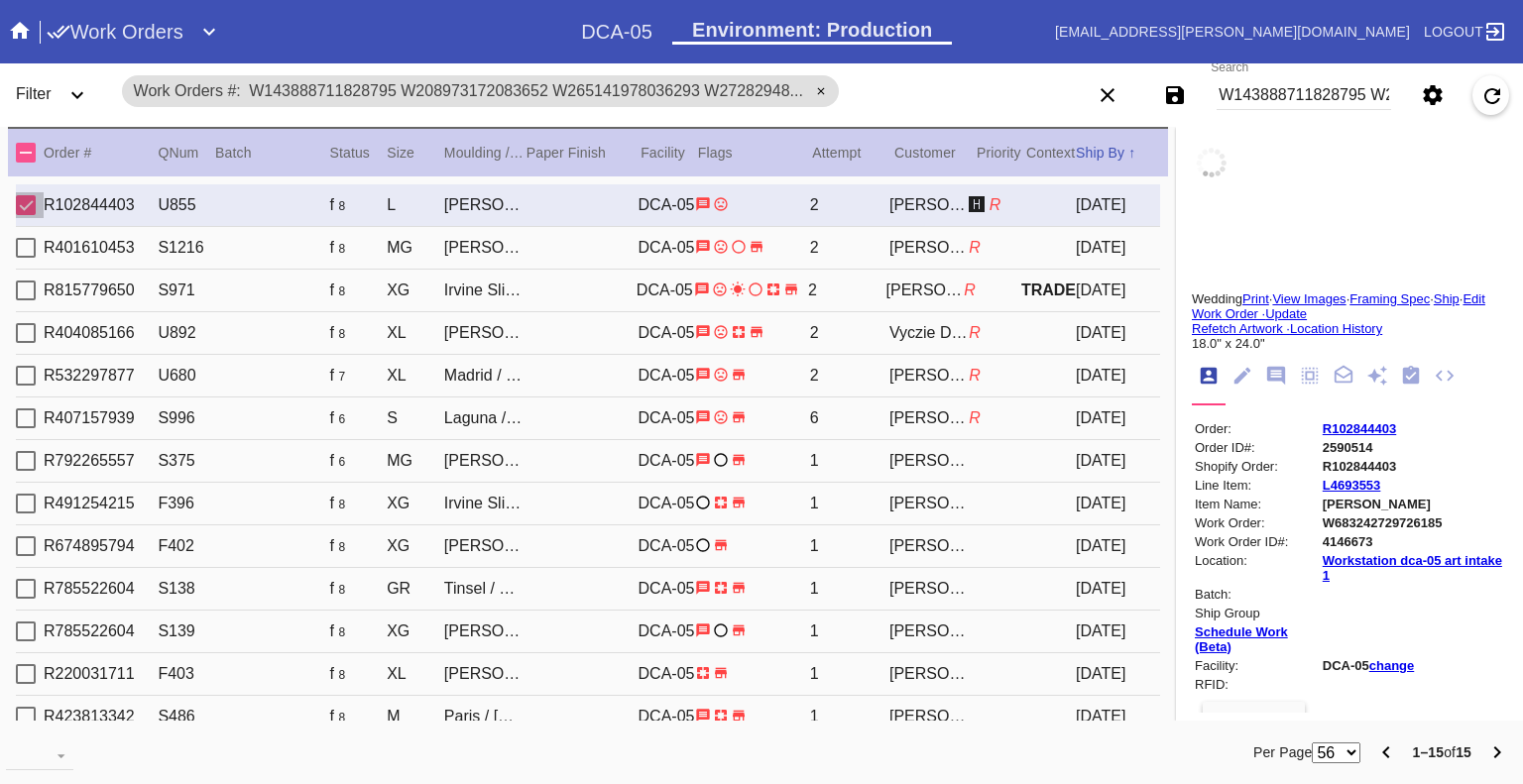 type on "2.0" 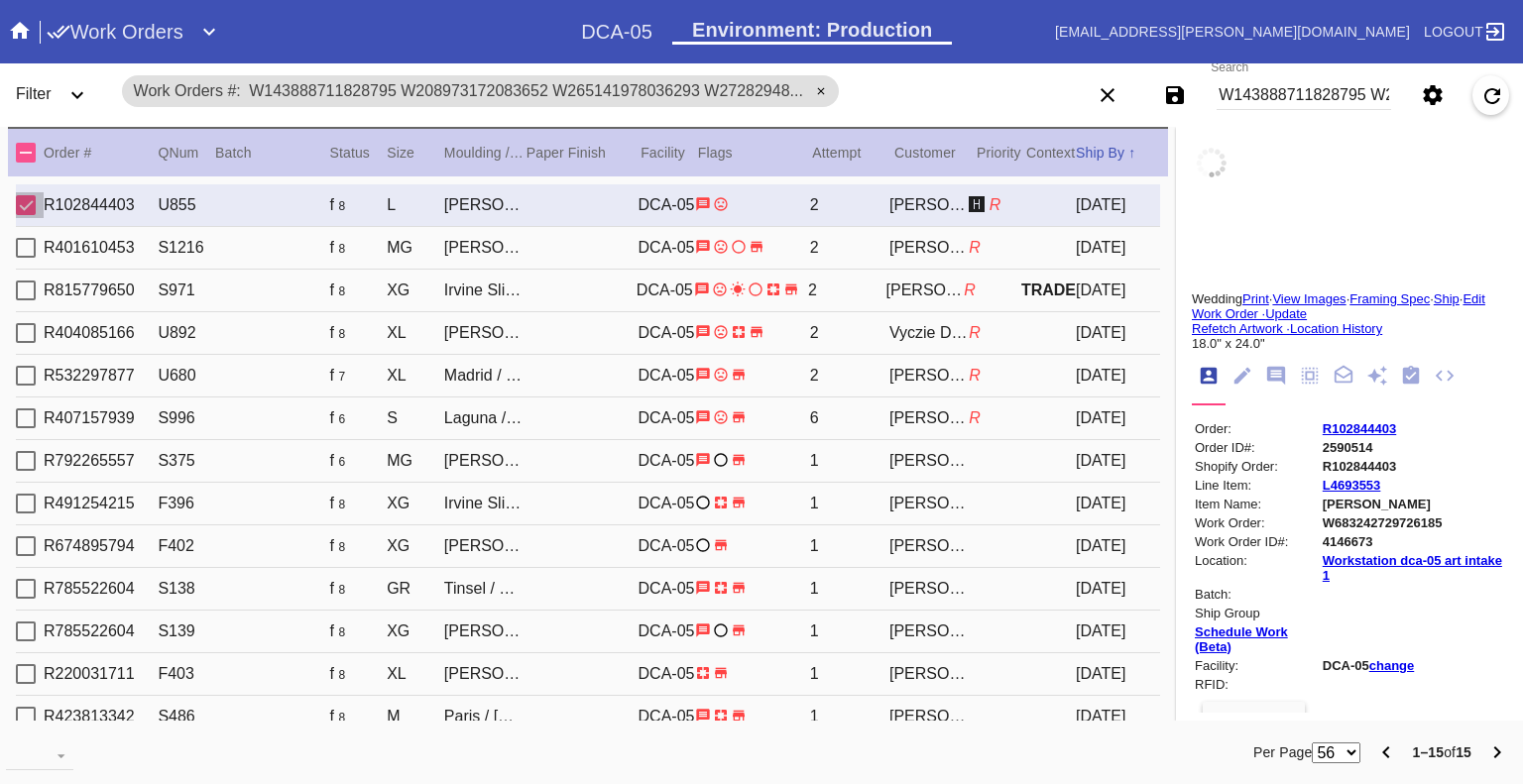 type on "2.0" 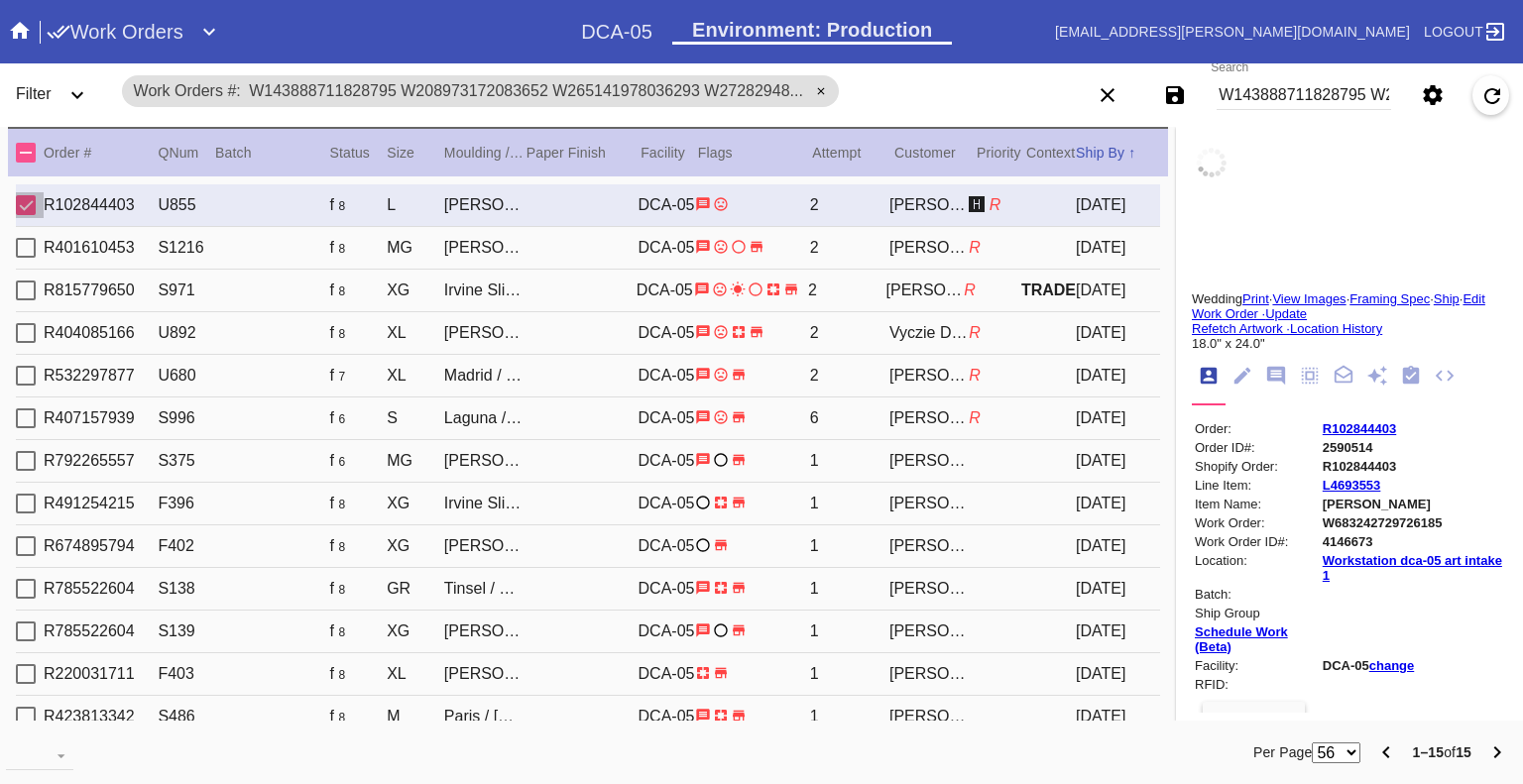 type on "2.0" 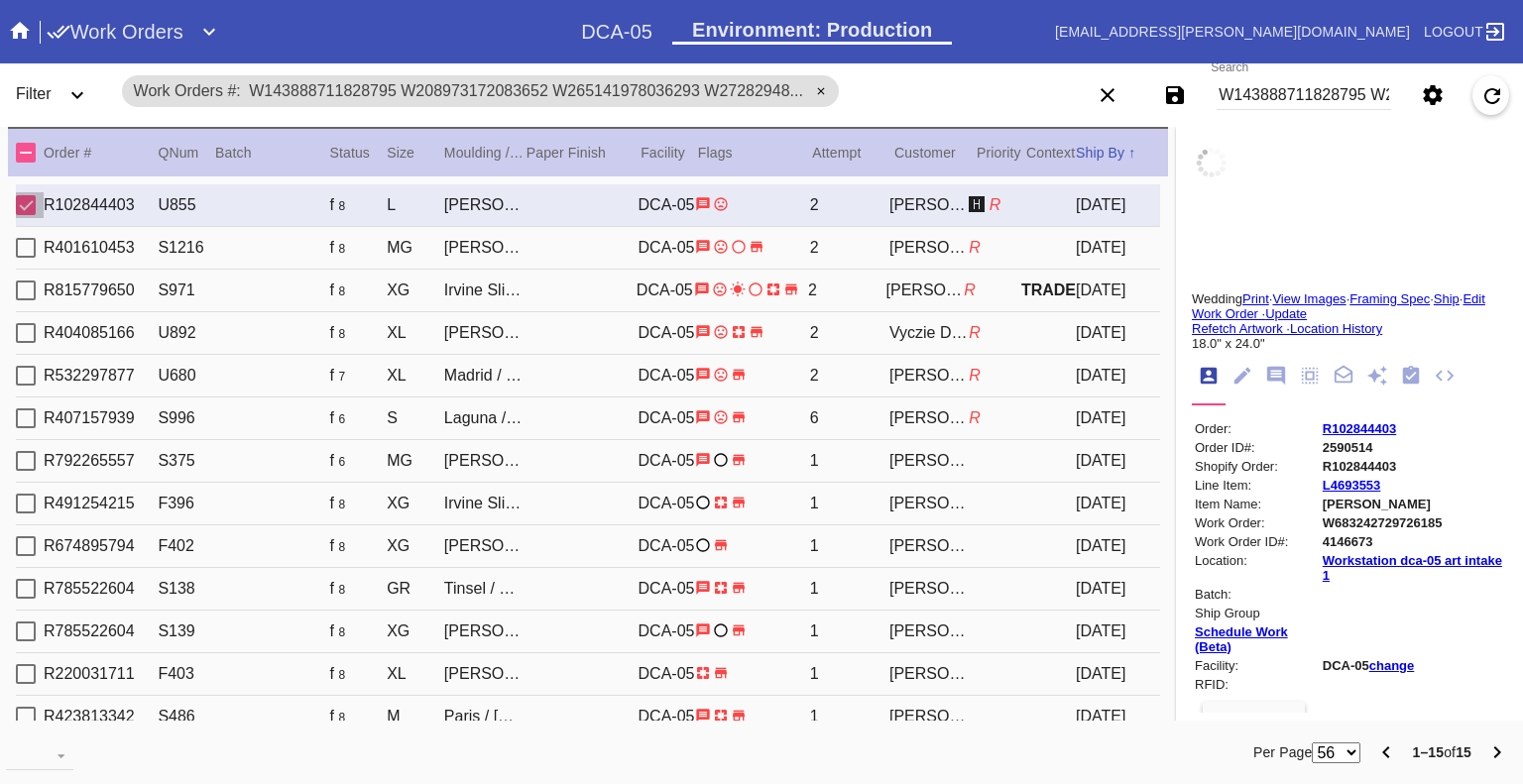 type on "18.0" 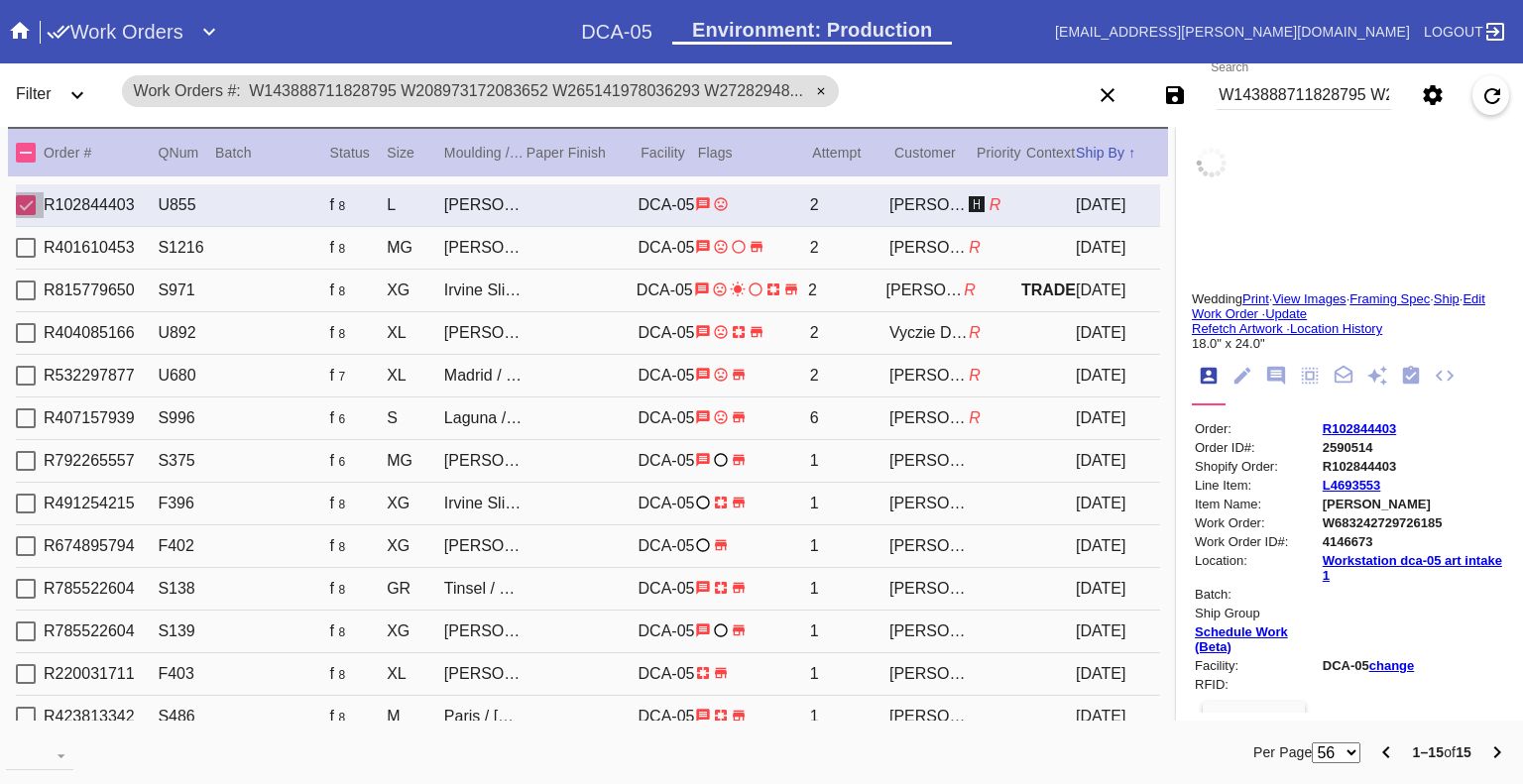 type on "24.0" 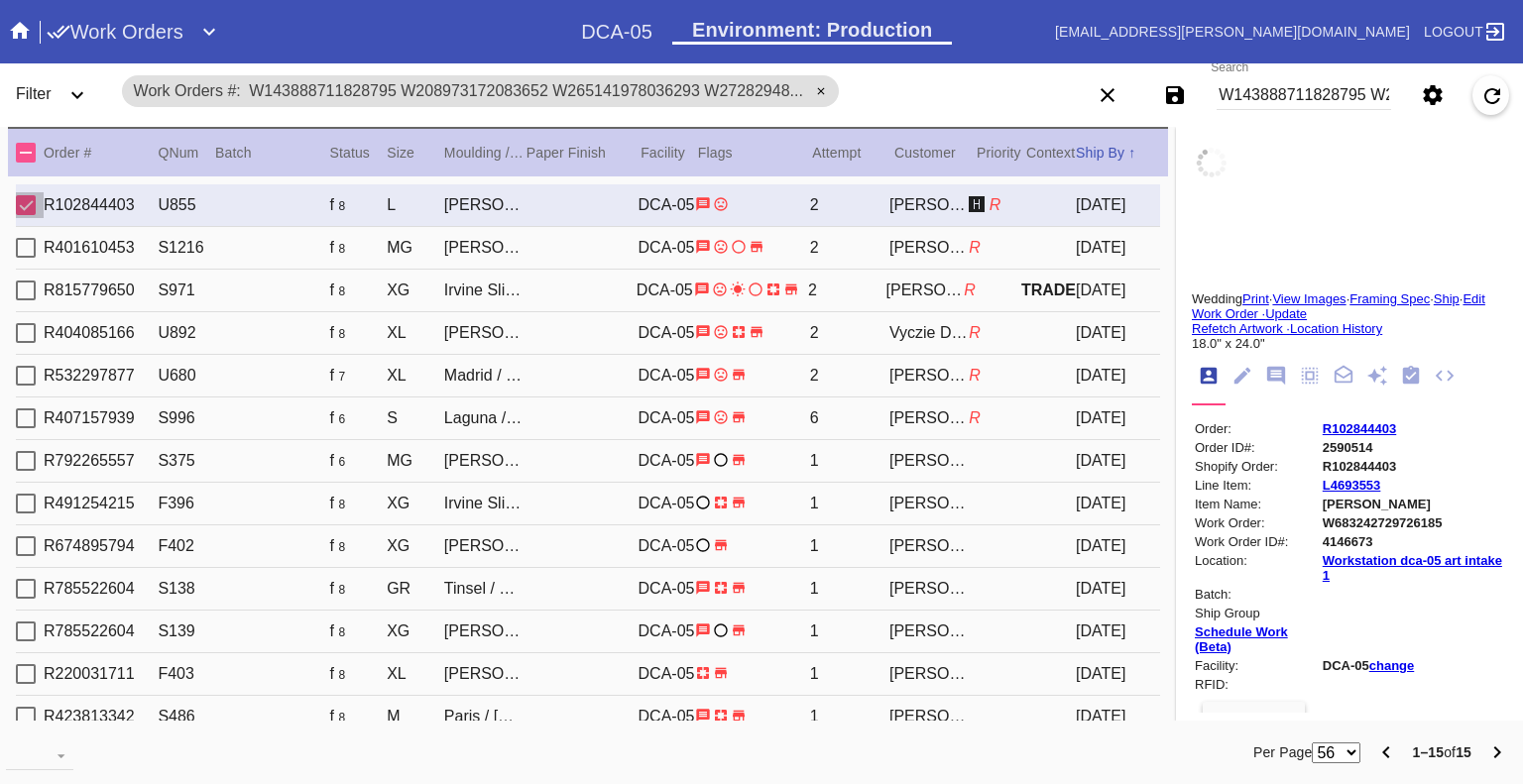 type on "Layered, [PERSON_NAME]'s, spec's and debris throughout" 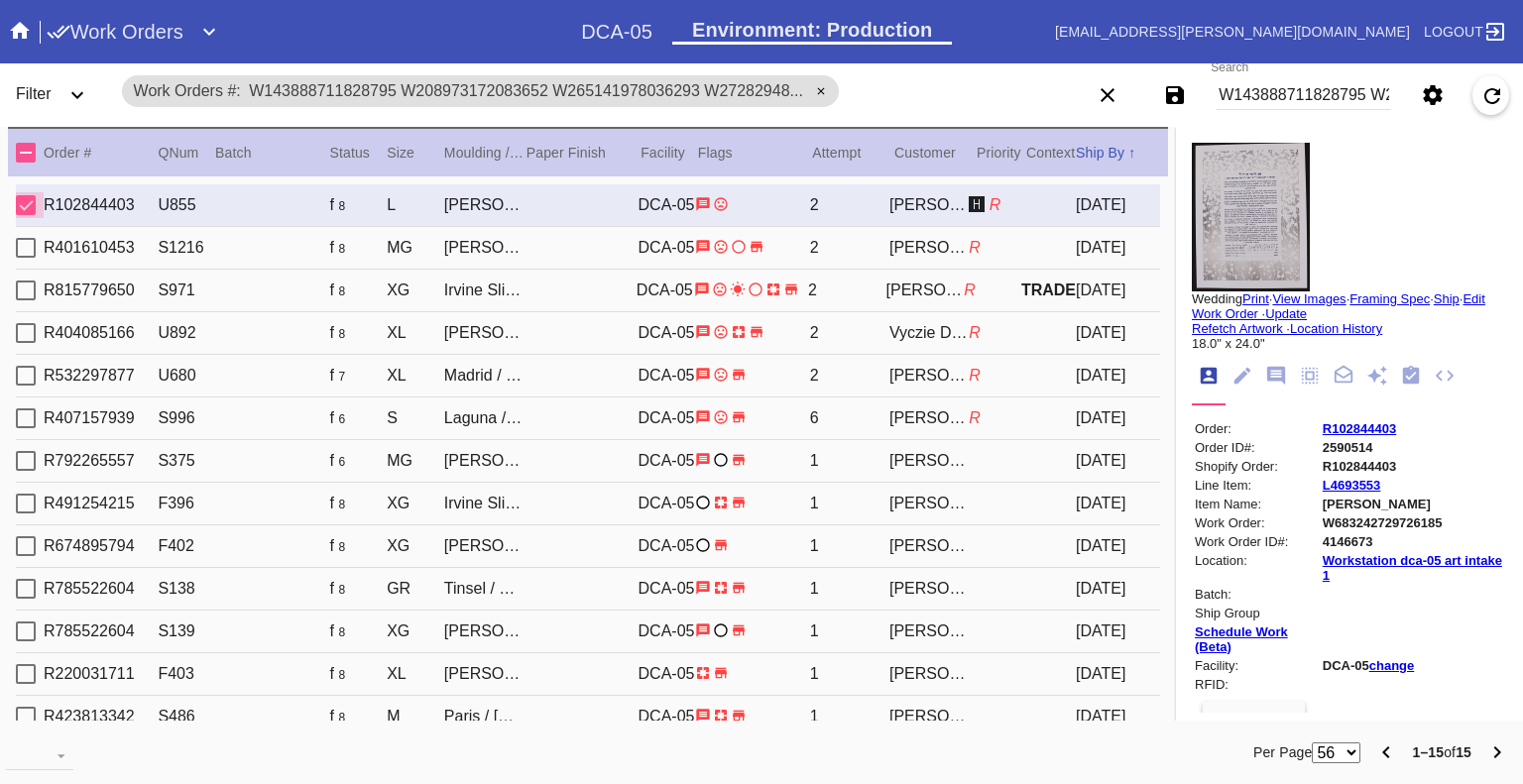click at bounding box center (26, 205) 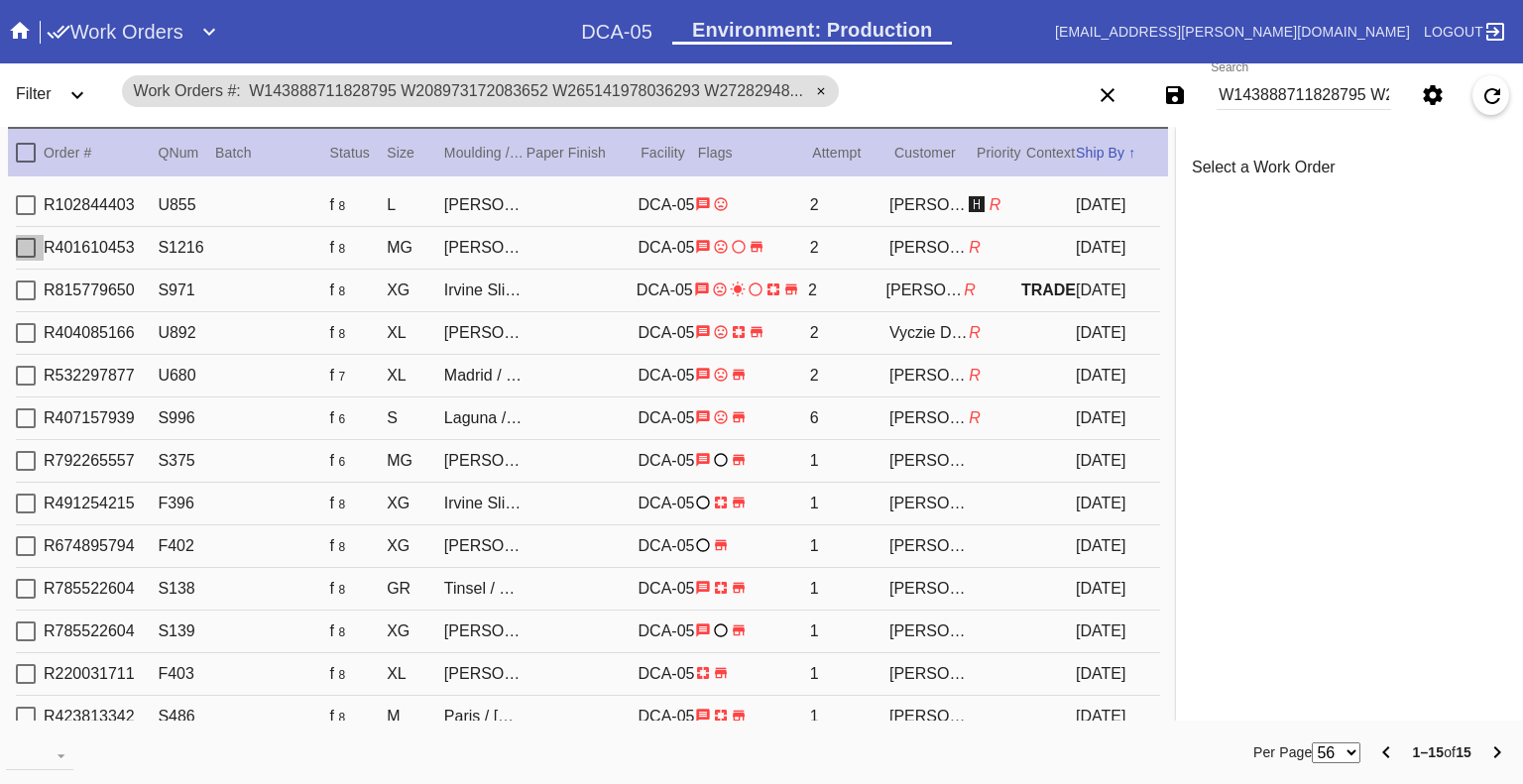 click at bounding box center (26, 248) 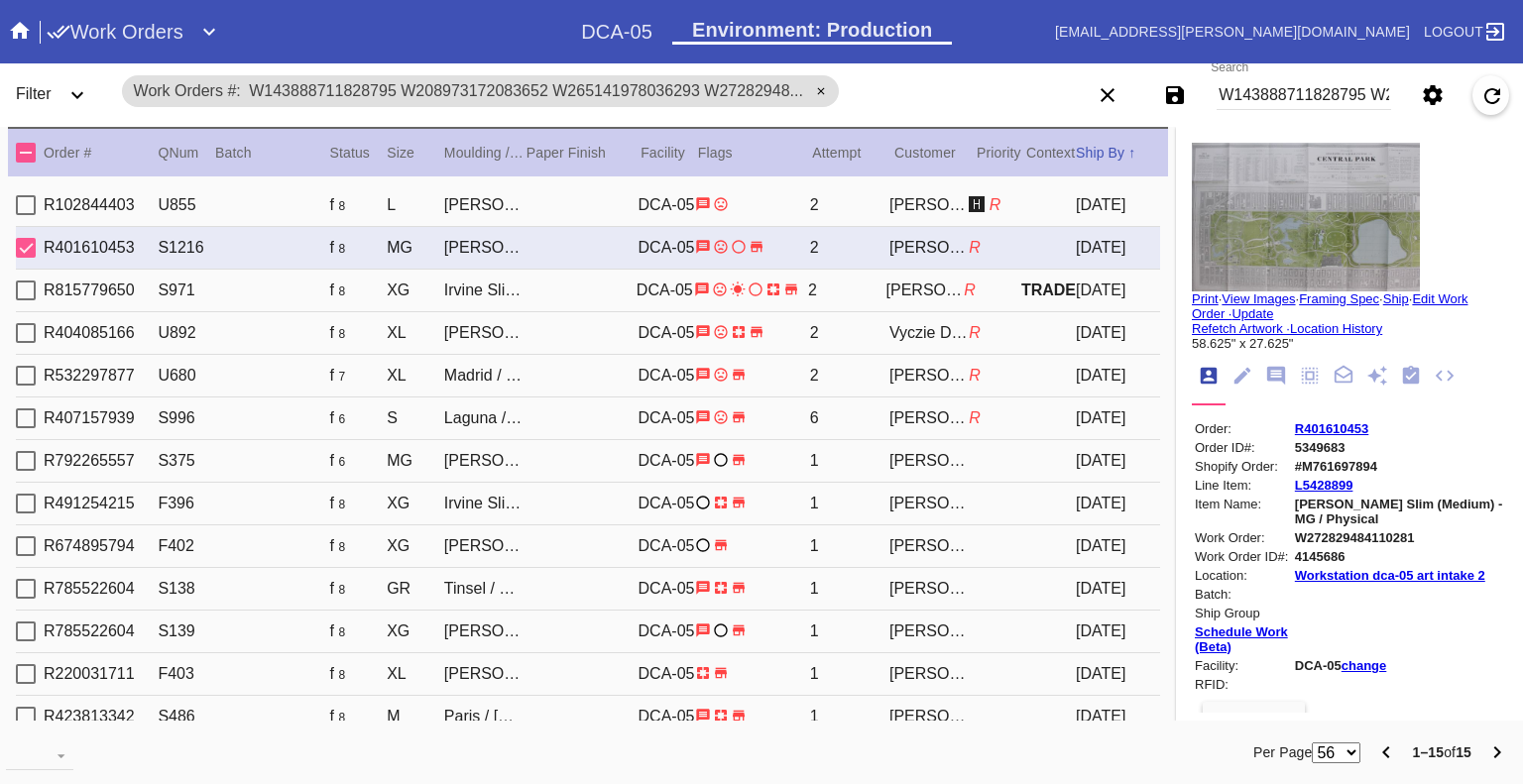 click at bounding box center [26, 248] 